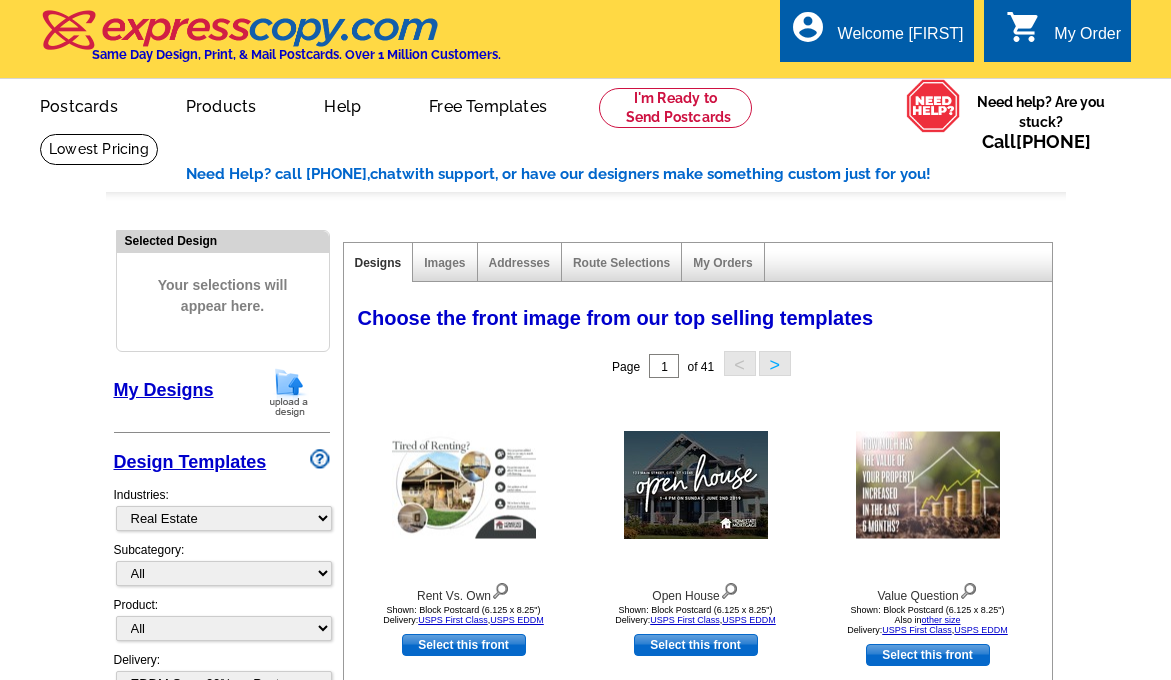 select on "785" 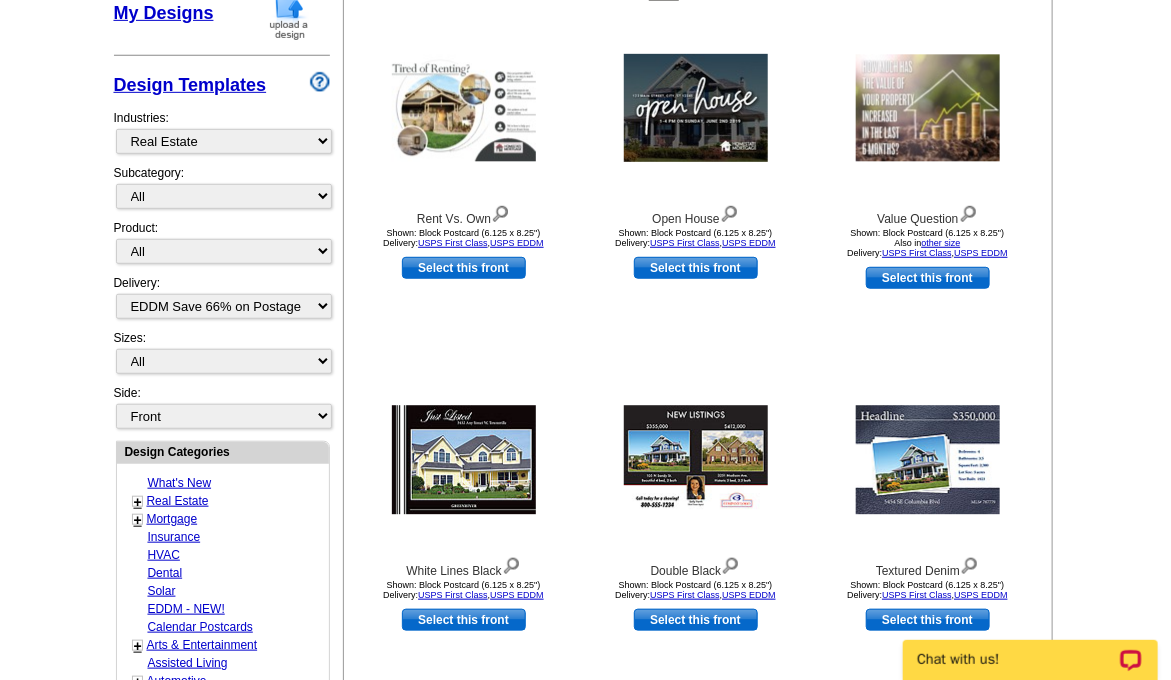scroll, scrollTop: 0, scrollLeft: 0, axis: both 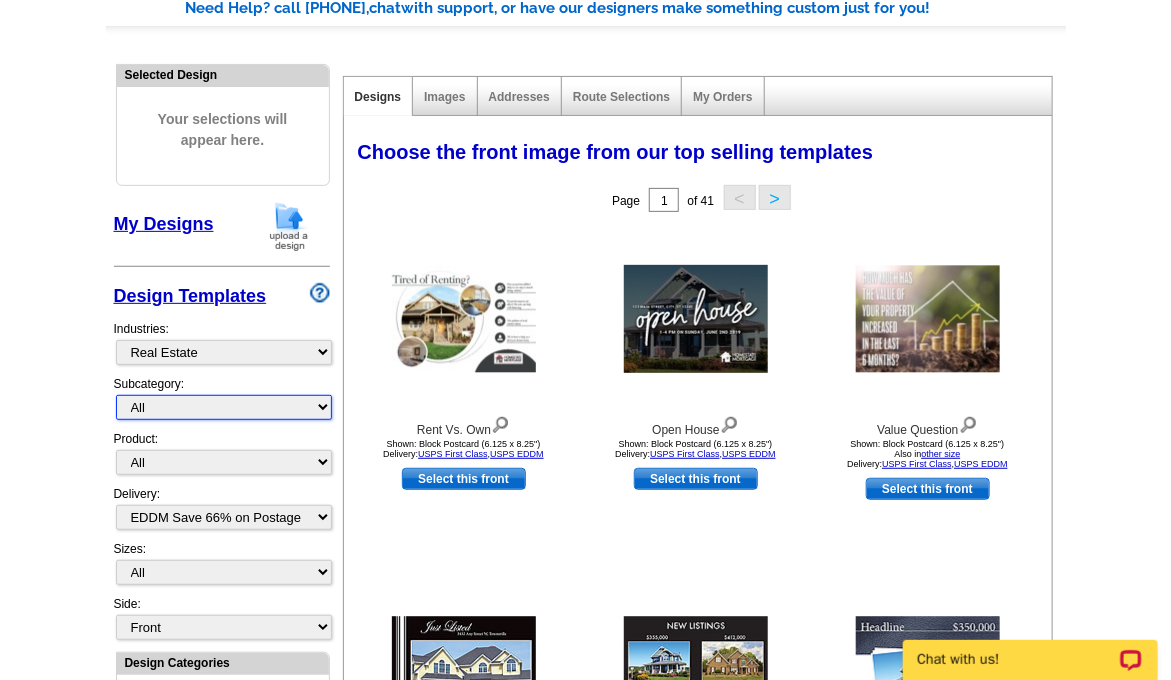 click on "All RE/MAX® Referrals Keller Williams® Berkshire Hathaway Home Services Century 21 Commercial Real Estate QR Code Cards 1st Time Home Buyer Distressed Homeowners Social Networking Farming Just Listed Just Sold Open House Market Report" at bounding box center [224, 407] 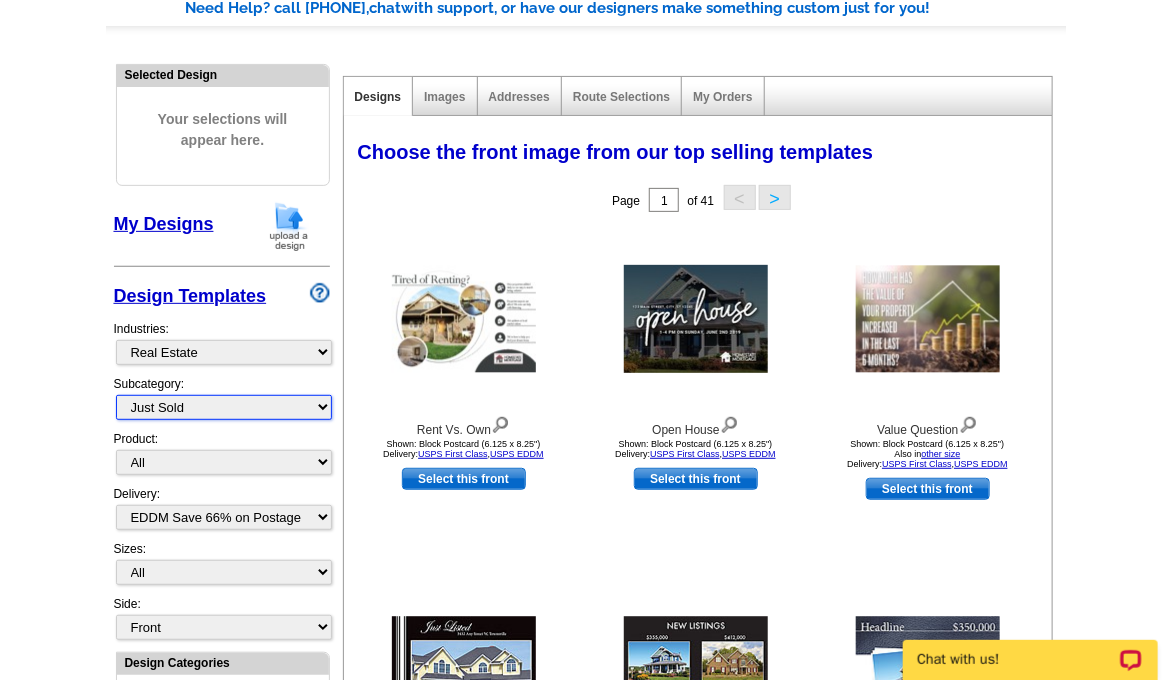 click on "All RE/MAX® Referrals Keller Williams® Berkshire Hathaway Home Services Century 21 Commercial Real Estate QR Code Cards 1st Time Home Buyer Distressed Homeowners Social Networking Farming Just Listed Just Sold Open House Market Report" at bounding box center [224, 407] 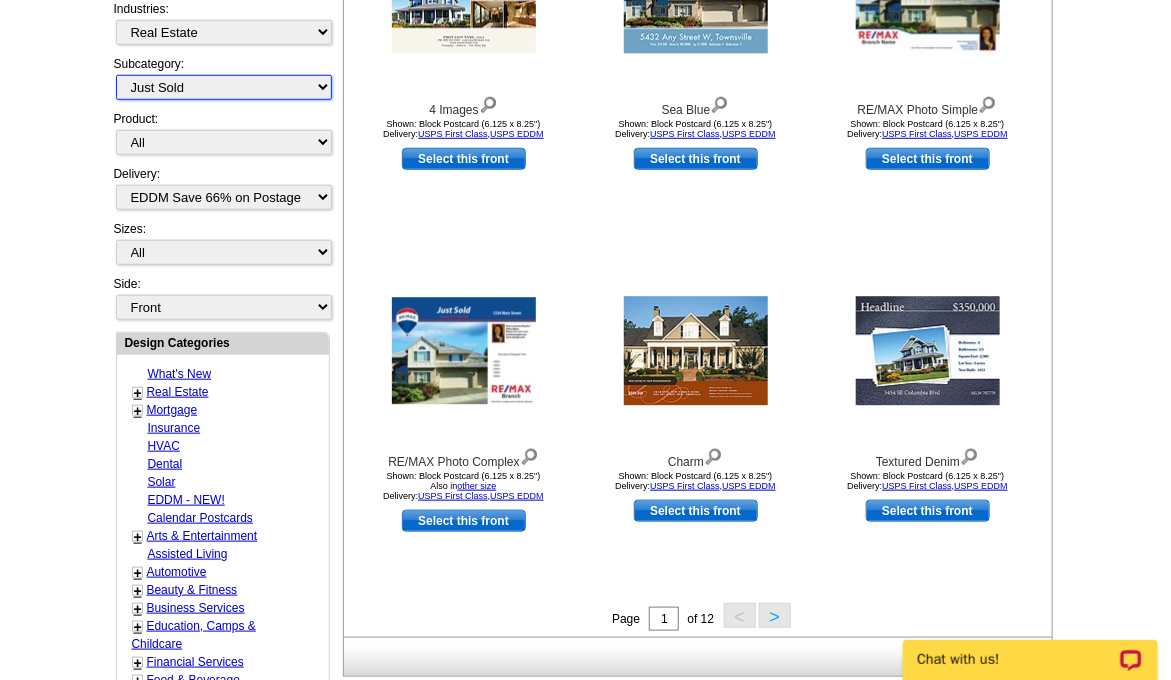scroll, scrollTop: 462, scrollLeft: 0, axis: vertical 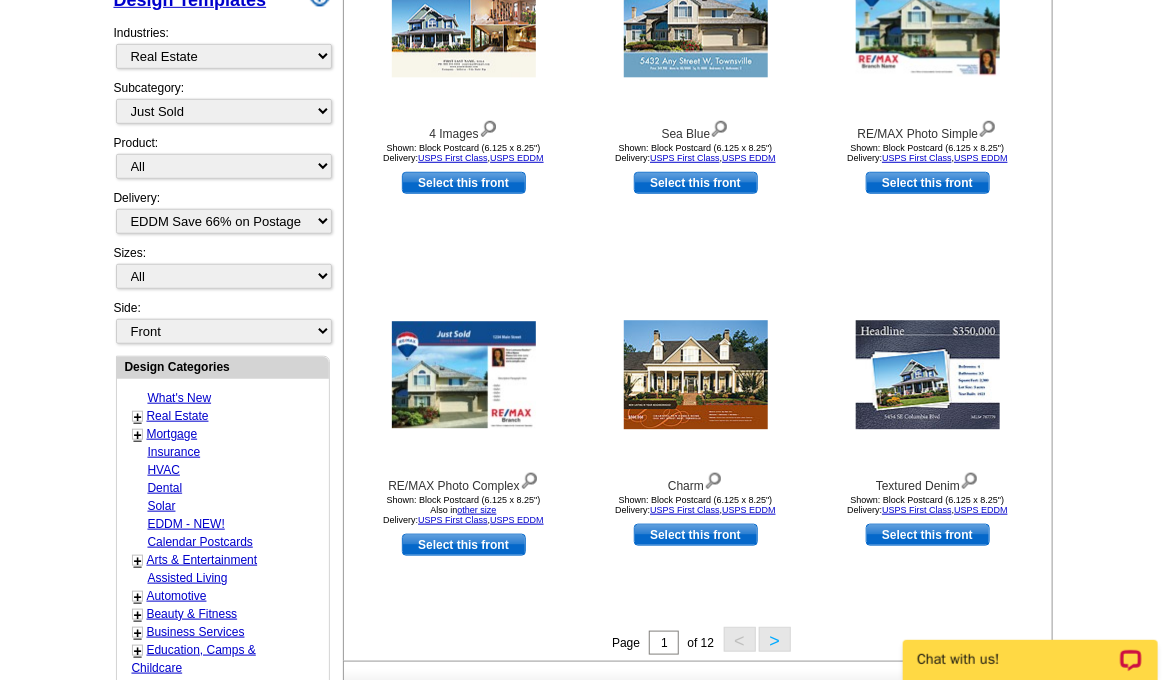 click on ">" at bounding box center (775, 639) 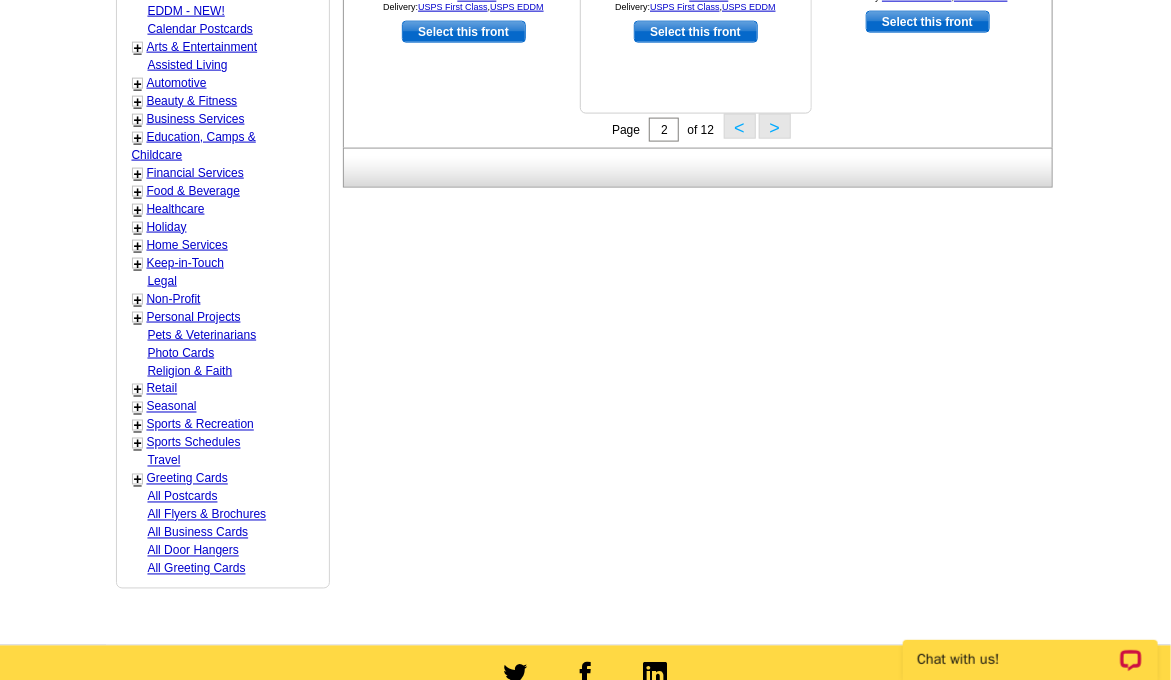 scroll, scrollTop: 799, scrollLeft: 0, axis: vertical 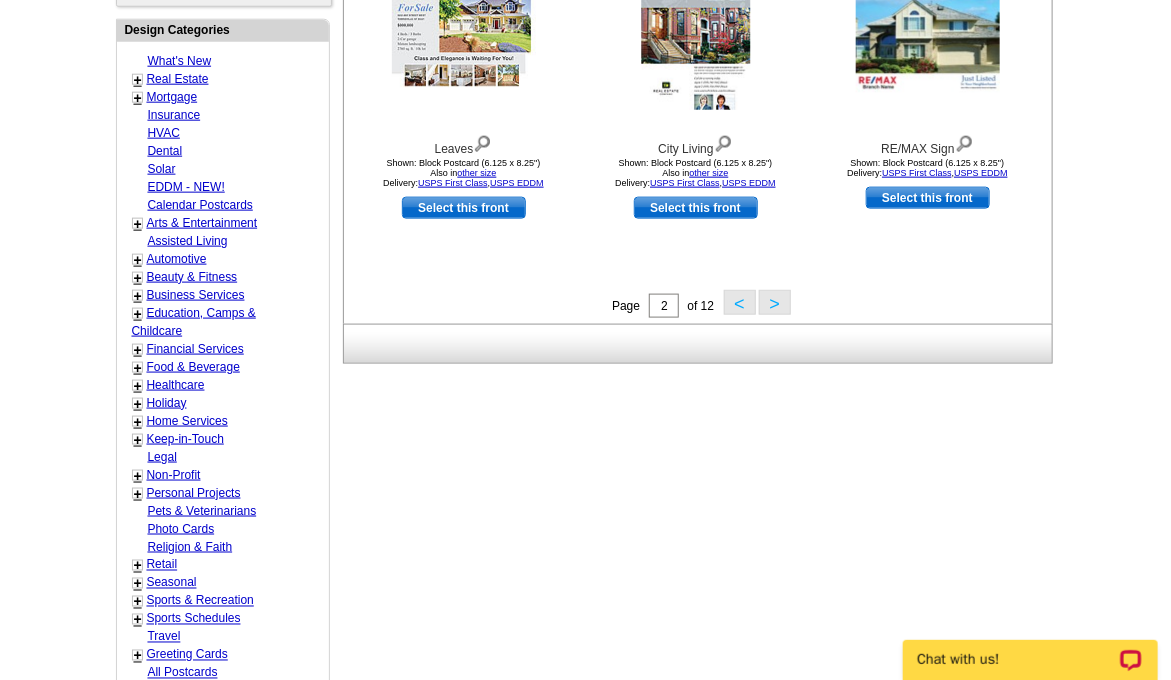 click on ">" at bounding box center [775, 302] 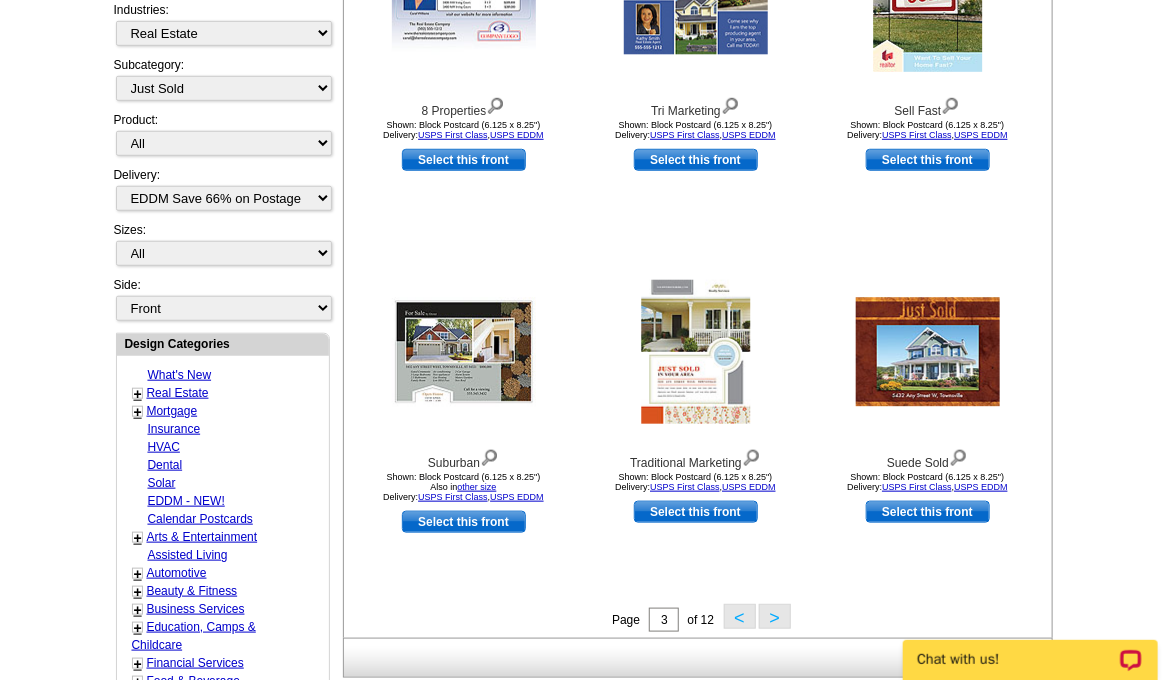scroll, scrollTop: 486, scrollLeft: 0, axis: vertical 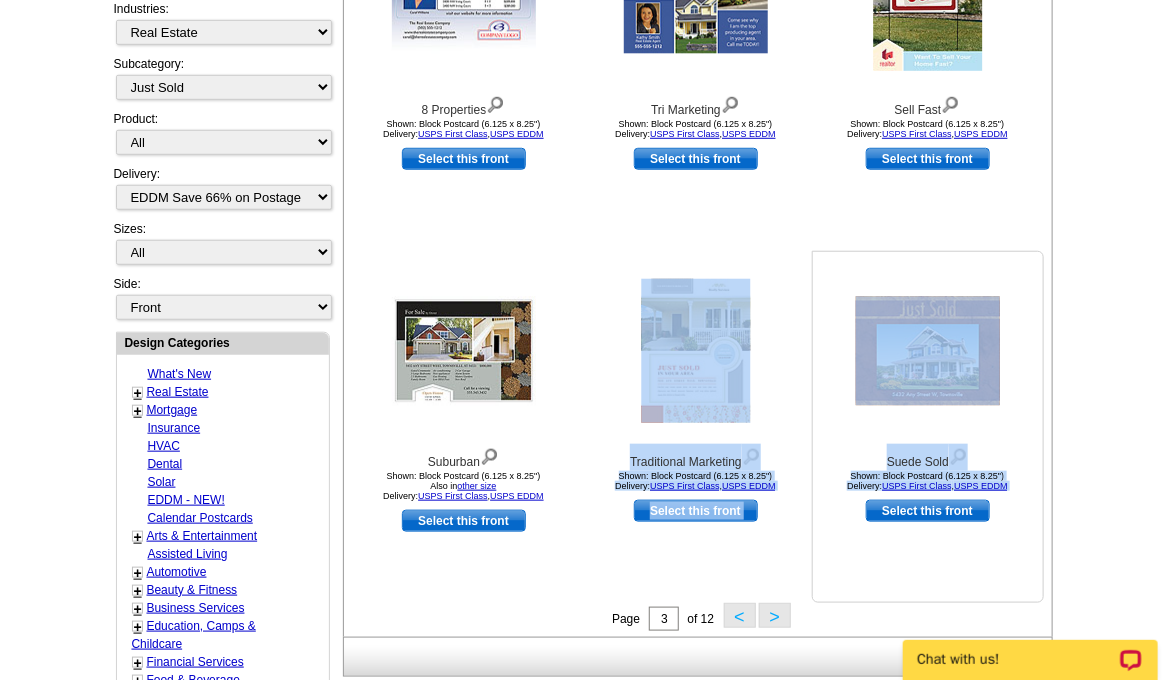drag, startPoint x: 769, startPoint y: 301, endPoint x: 862, endPoint y: 593, distance: 306.45227 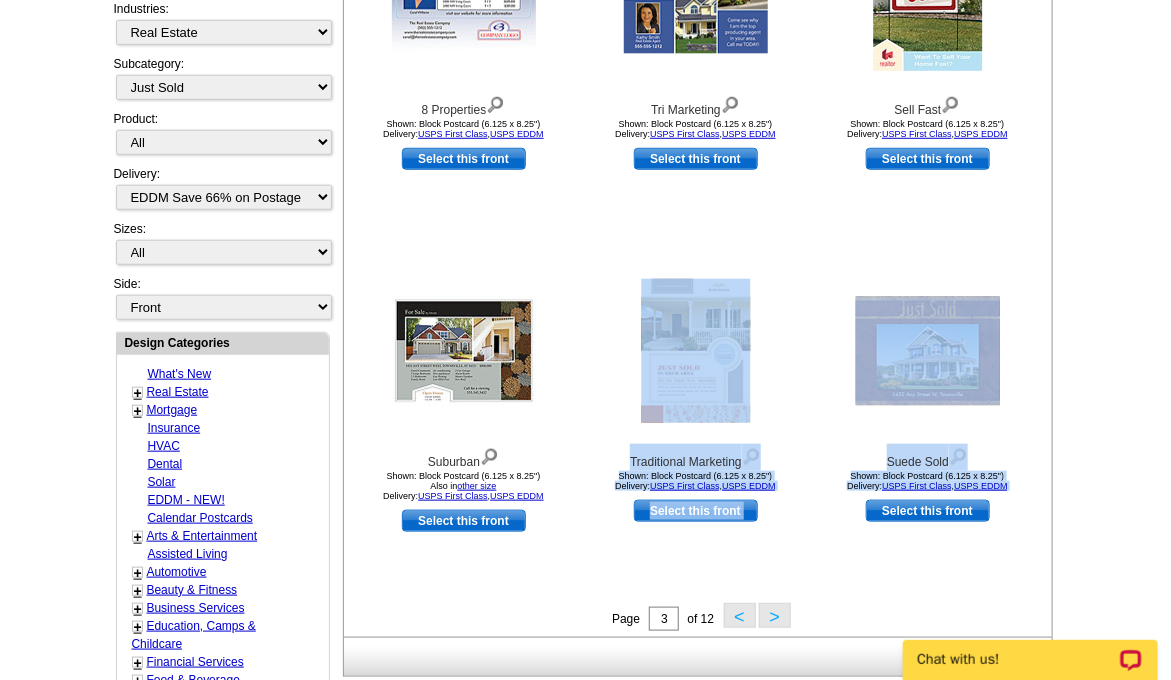 click on ">" at bounding box center (775, 615) 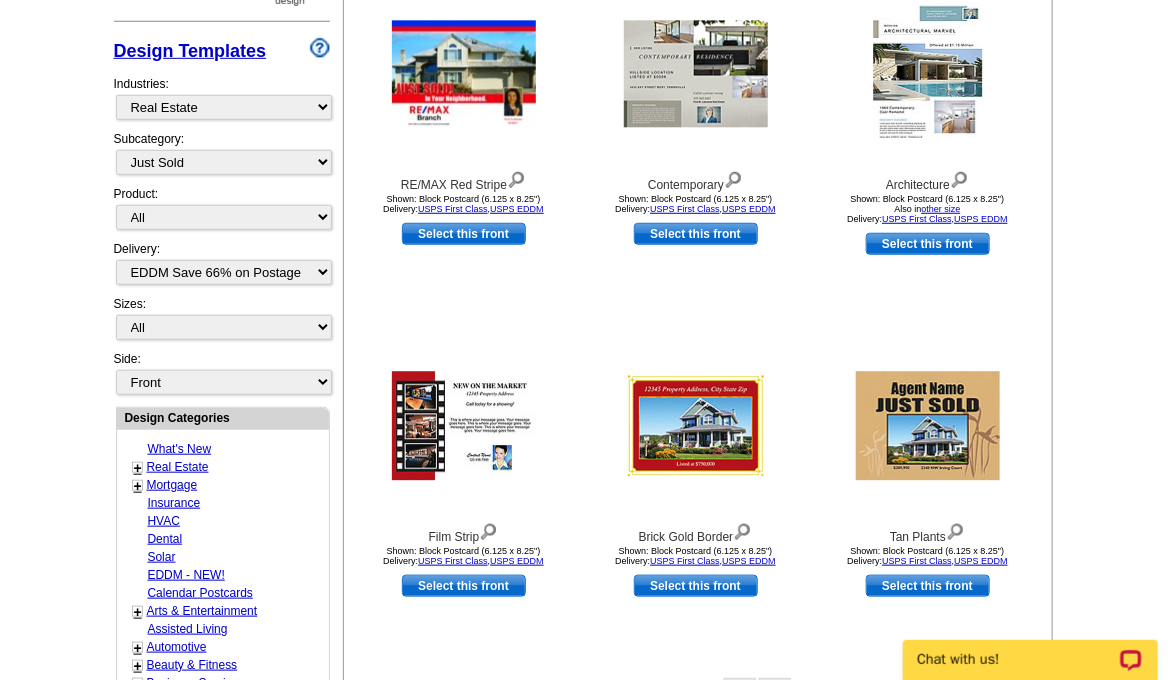 scroll, scrollTop: 411, scrollLeft: 0, axis: vertical 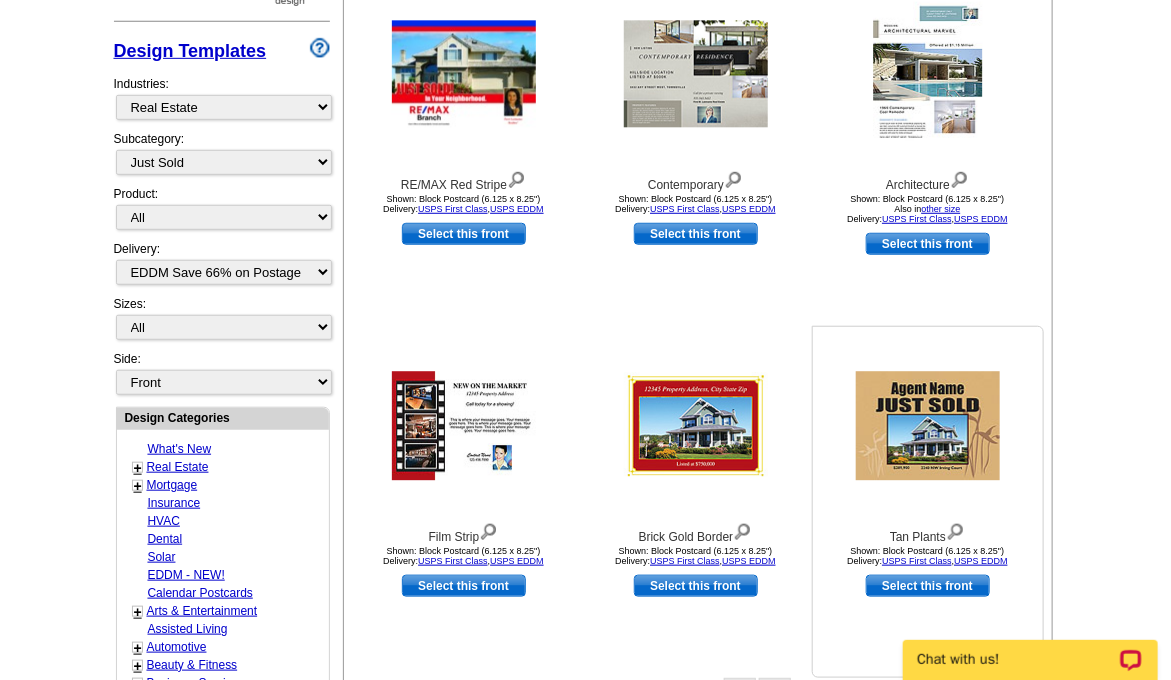 click on "Select this front" at bounding box center [928, 586] 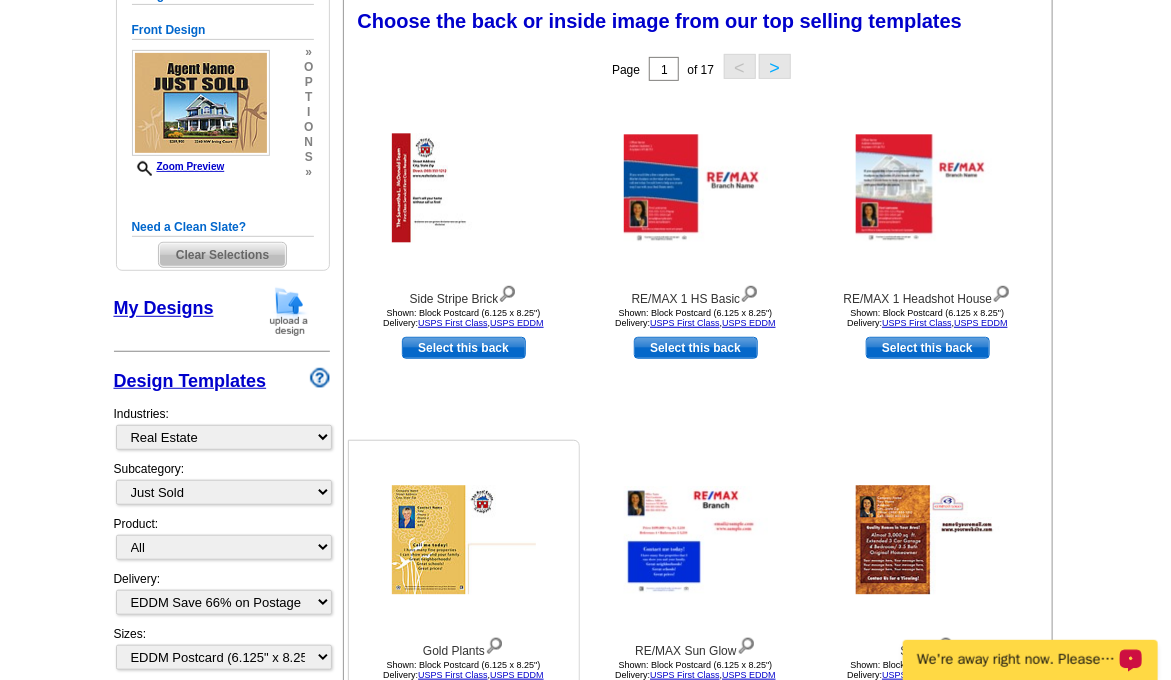scroll, scrollTop: 0, scrollLeft: 0, axis: both 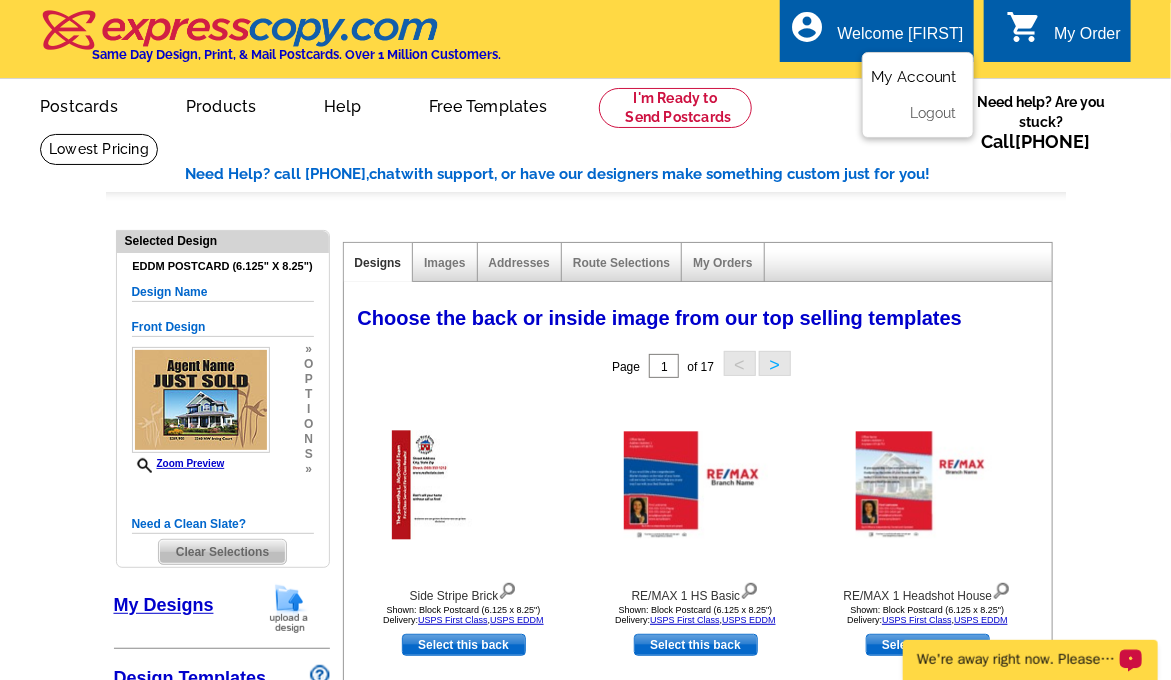 click on "My Account" at bounding box center (914, 77) 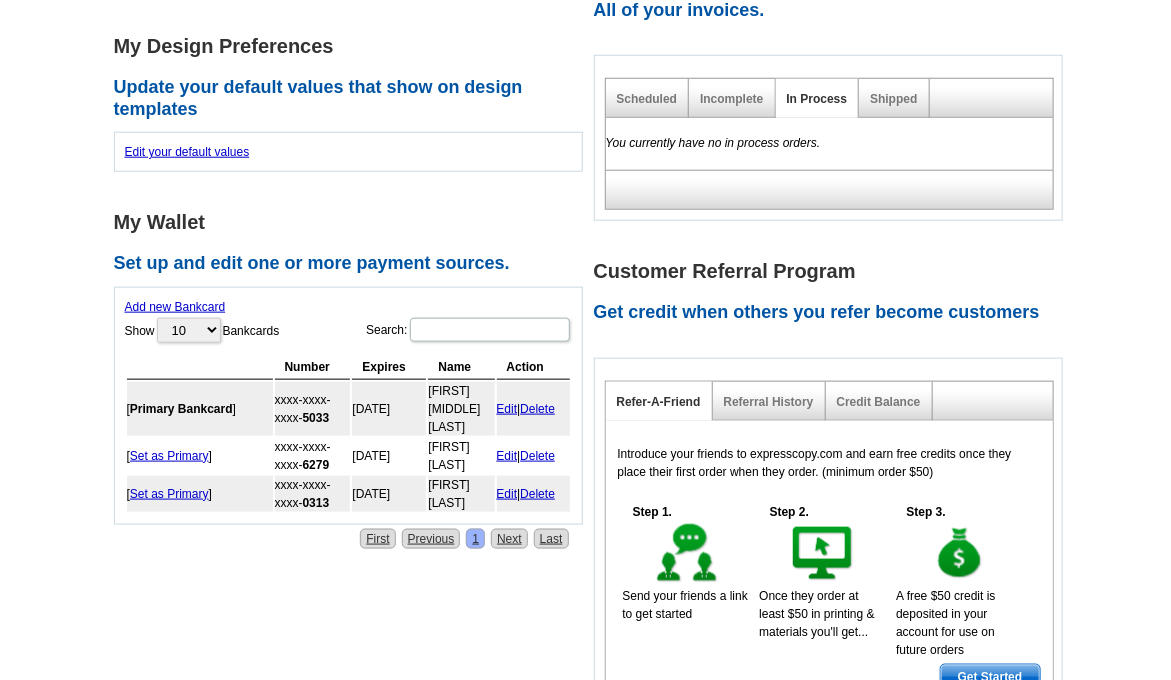 scroll, scrollTop: 640, scrollLeft: 0, axis: vertical 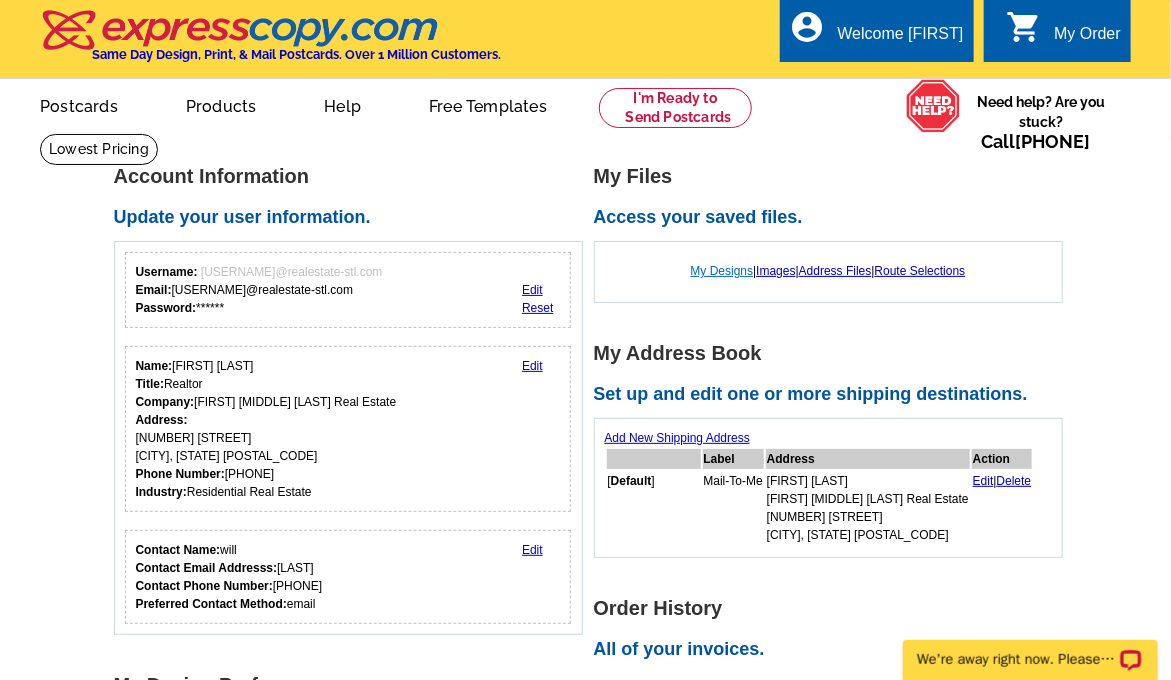 click on "My Designs" at bounding box center (722, 271) 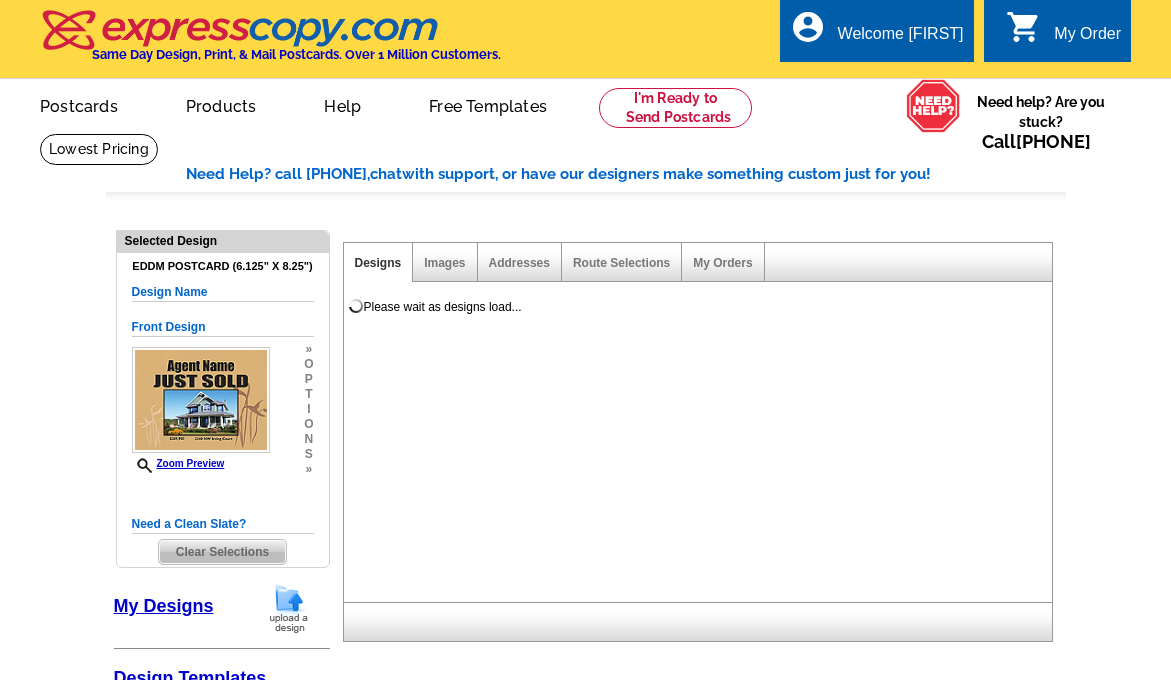 select on "1" 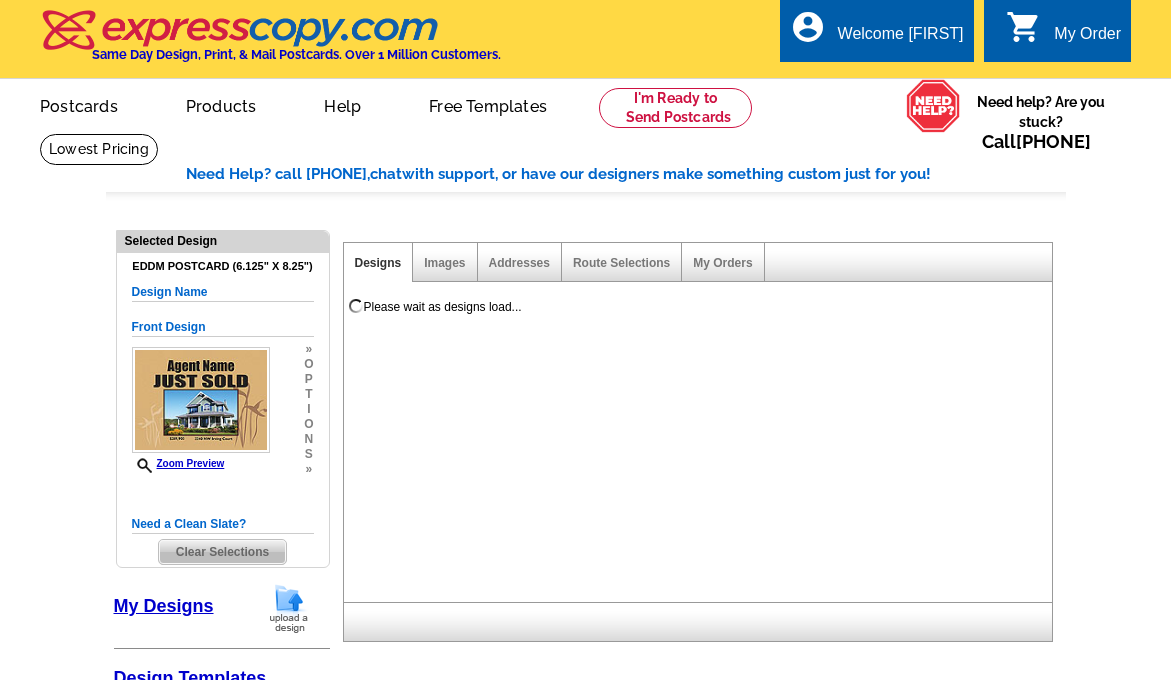 select on "14" 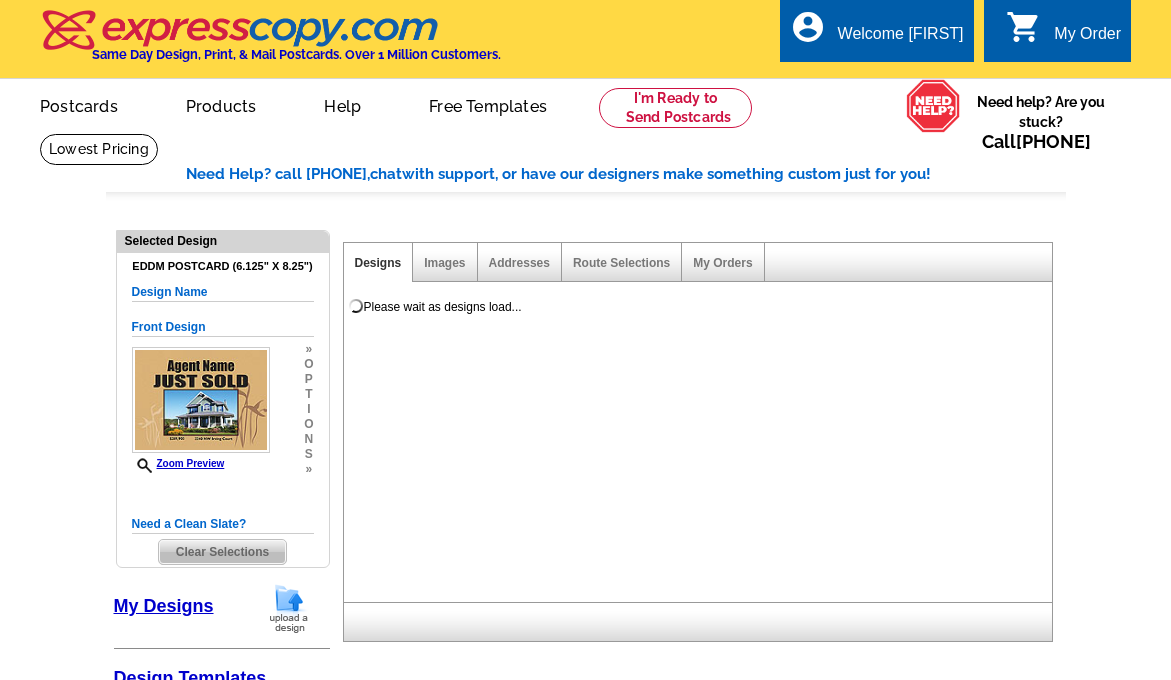 scroll, scrollTop: 0, scrollLeft: 0, axis: both 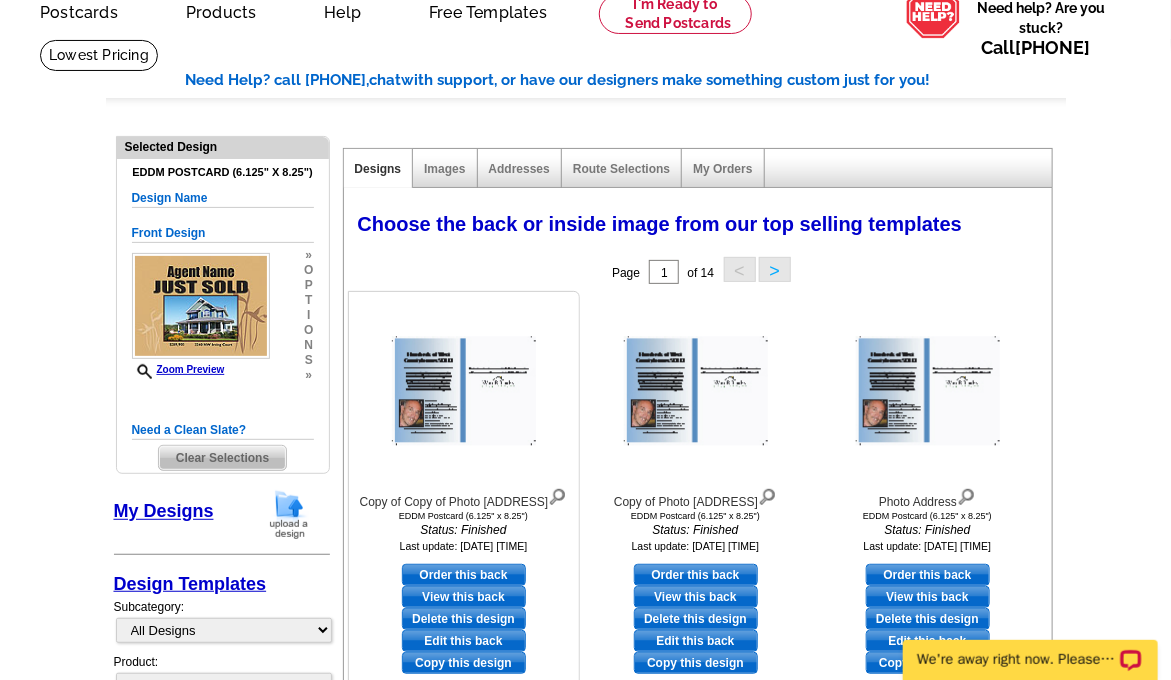 click at bounding box center [464, 391] 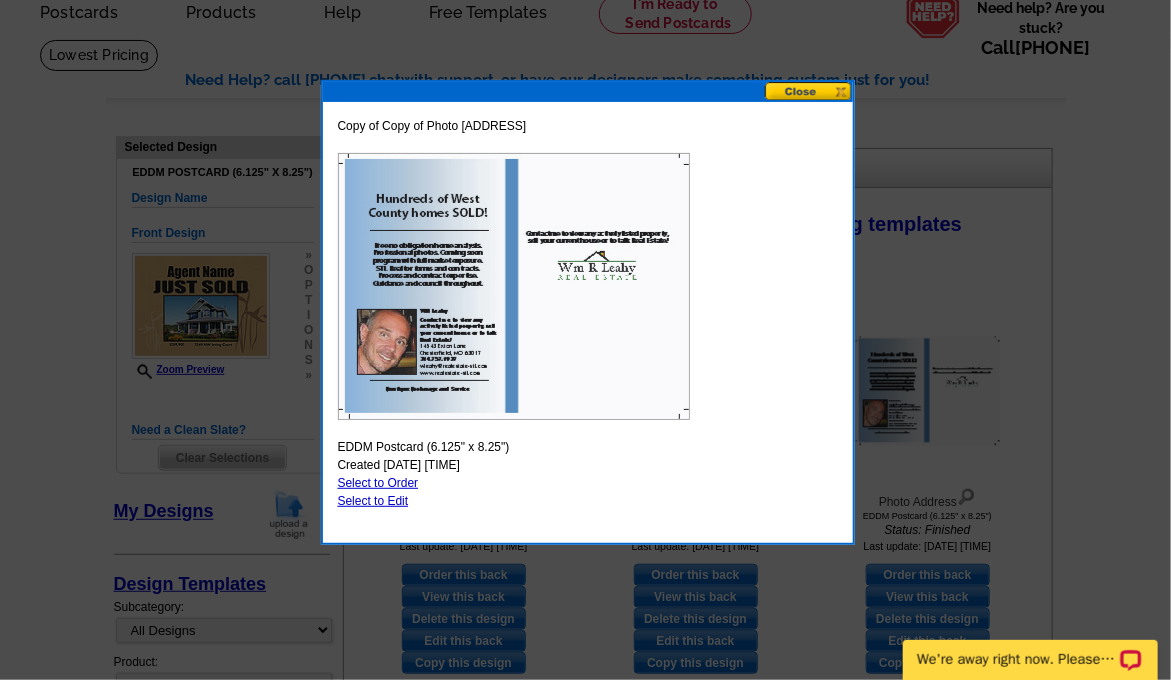 click on "Select to Edit" at bounding box center (373, 501) 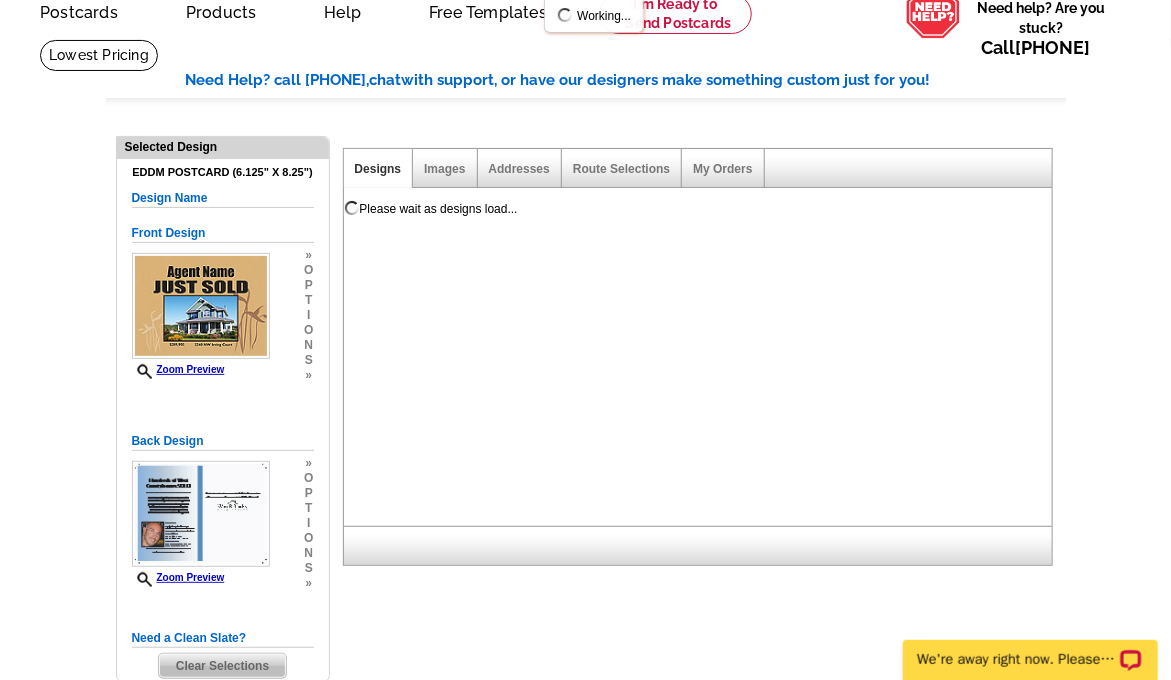 scroll, scrollTop: 0, scrollLeft: 0, axis: both 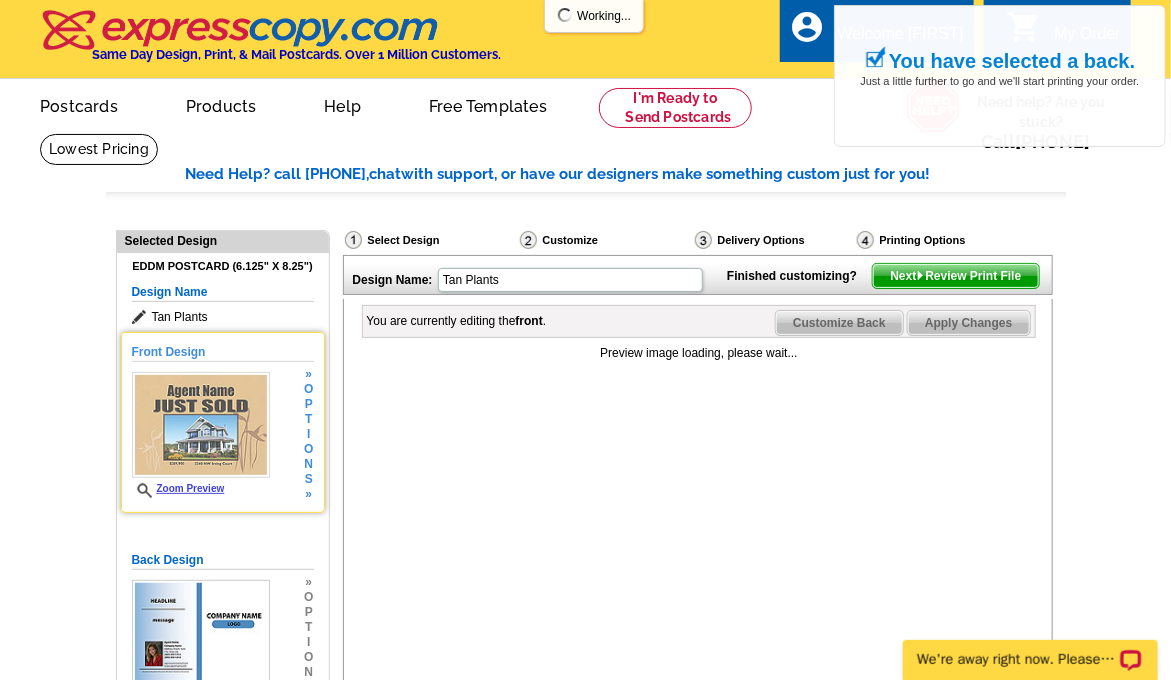 click at bounding box center [201, 425] 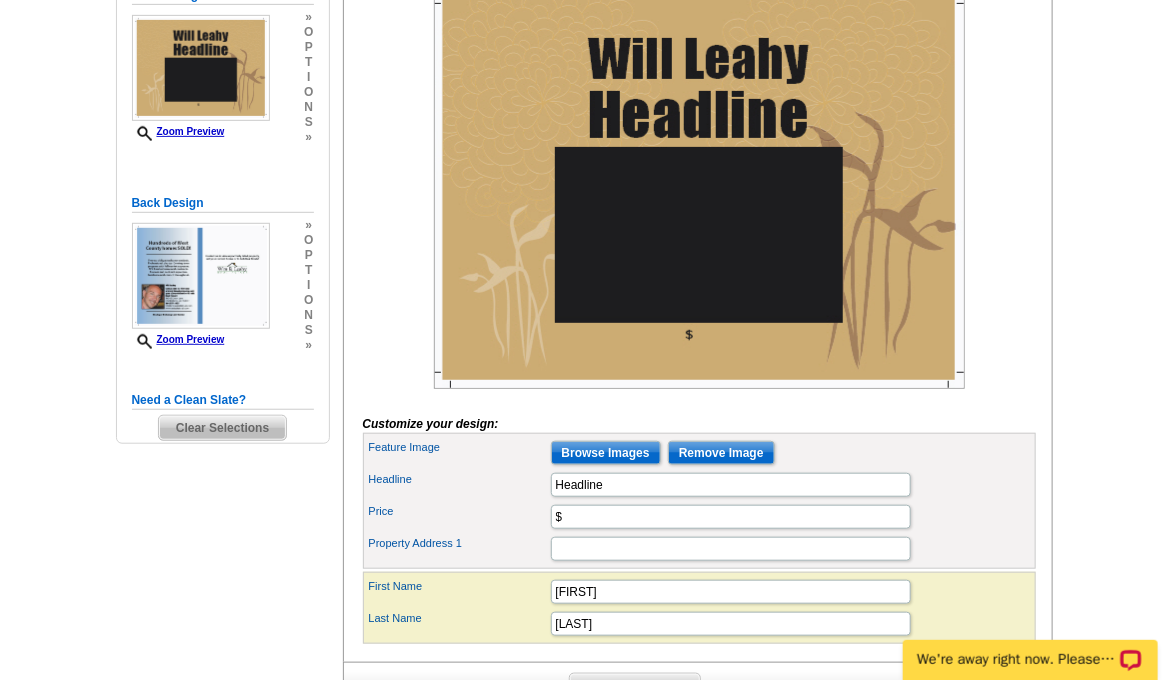scroll, scrollTop: 367, scrollLeft: 0, axis: vertical 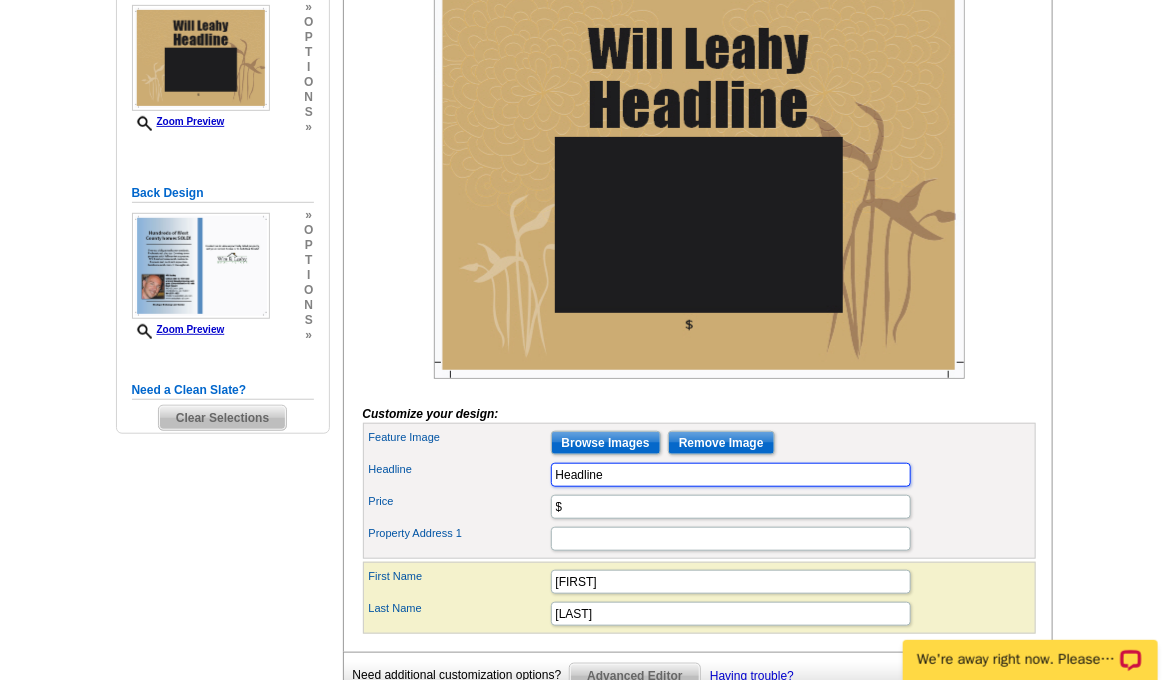 drag, startPoint x: 627, startPoint y: 507, endPoint x: 516, endPoint y: 514, distance: 111.220505 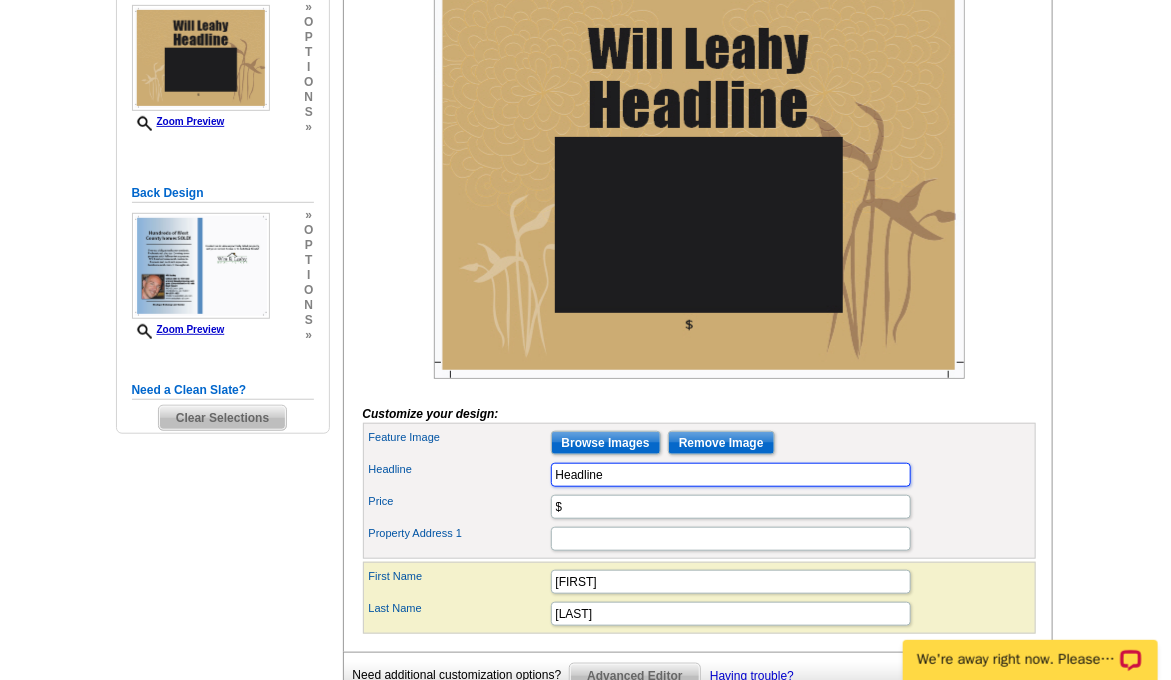 click on "Headline
Headline" at bounding box center (699, 475) 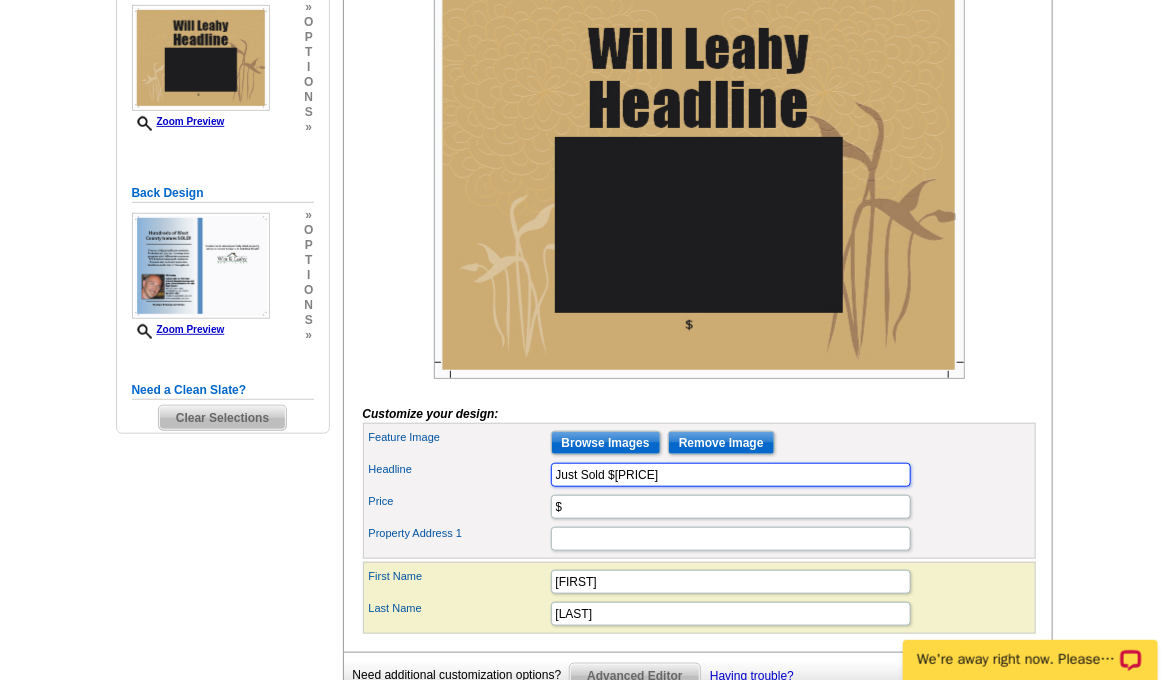 type on "Just Sold $[PRICE]" 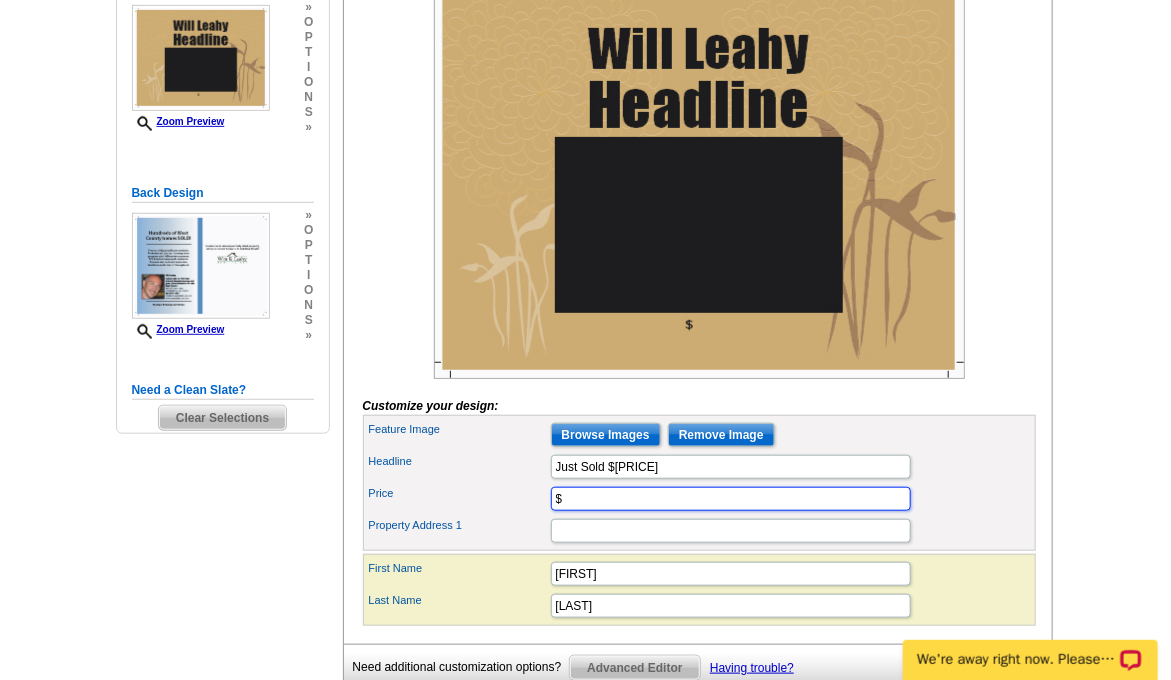 scroll, scrollTop: 0, scrollLeft: 0, axis: both 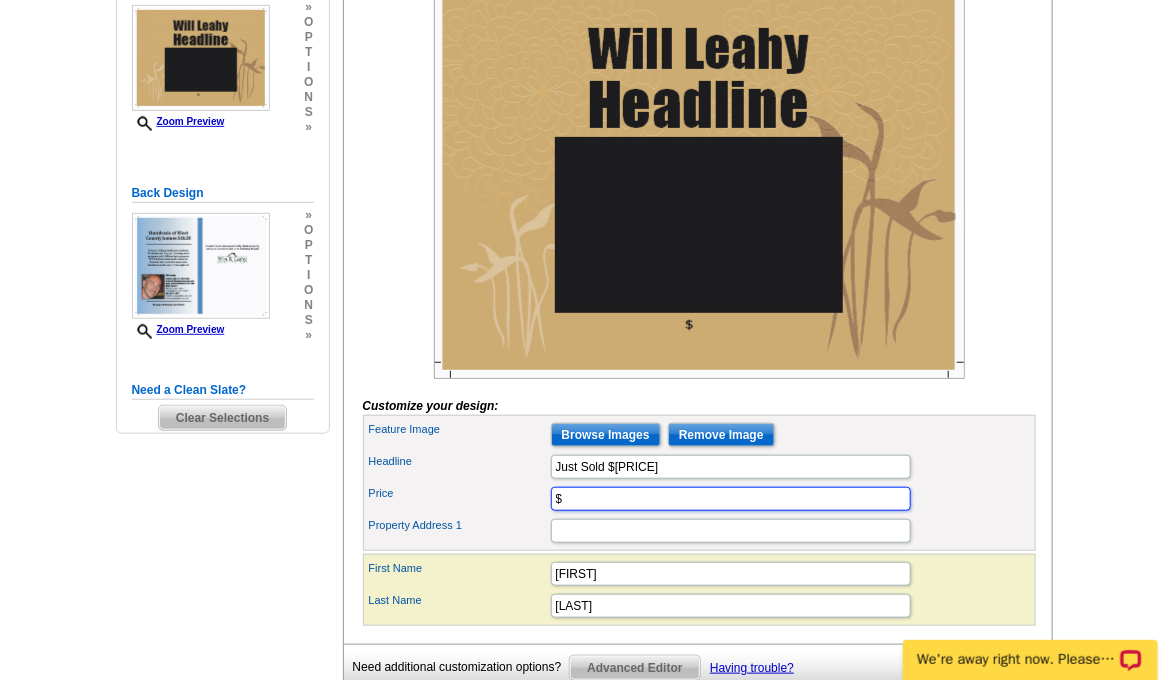 click on "Price
$" at bounding box center (699, 499) 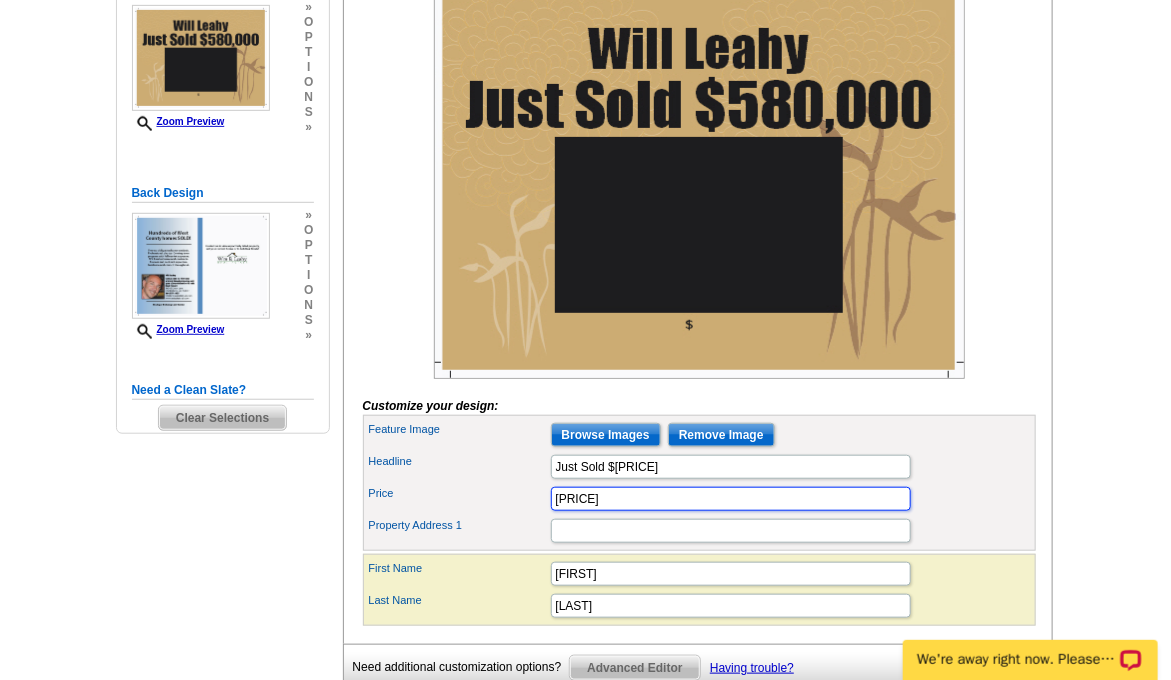type on "$580,000" 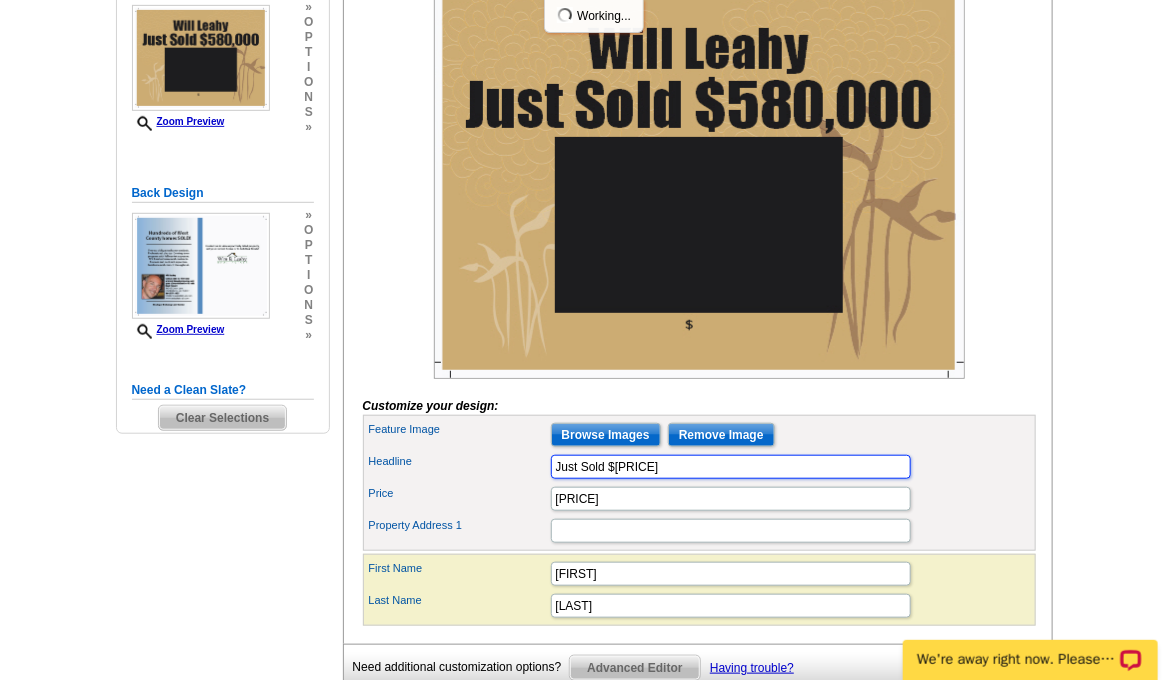 drag, startPoint x: 683, startPoint y: 492, endPoint x: 608, endPoint y: 497, distance: 75.16648 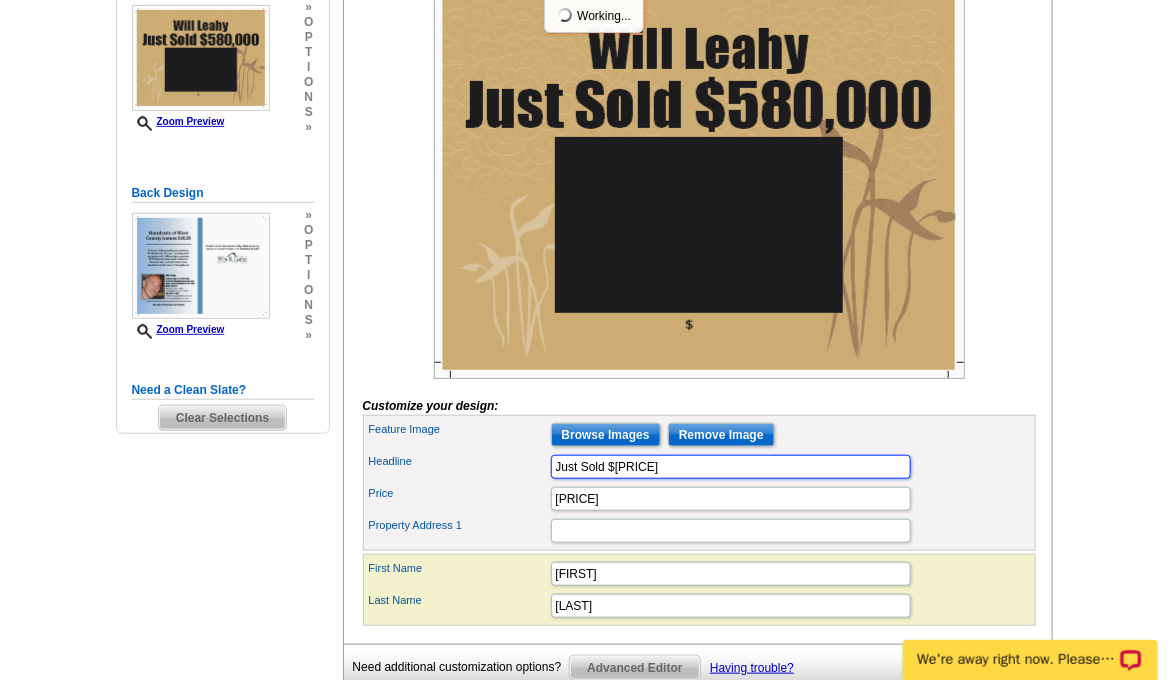 click on "Just Sold $580,000" at bounding box center [731, 467] 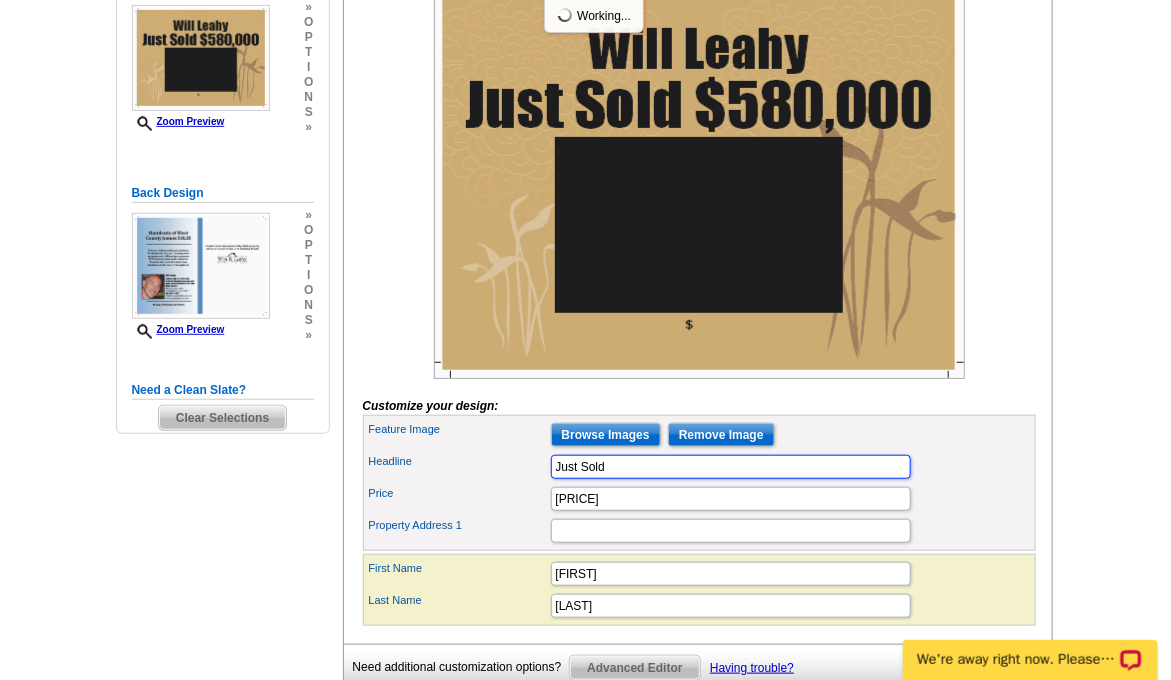 type on "Just Sold" 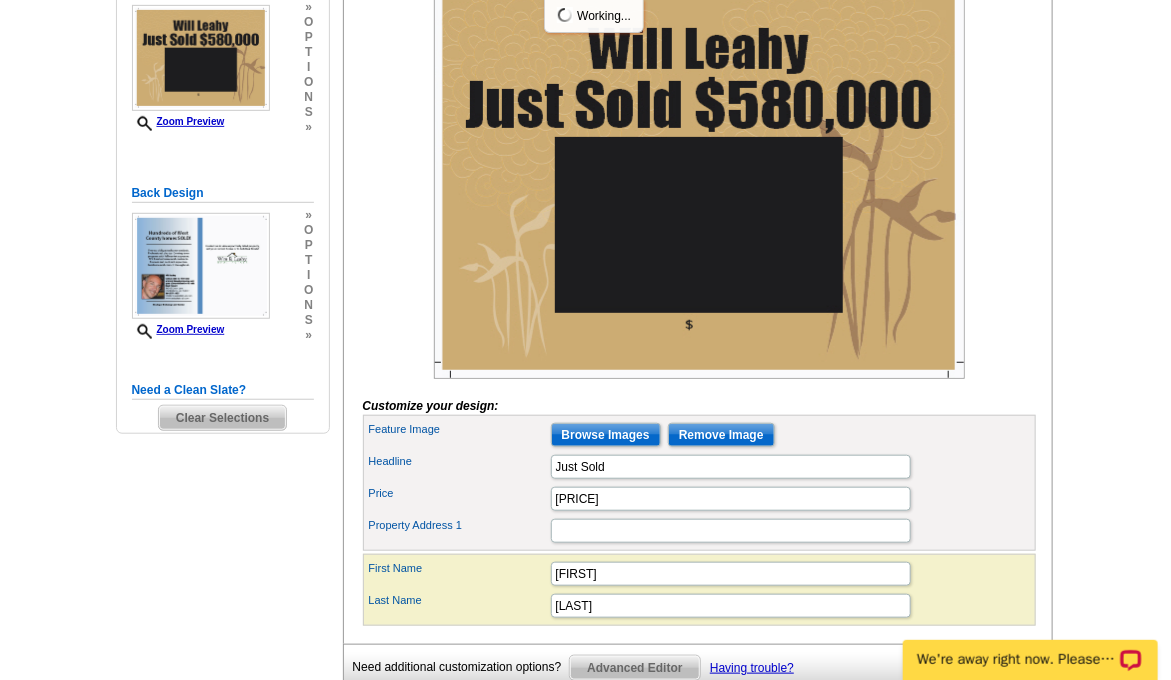 click on "Property Address 1" at bounding box center (699, 531) 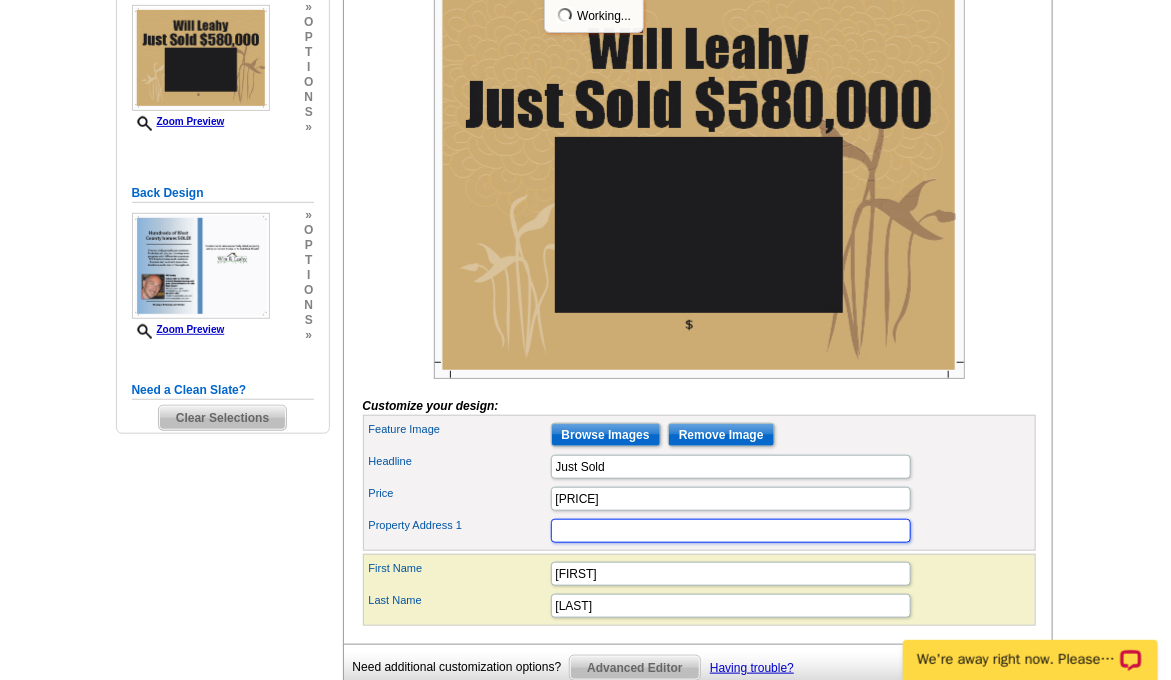 click on "Property Address 1" at bounding box center (731, 531) 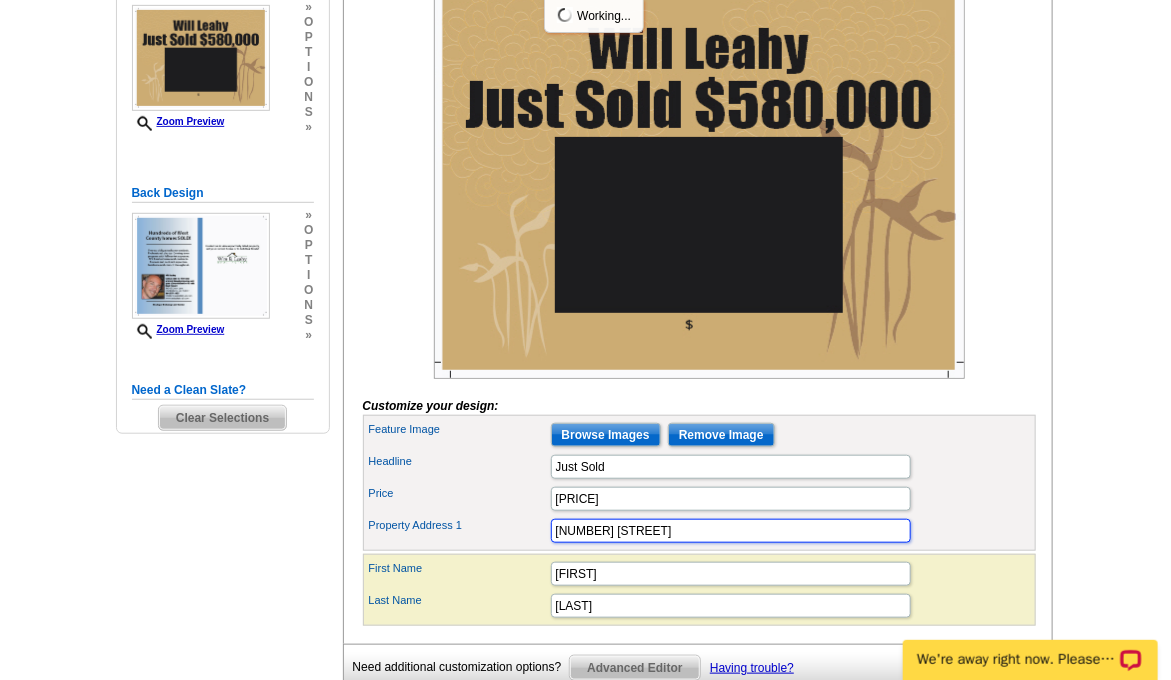 type on "[NUMBER] [STREET]" 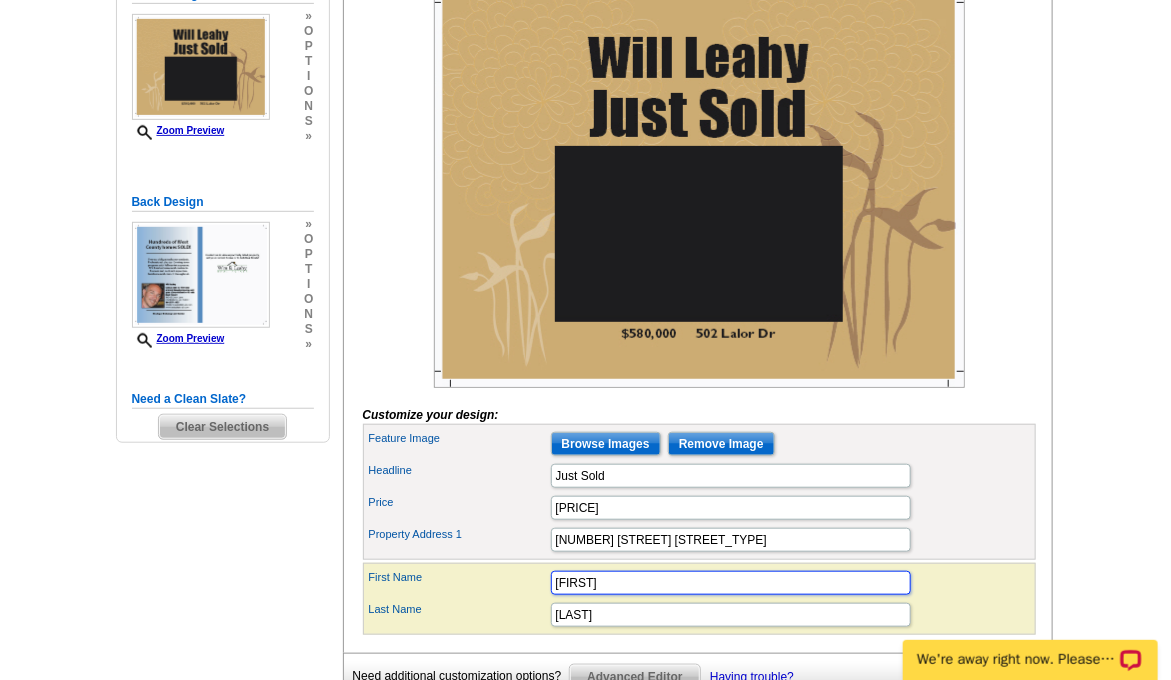 scroll, scrollTop: 357, scrollLeft: 0, axis: vertical 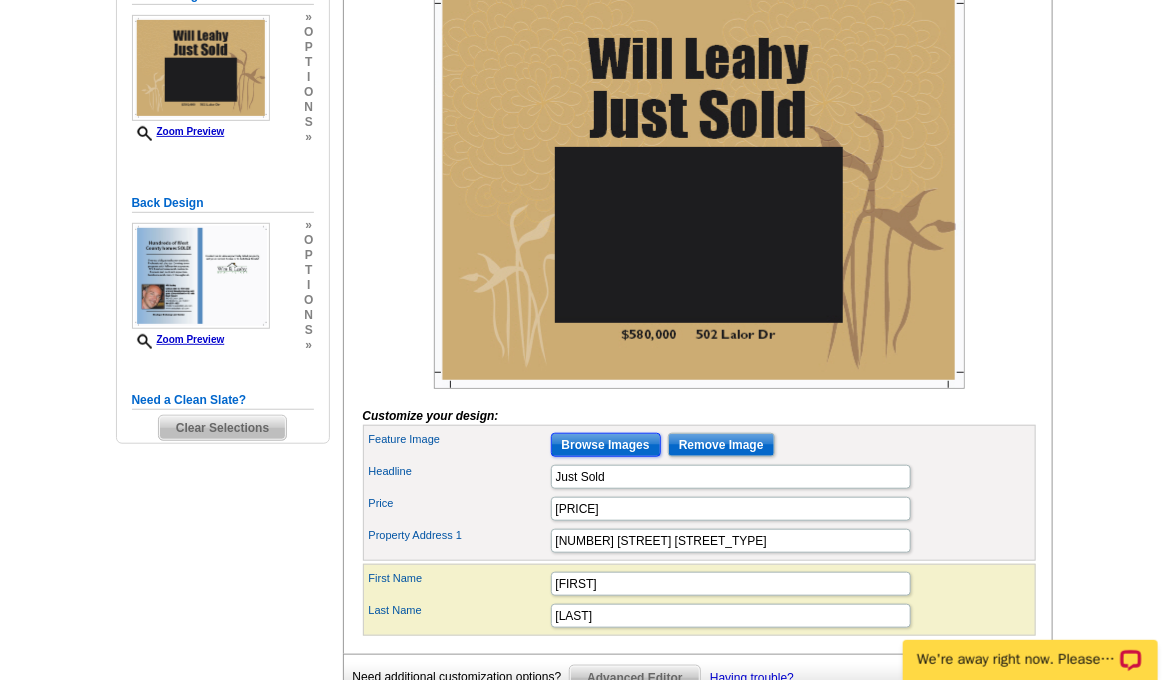 click on "Browse Images" at bounding box center (606, 445) 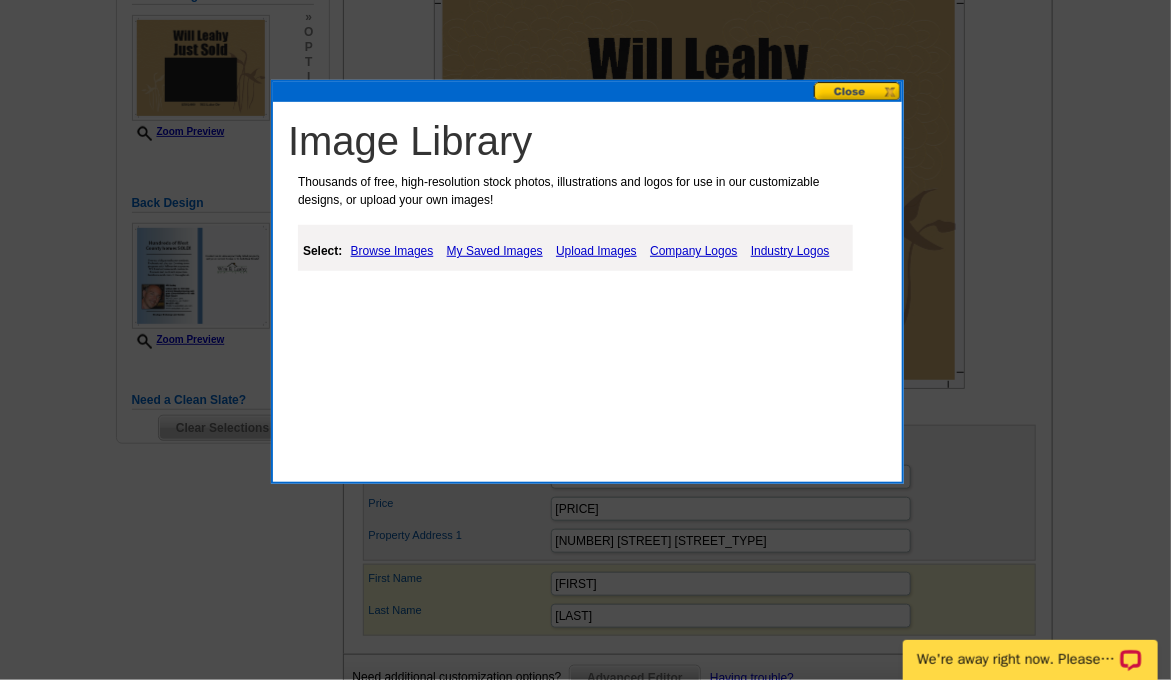 click on "Browse Images" at bounding box center [392, 251] 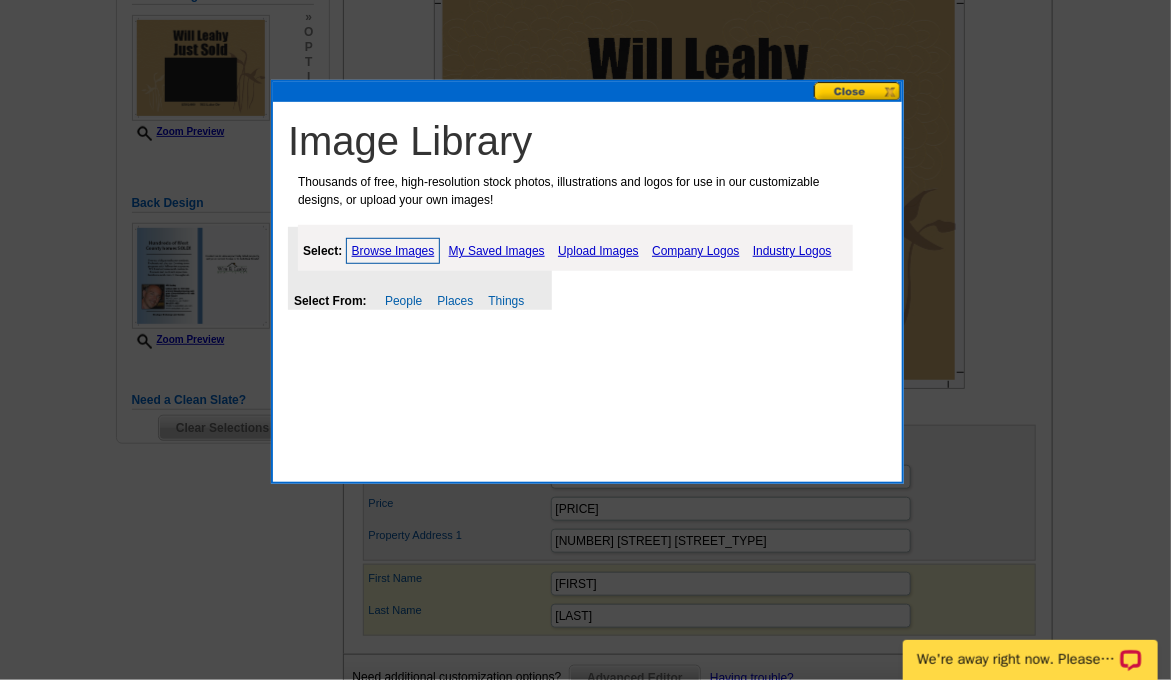 click on "My Saved Images" at bounding box center [497, 251] 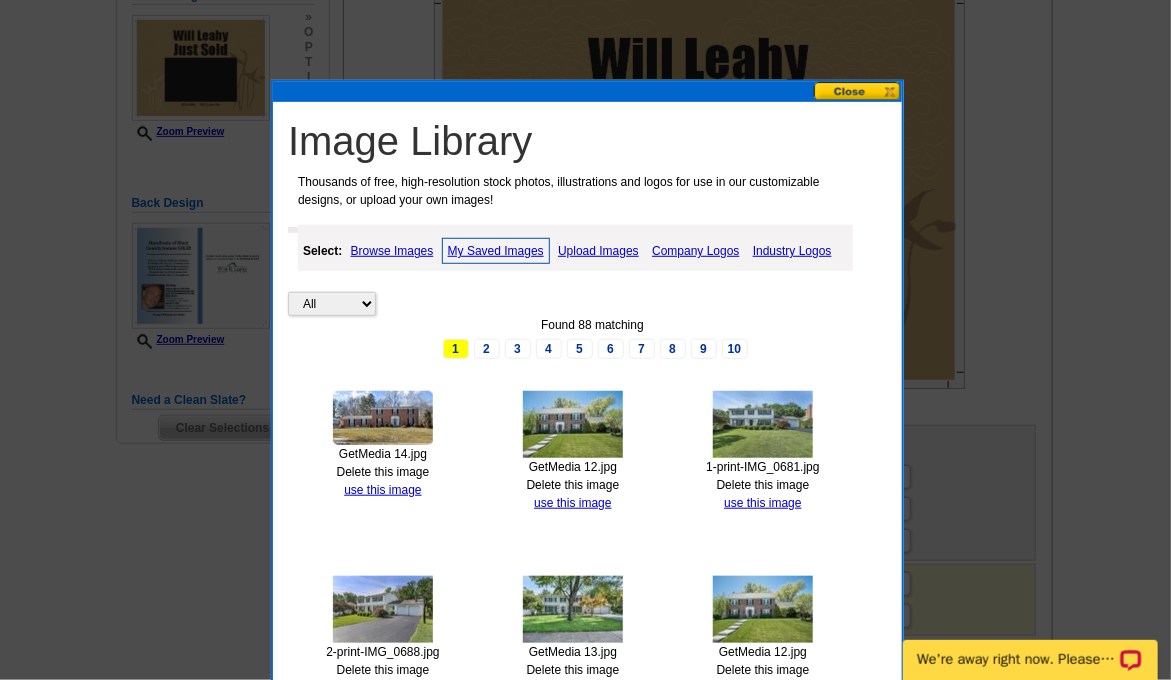 click on "Upload Images" at bounding box center (598, 251) 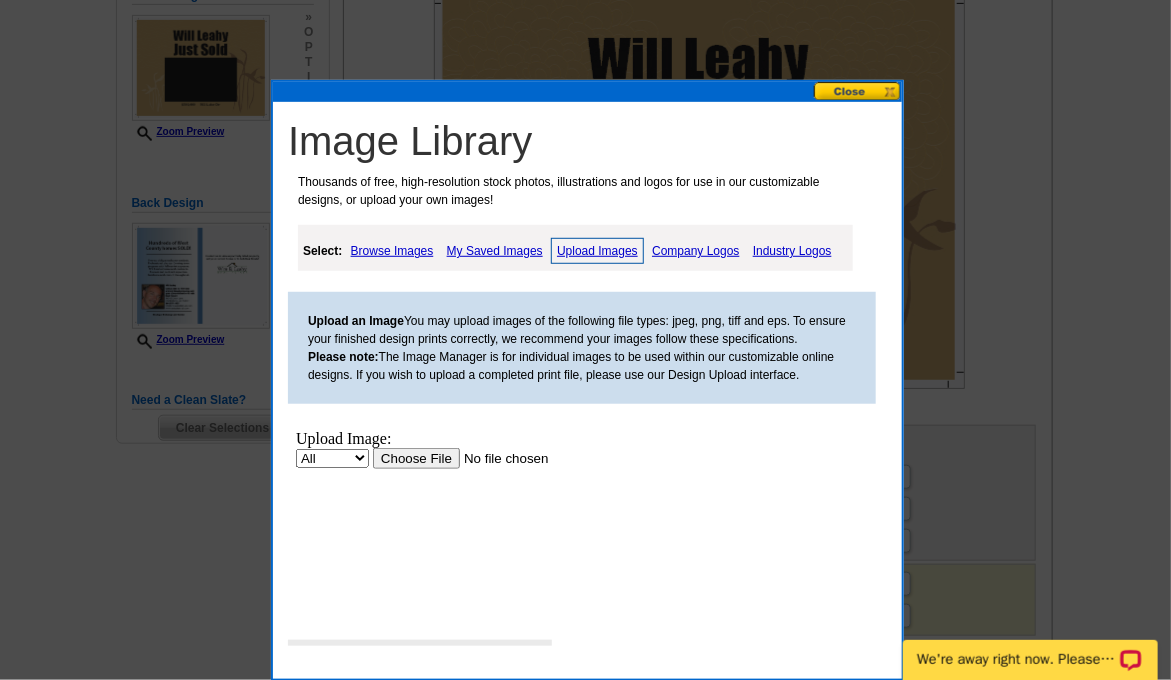 scroll, scrollTop: 0, scrollLeft: 0, axis: both 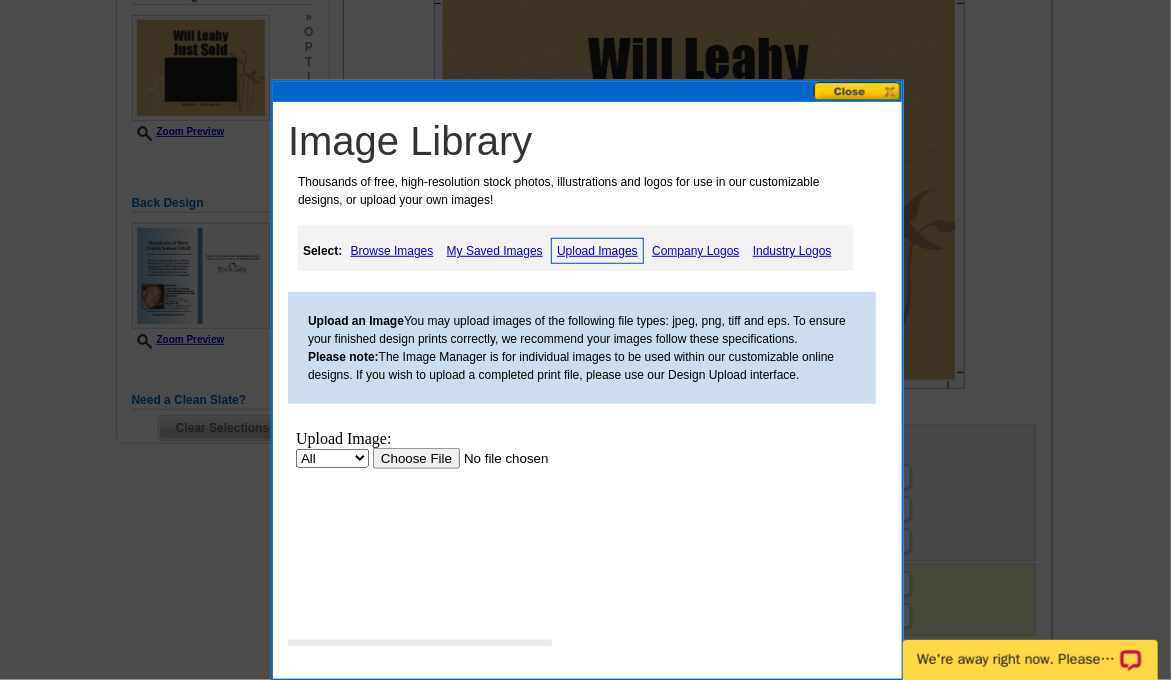 click at bounding box center [498, 457] 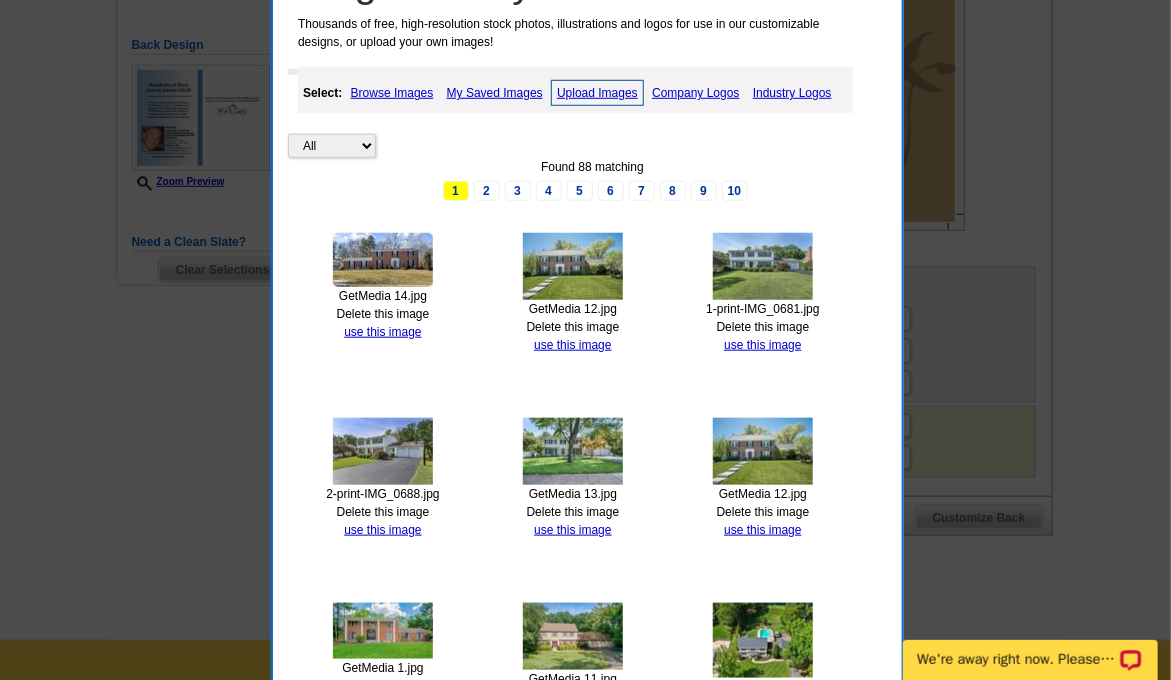 scroll, scrollTop: 516, scrollLeft: 0, axis: vertical 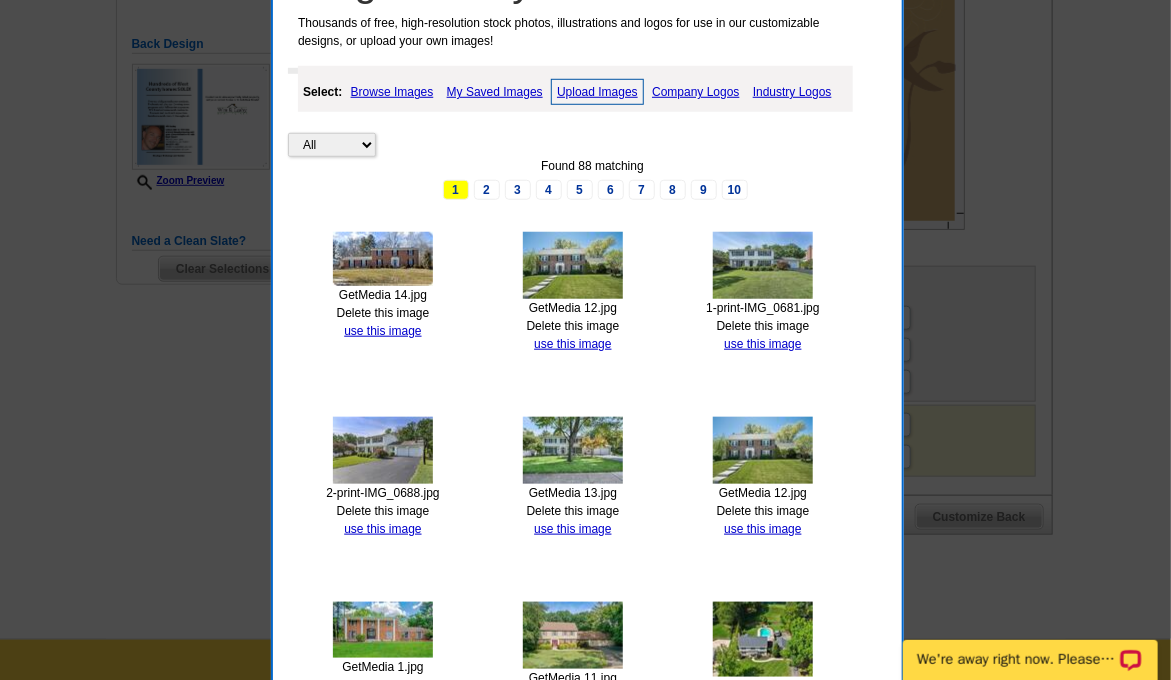 click on "Upload Images" at bounding box center [597, 92] 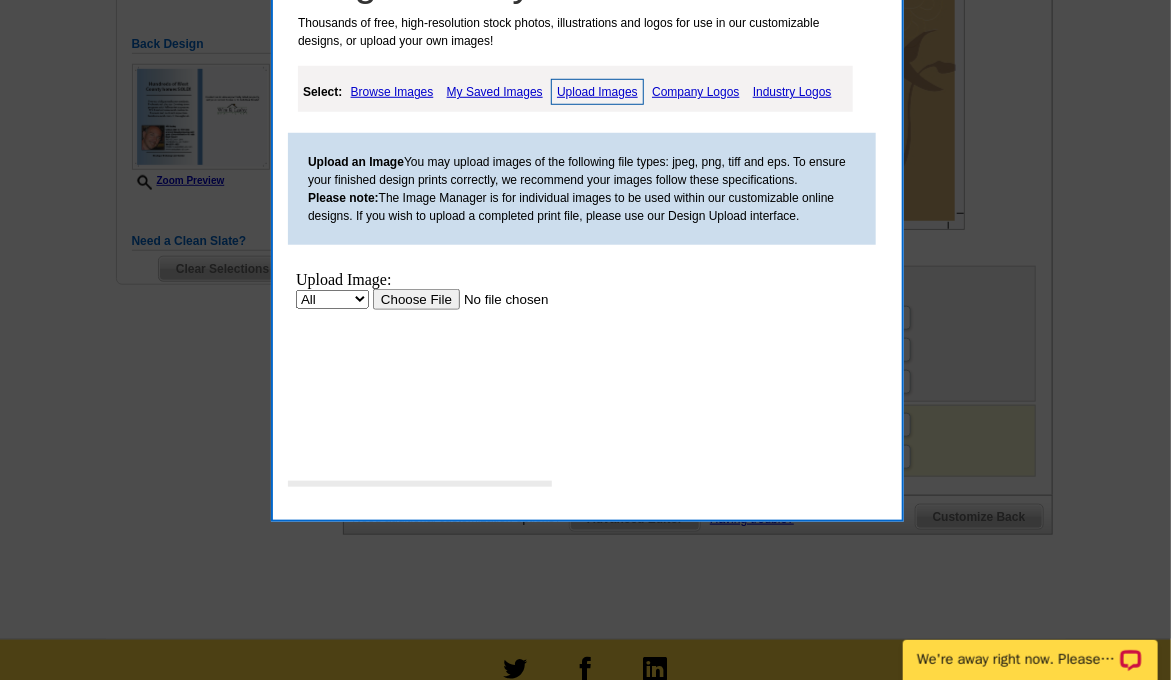 scroll, scrollTop: 0, scrollLeft: 0, axis: both 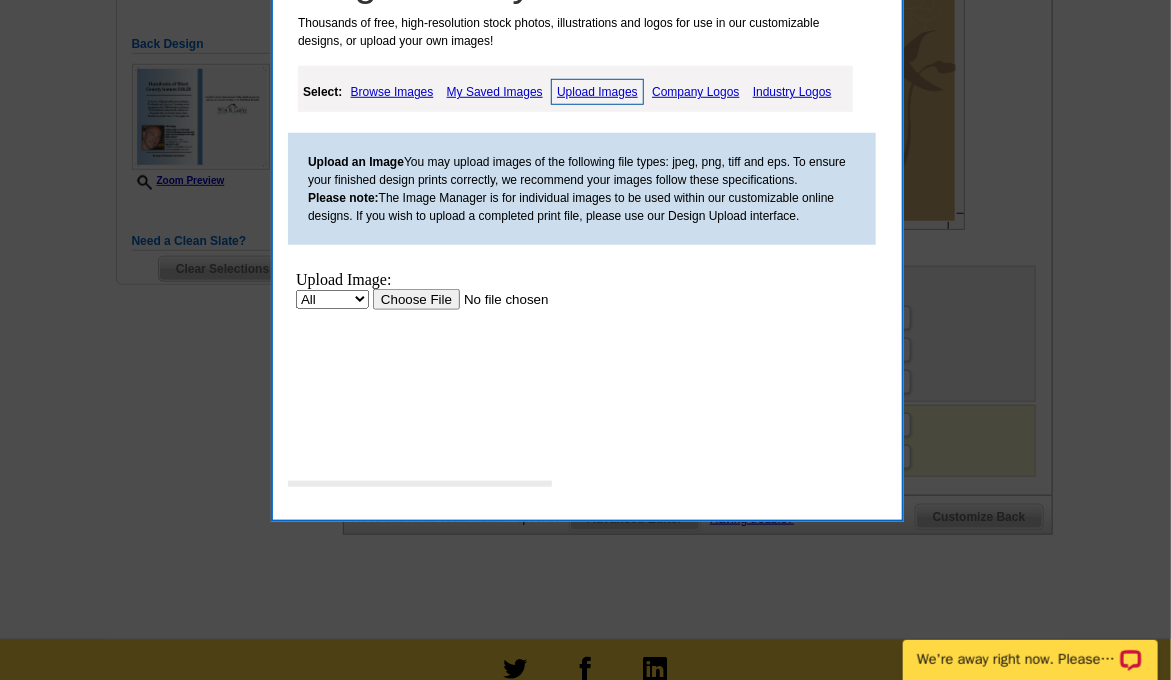 click at bounding box center [498, 299] 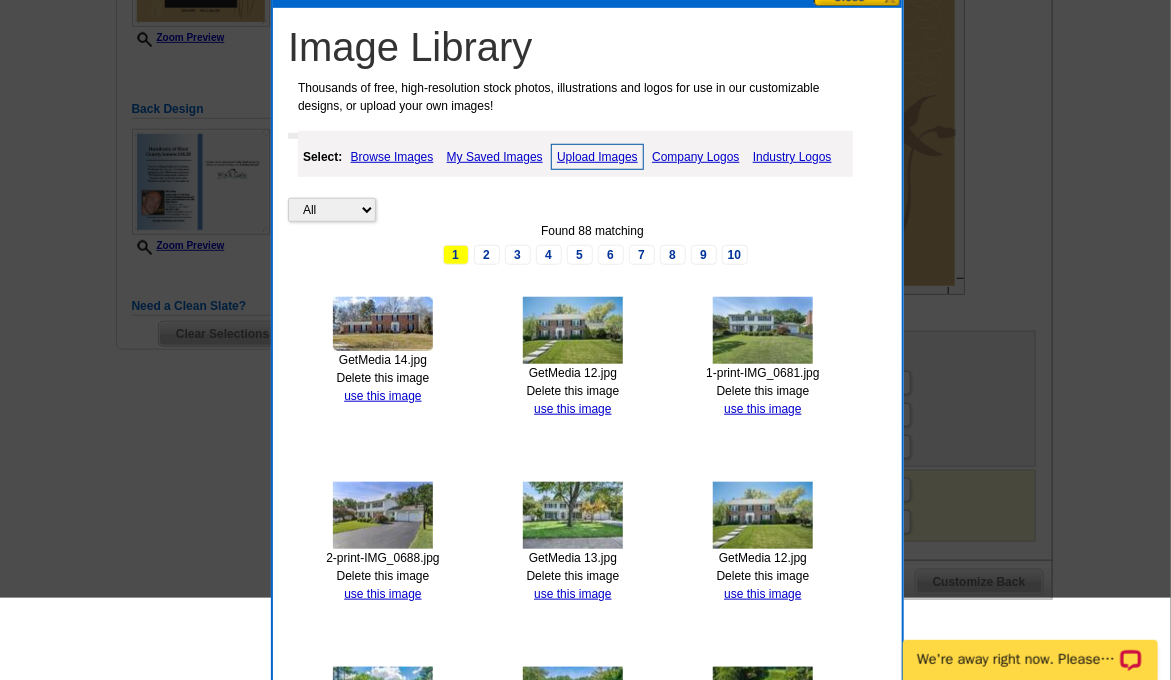 scroll, scrollTop: 368, scrollLeft: 0, axis: vertical 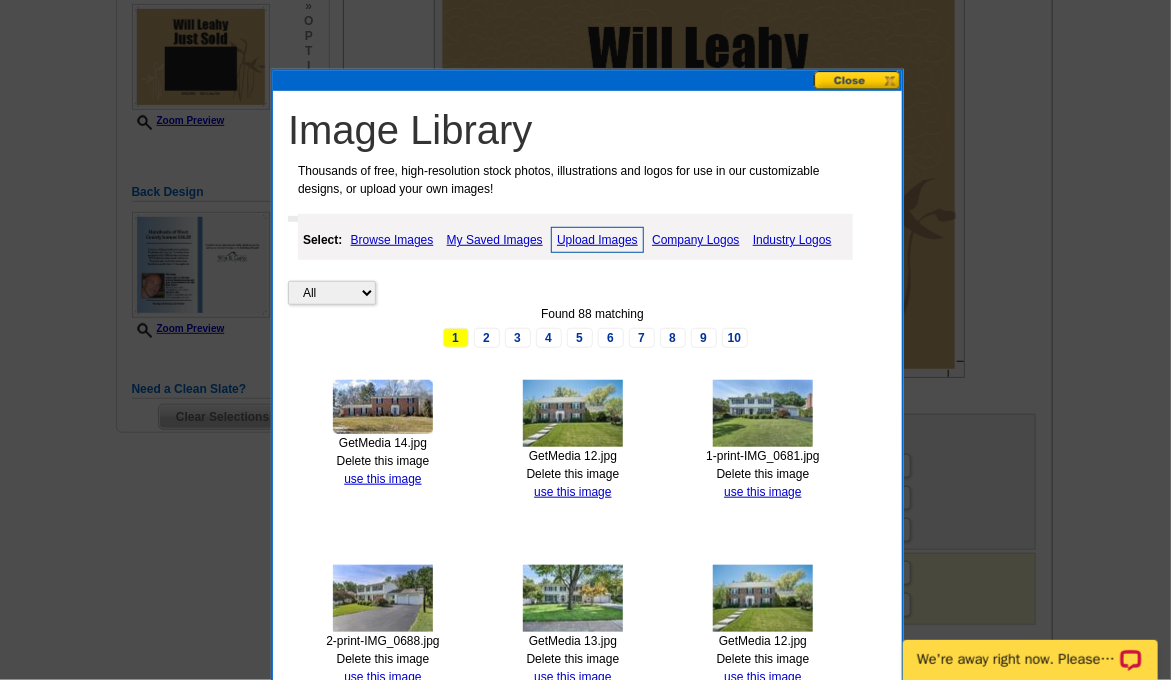click on "Image Library" at bounding box center (592, 130) 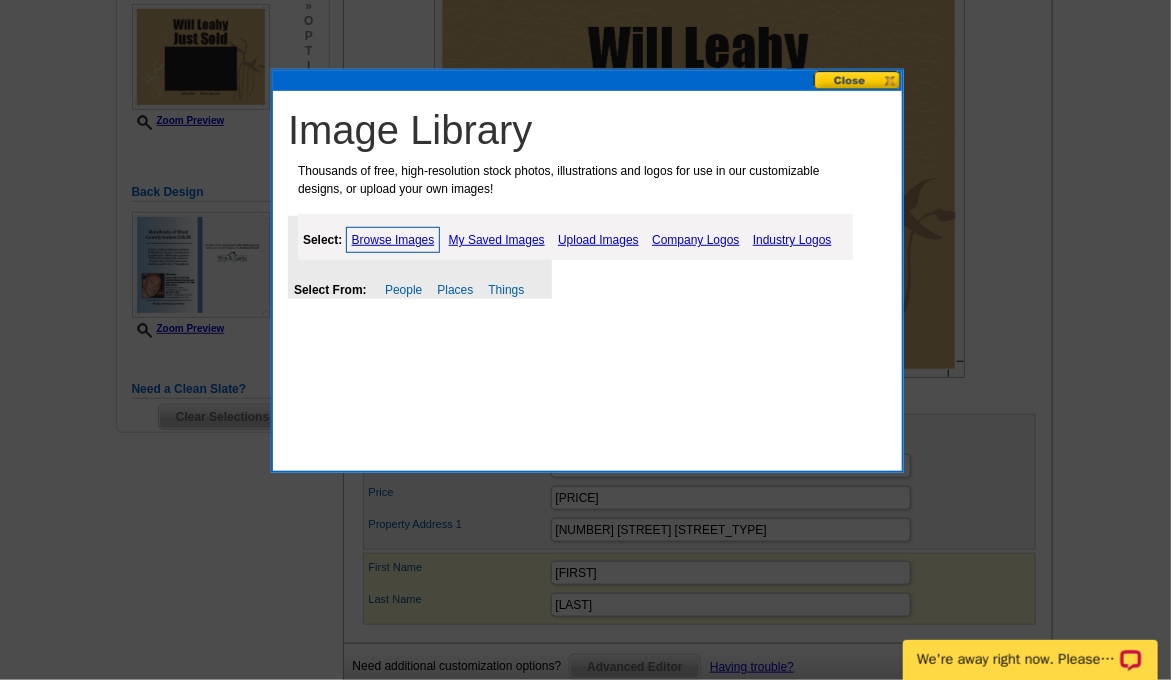 click on "My Saved Images" at bounding box center (497, 240) 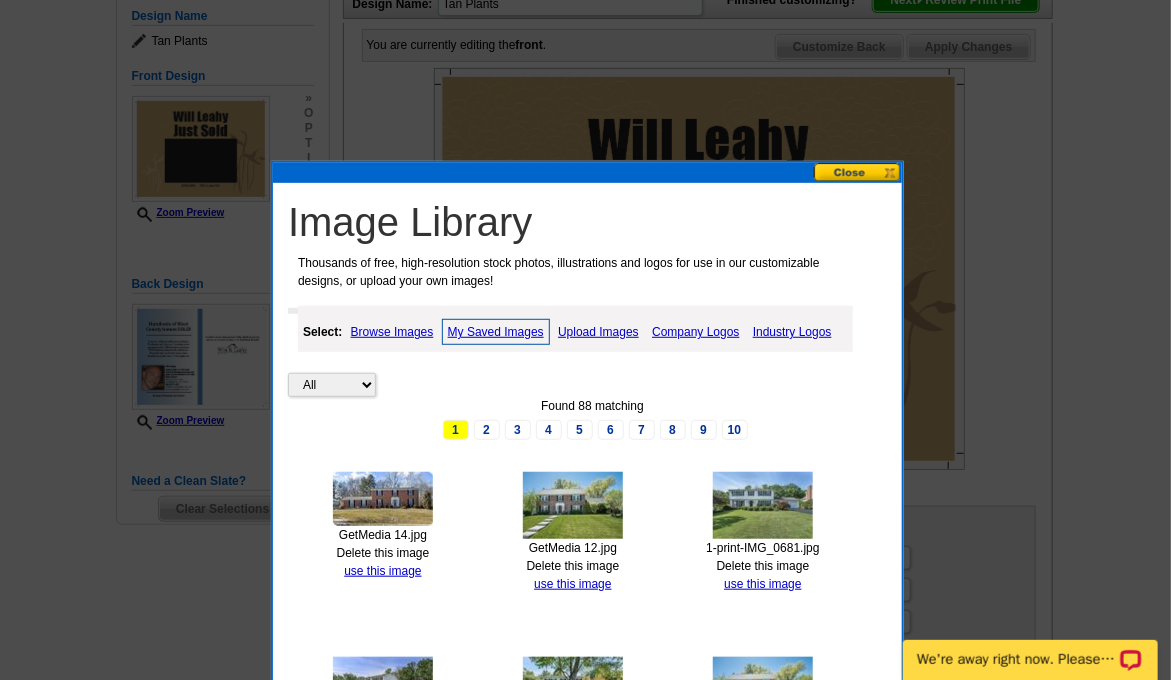 scroll, scrollTop: 275, scrollLeft: 0, axis: vertical 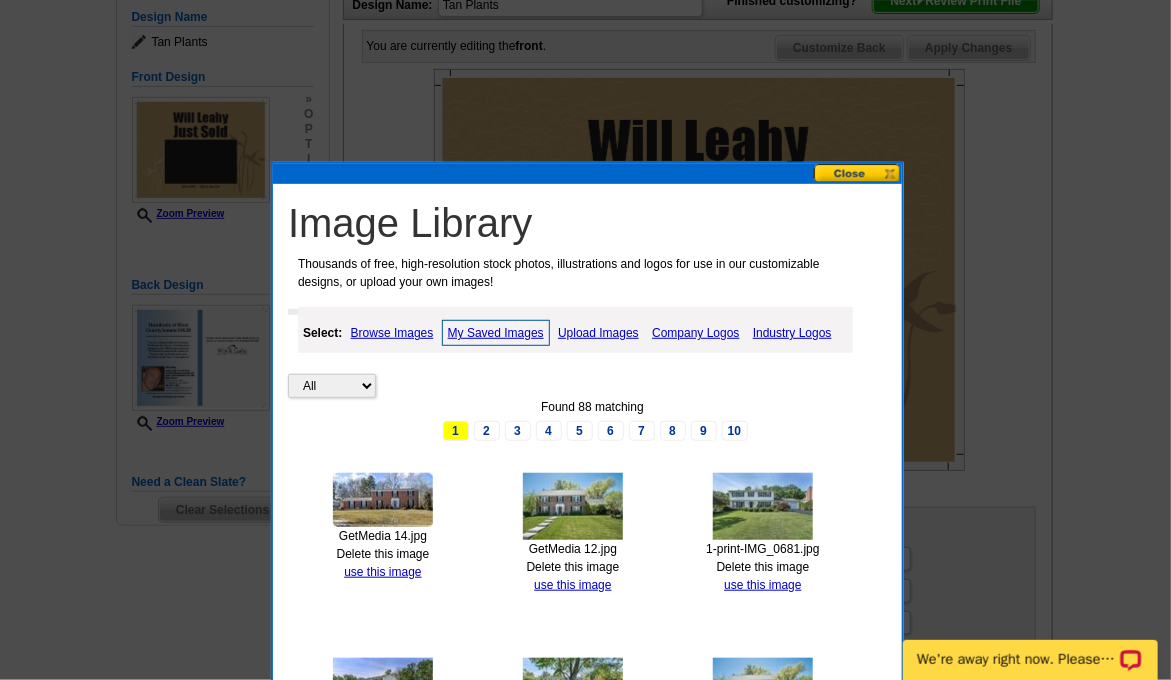 click on "Upload Images" at bounding box center (598, 333) 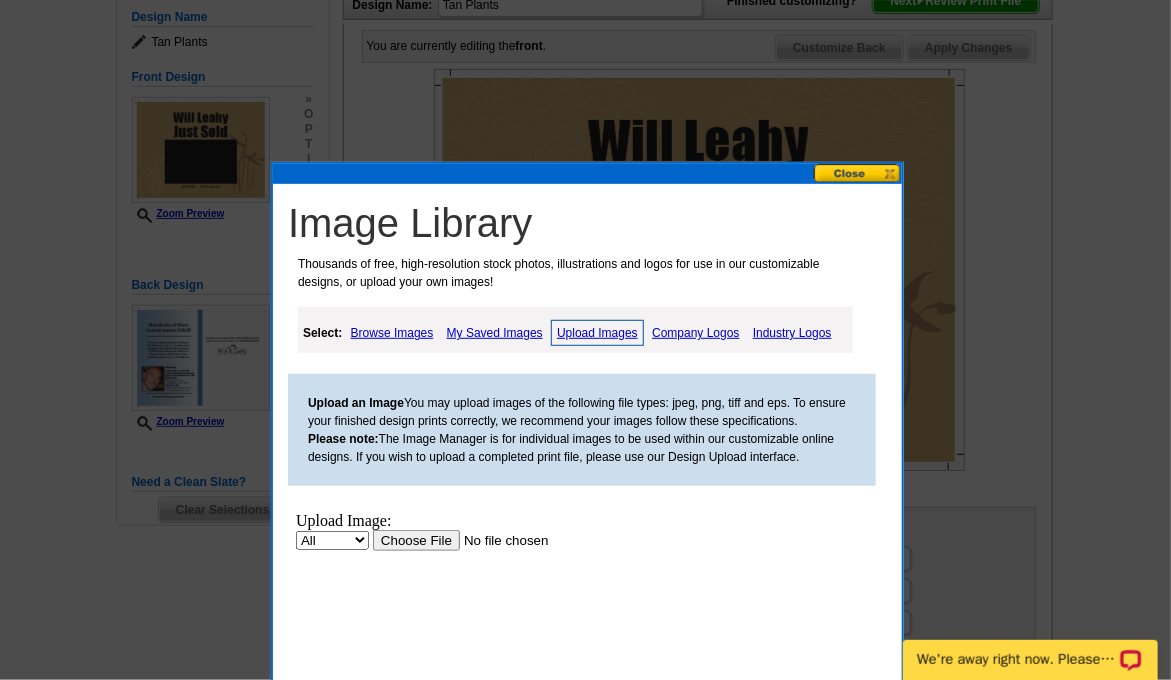 scroll, scrollTop: 0, scrollLeft: 0, axis: both 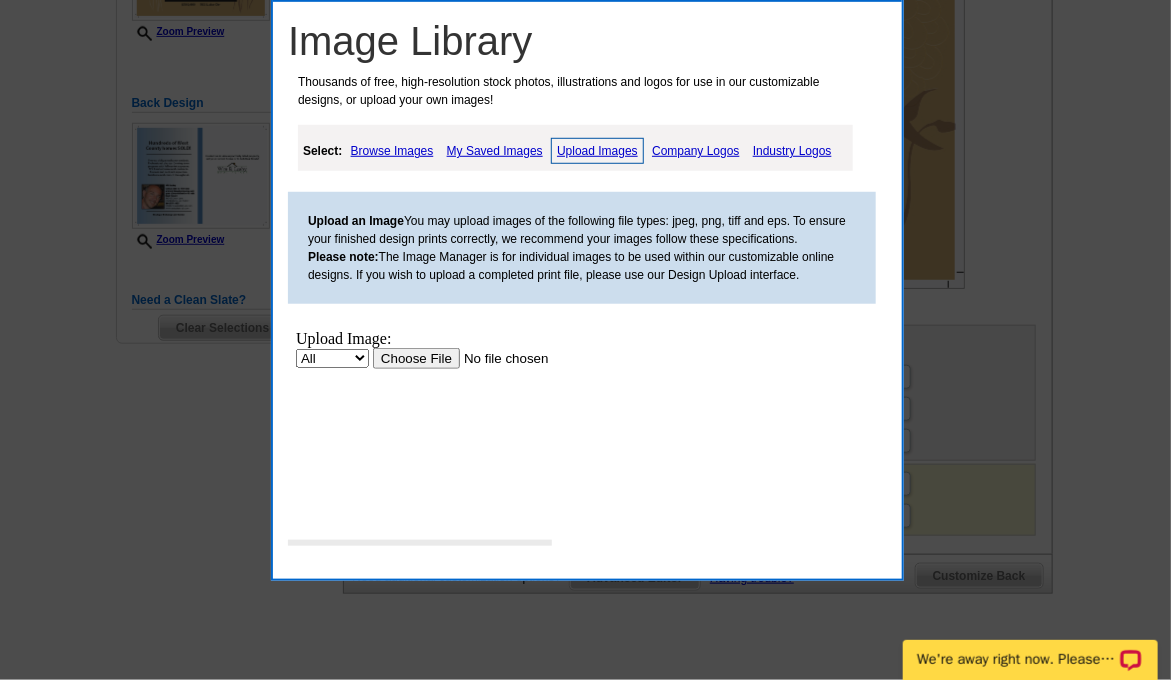 click at bounding box center [498, 358] 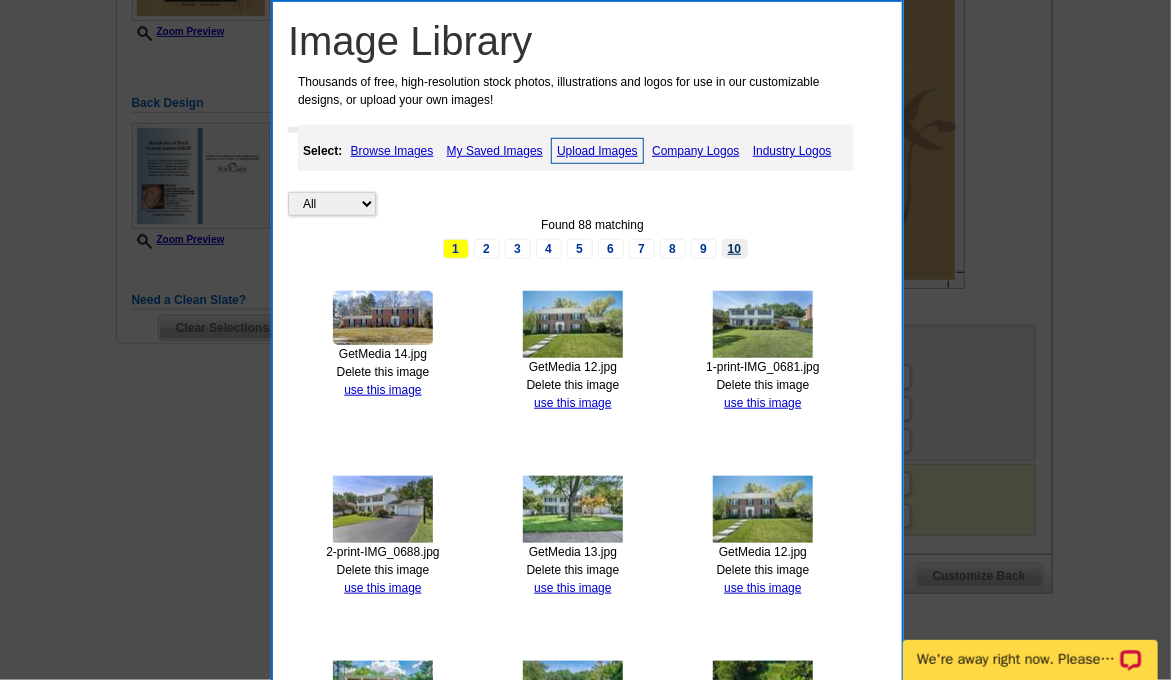 click on "10" at bounding box center (735, 249) 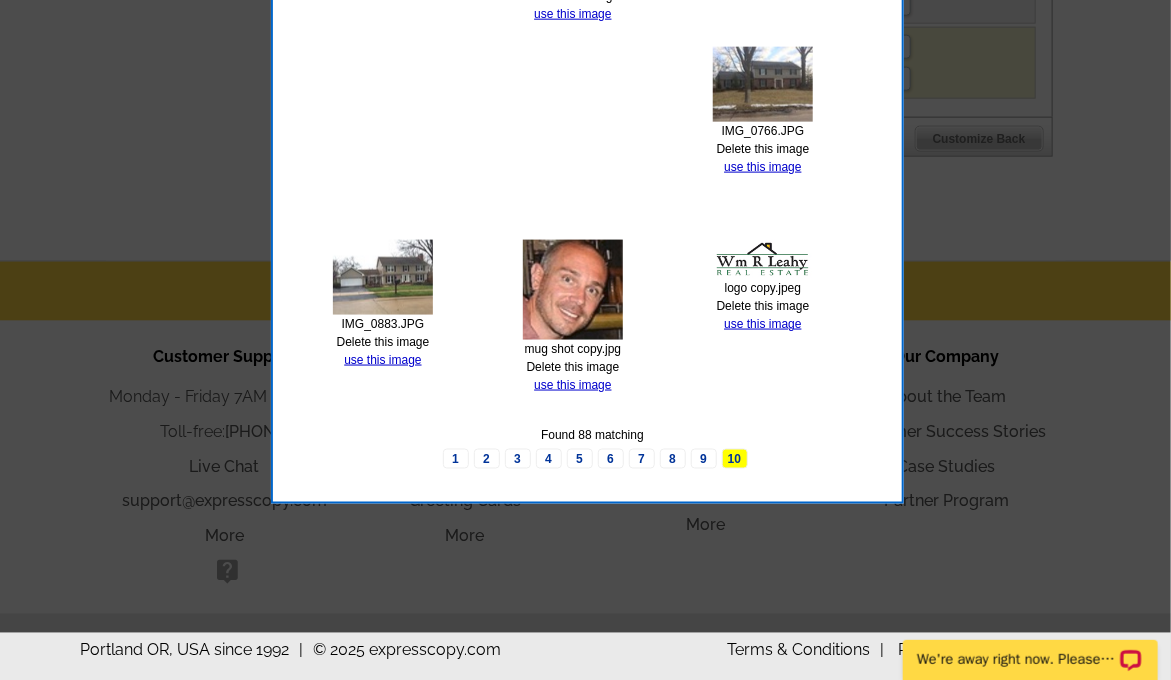 scroll, scrollTop: 921, scrollLeft: 0, axis: vertical 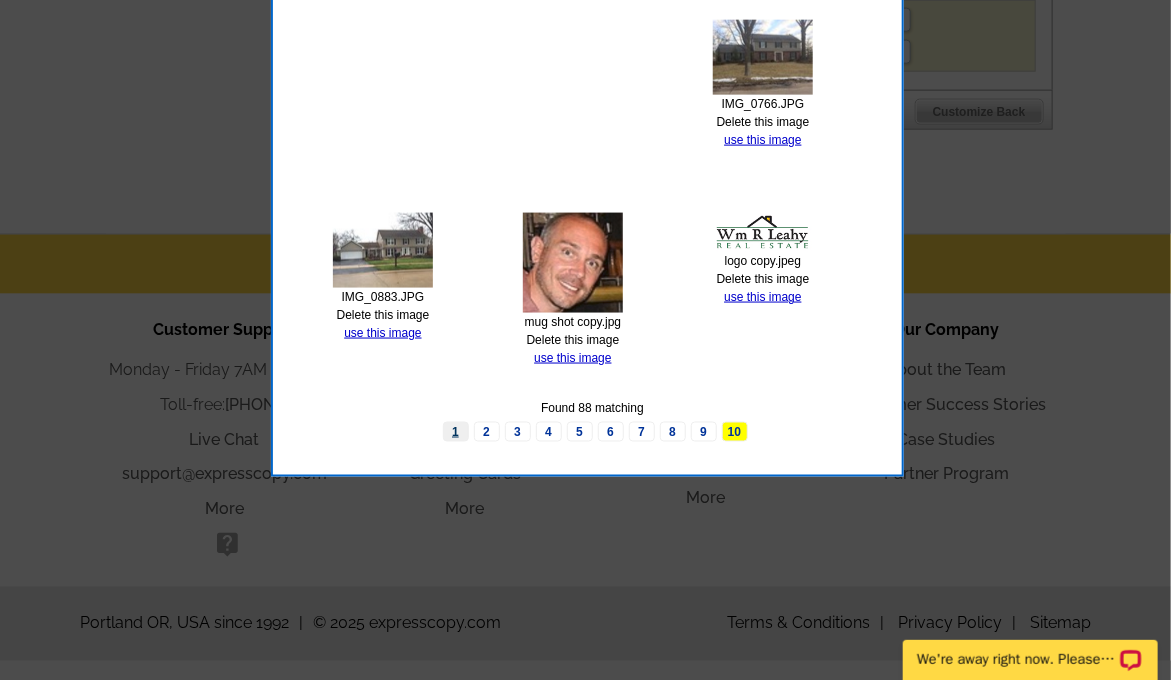 click on "1" at bounding box center (456, 432) 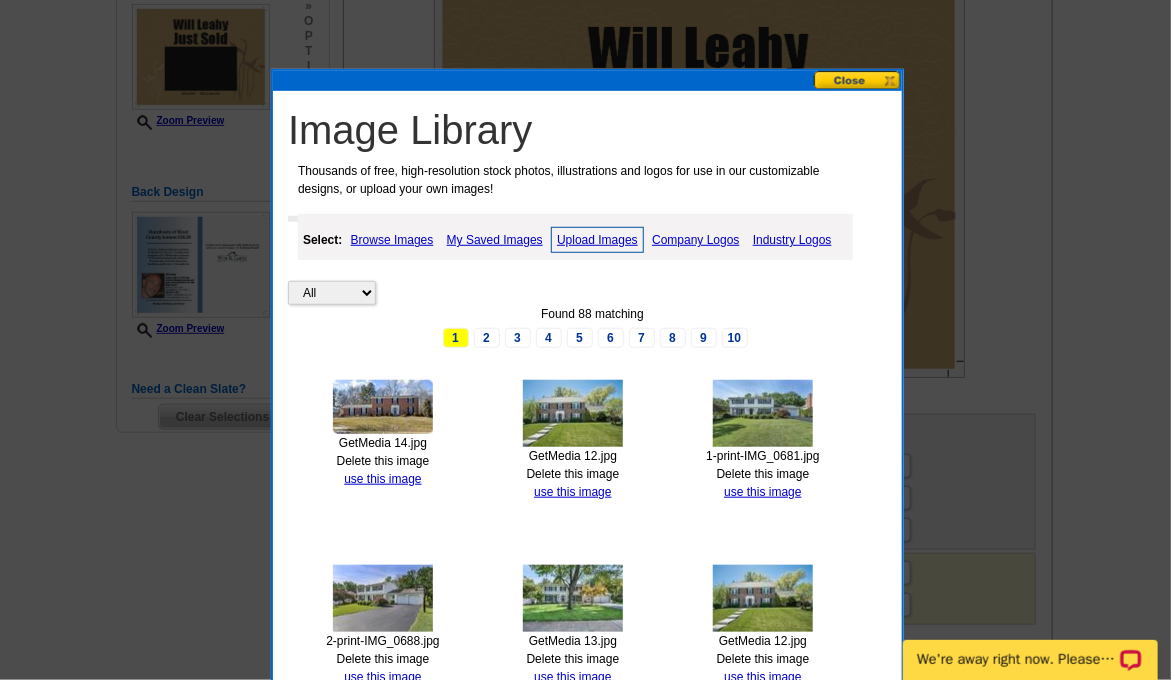 scroll, scrollTop: 367, scrollLeft: 0, axis: vertical 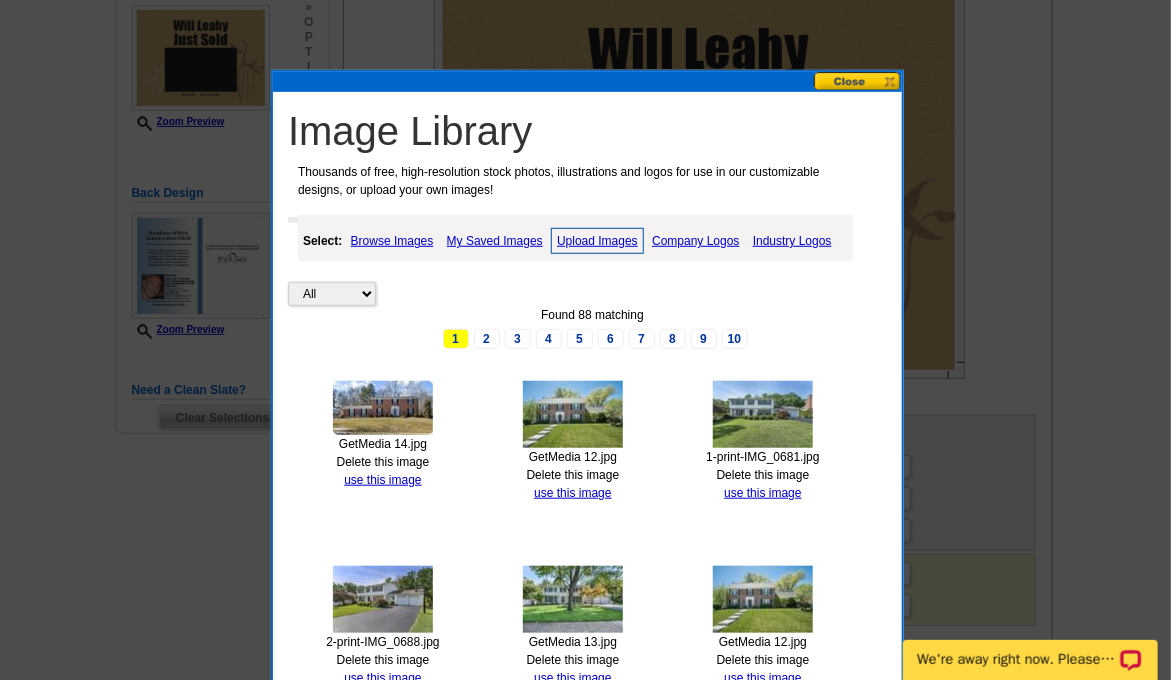 click on "Upload Images" at bounding box center [597, 241] 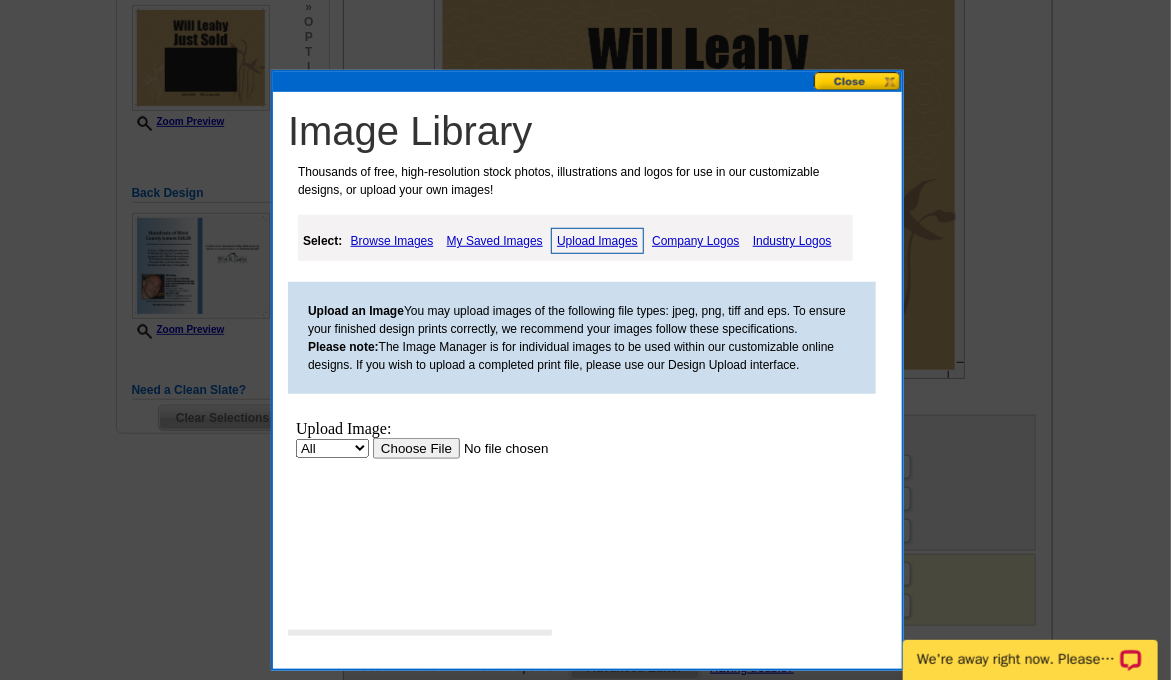 scroll, scrollTop: 0, scrollLeft: 0, axis: both 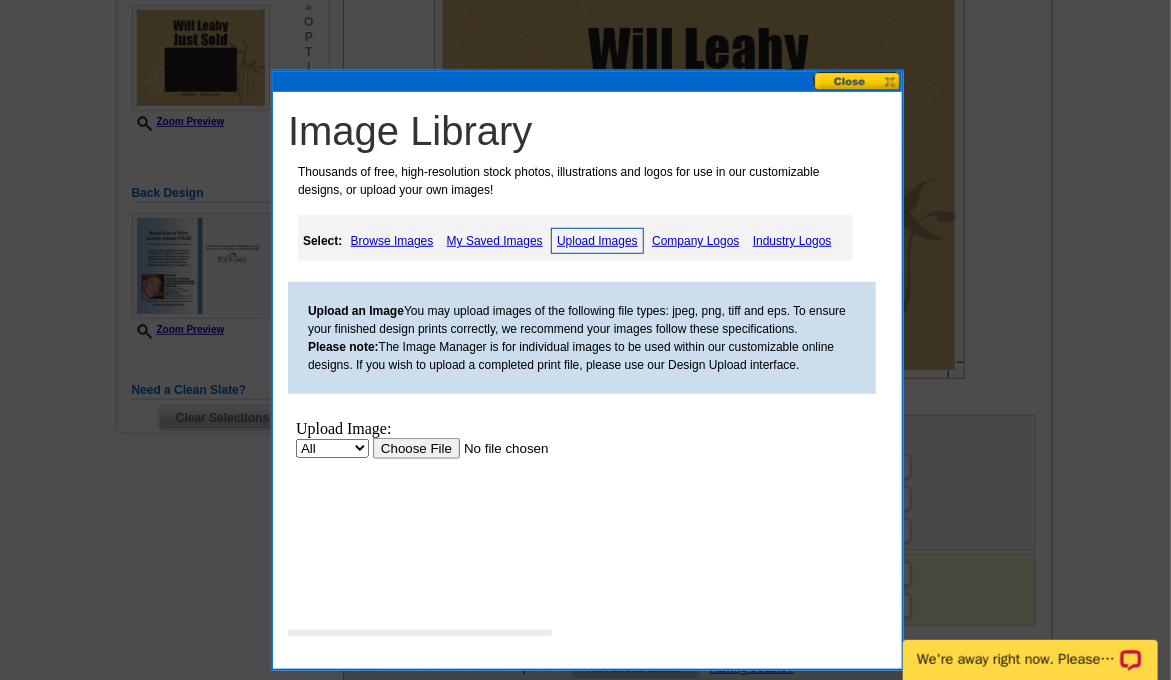 click at bounding box center [498, 447] 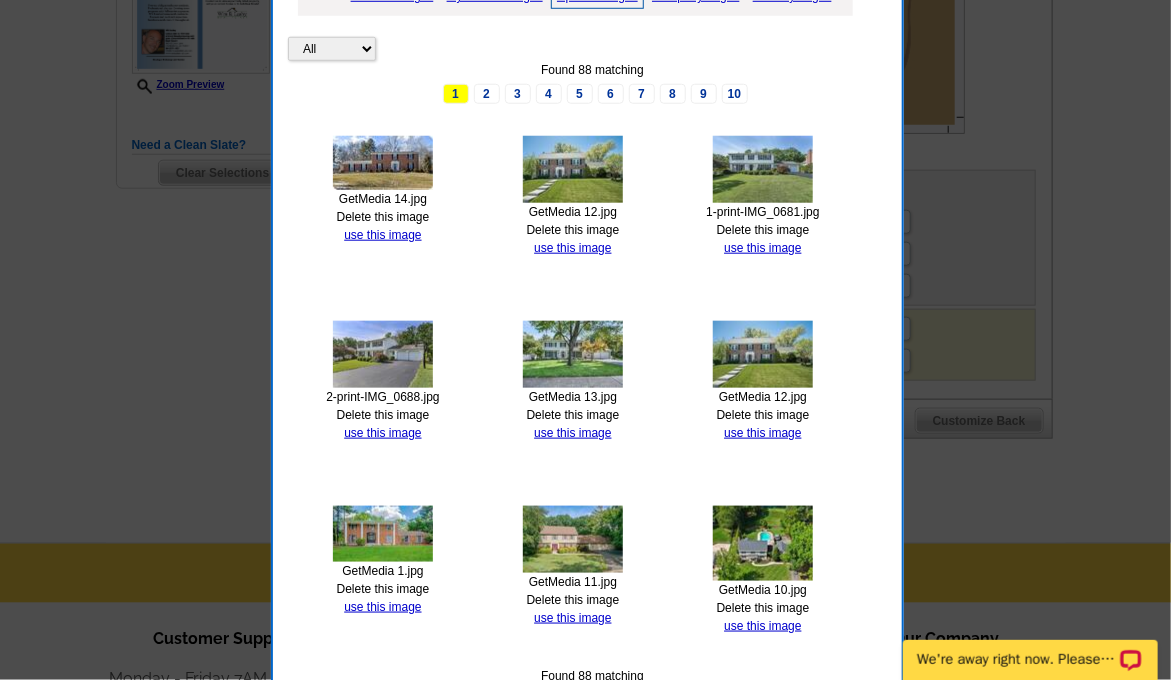 scroll, scrollTop: 611, scrollLeft: 0, axis: vertical 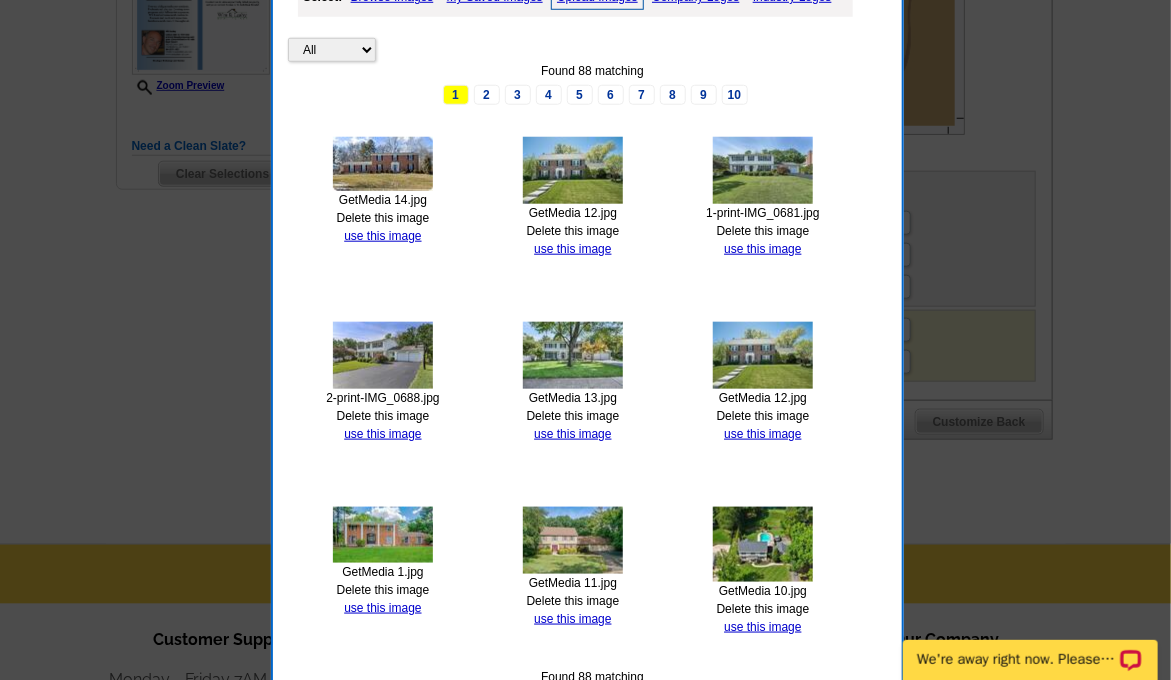 click at bounding box center [383, 164] 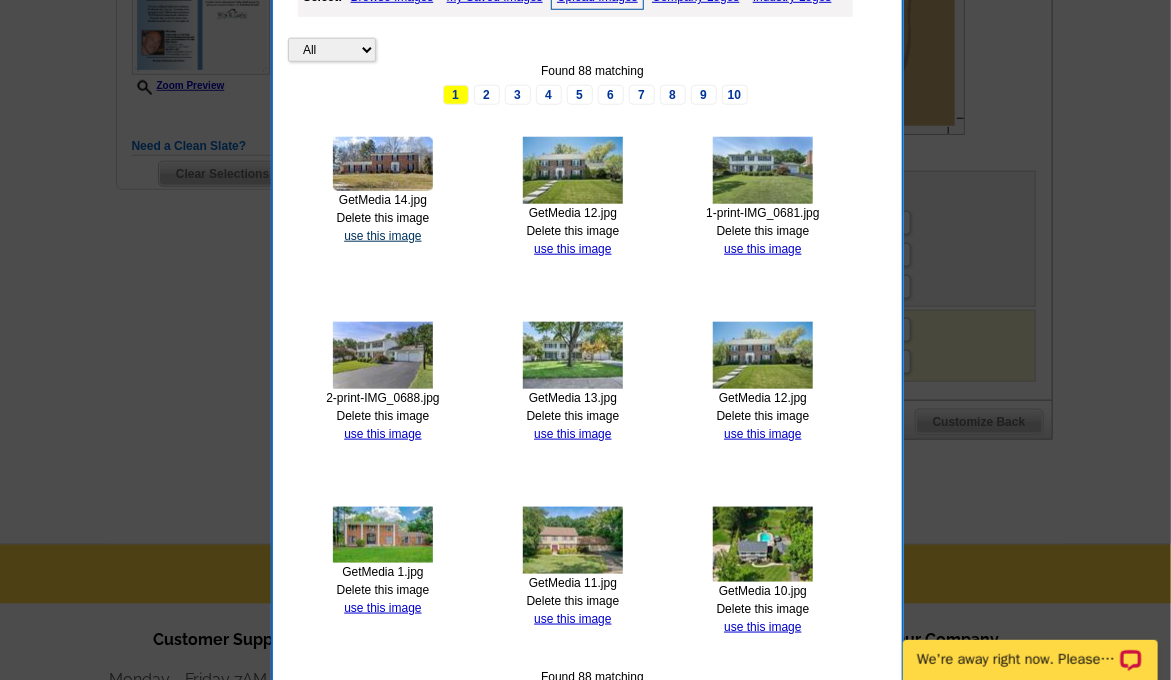 click on "use this image" at bounding box center [382, 236] 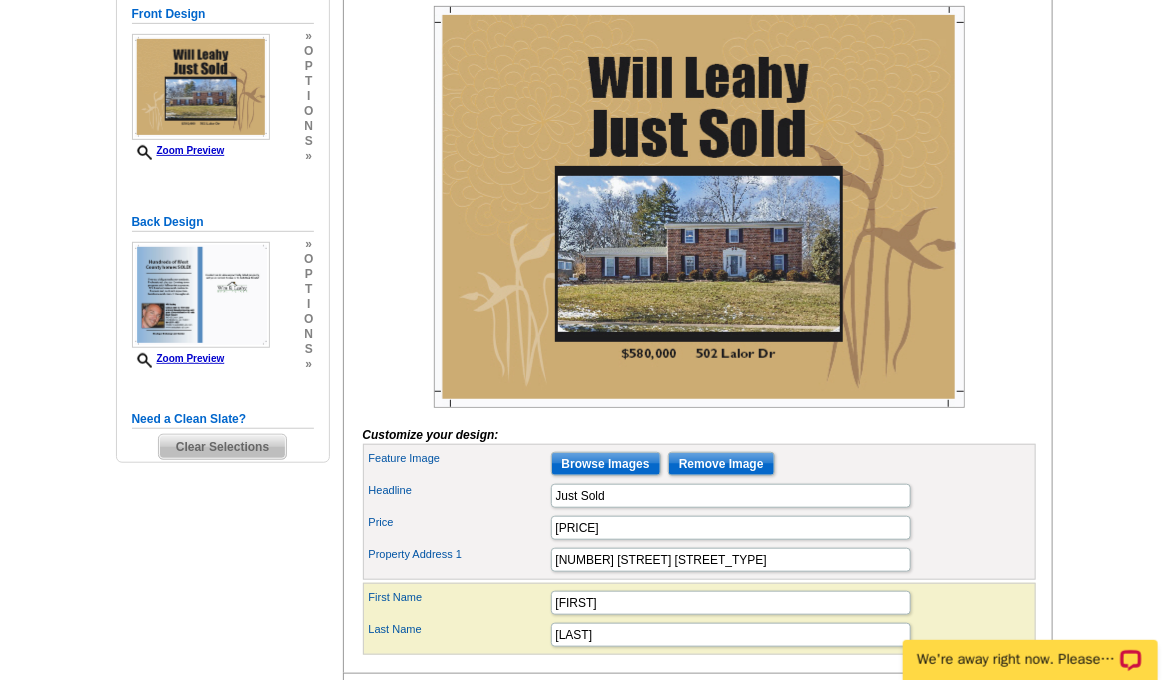 scroll, scrollTop: 339, scrollLeft: 0, axis: vertical 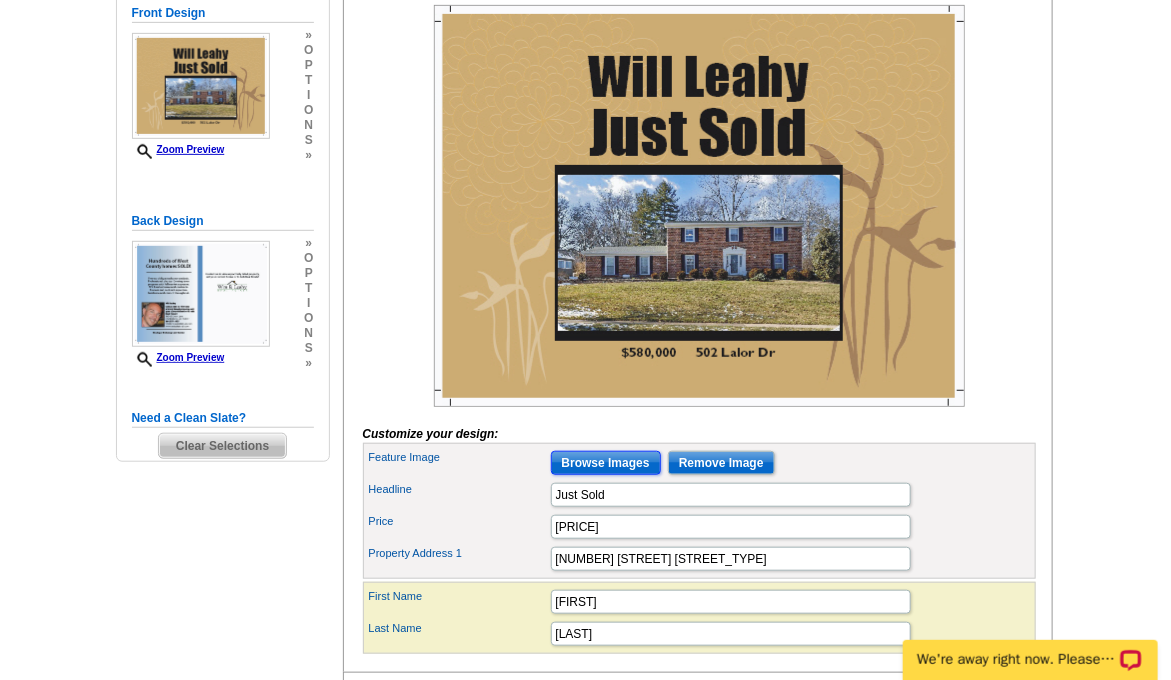 click on "Browse Images" at bounding box center [606, 463] 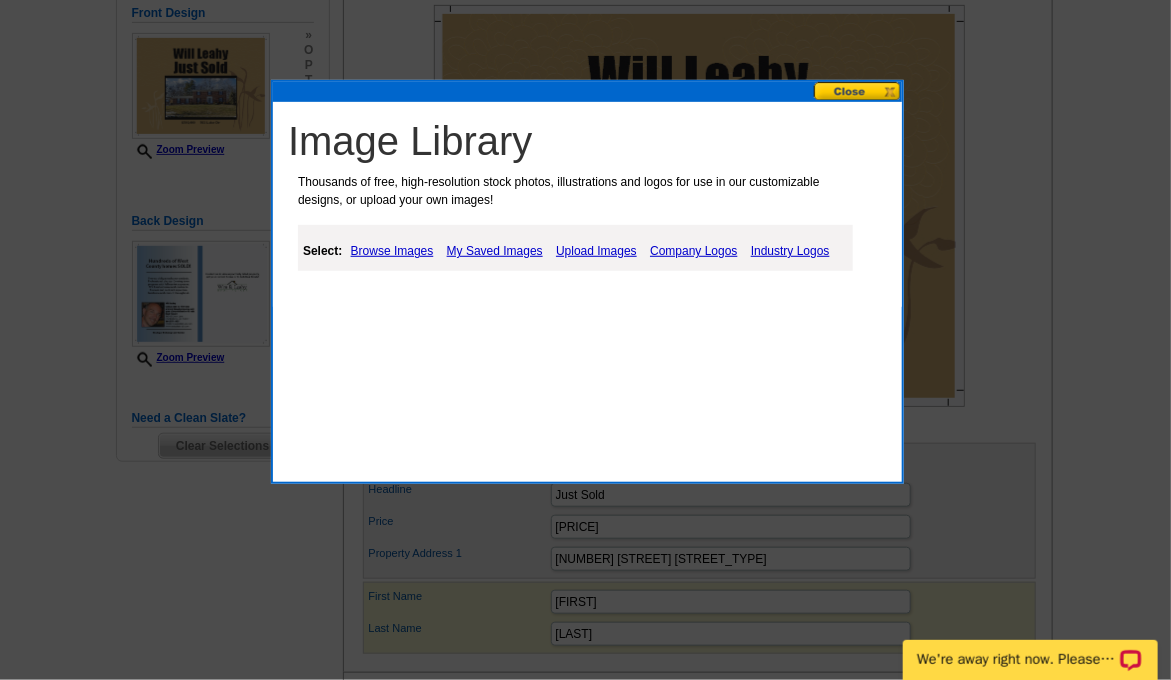 click on "Browse Images" at bounding box center [392, 251] 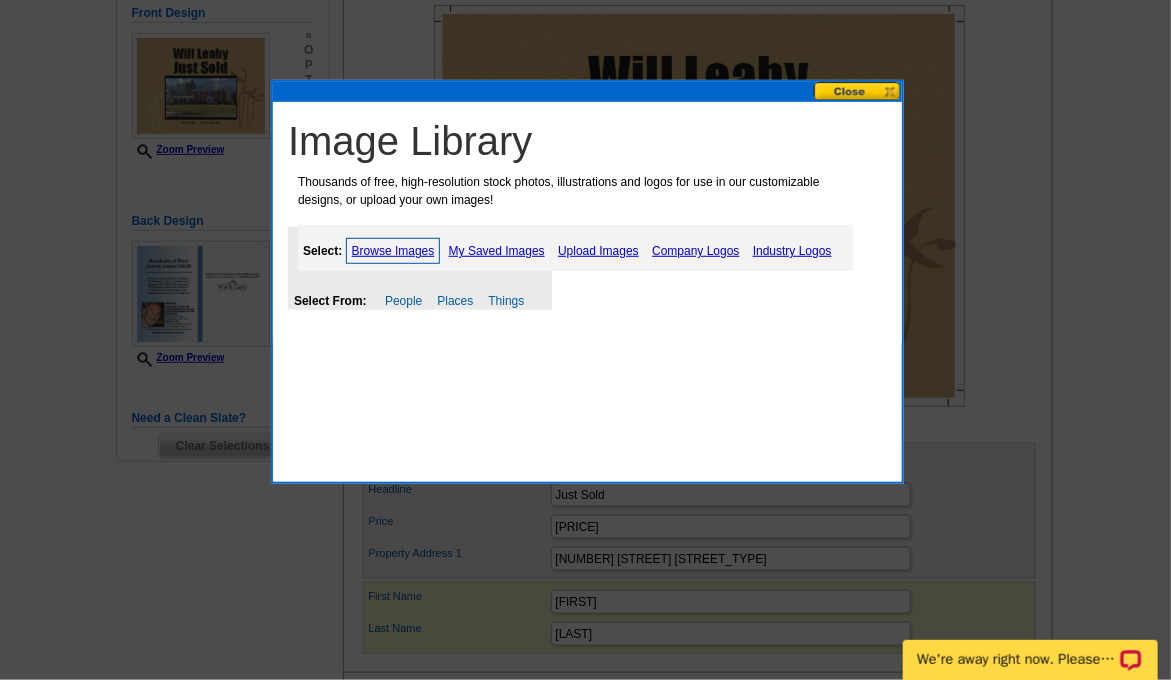 click on "Upload Images" at bounding box center (598, 251) 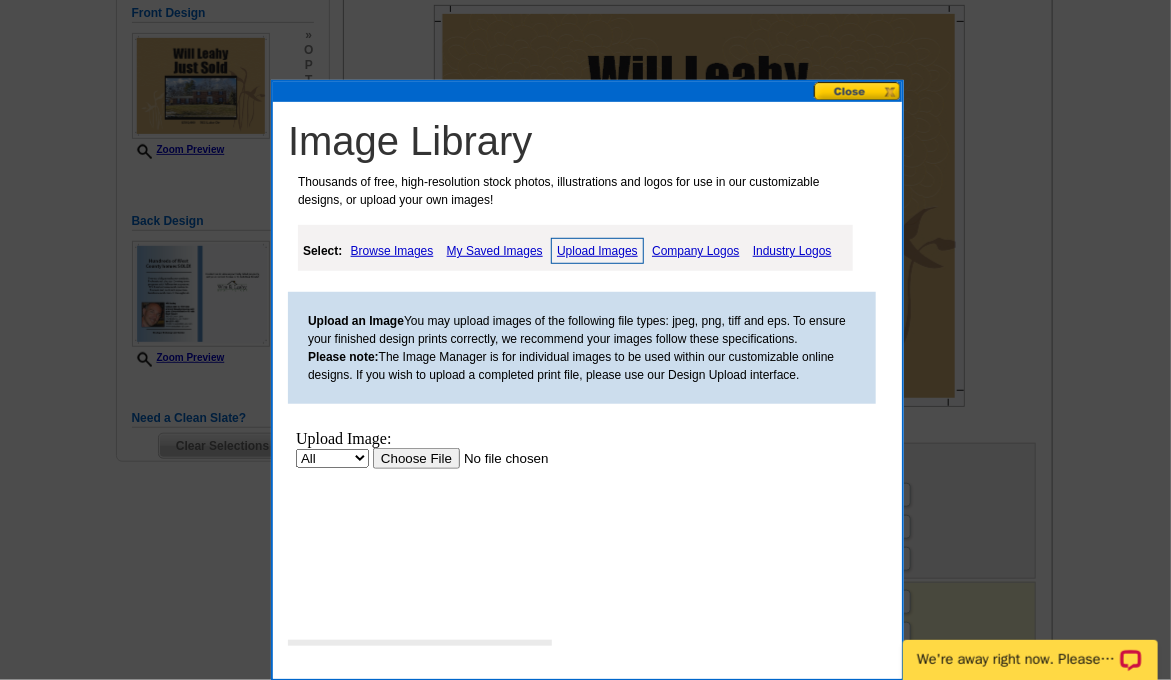 scroll, scrollTop: 0, scrollLeft: 0, axis: both 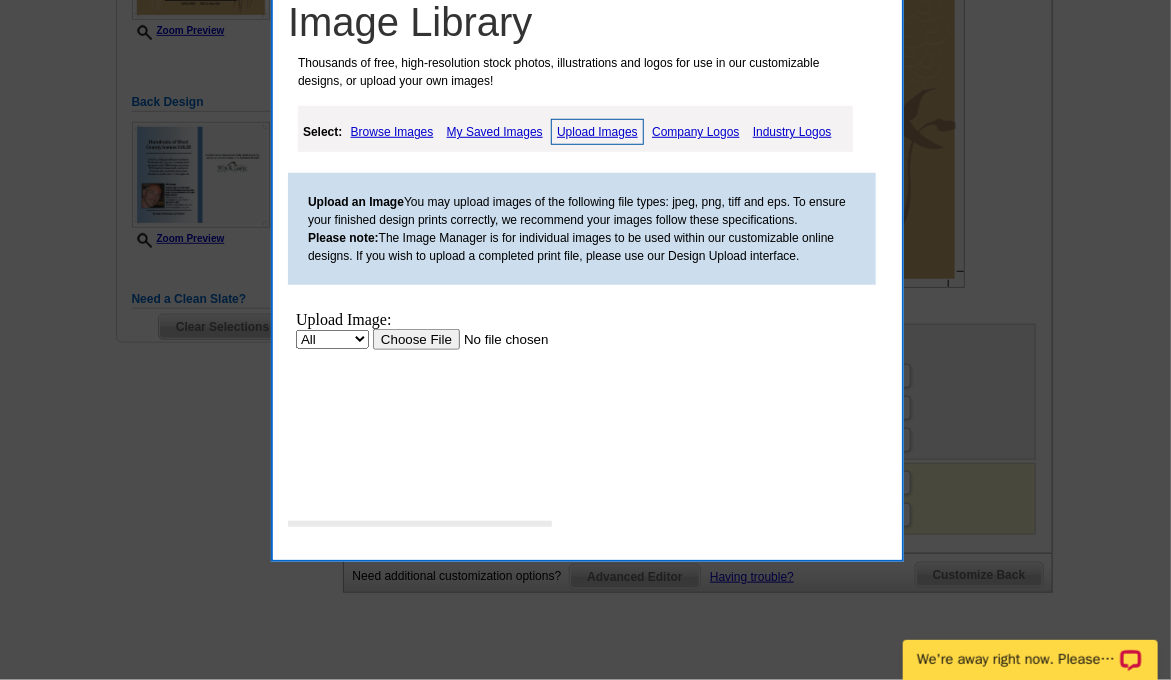 click at bounding box center (498, 339) 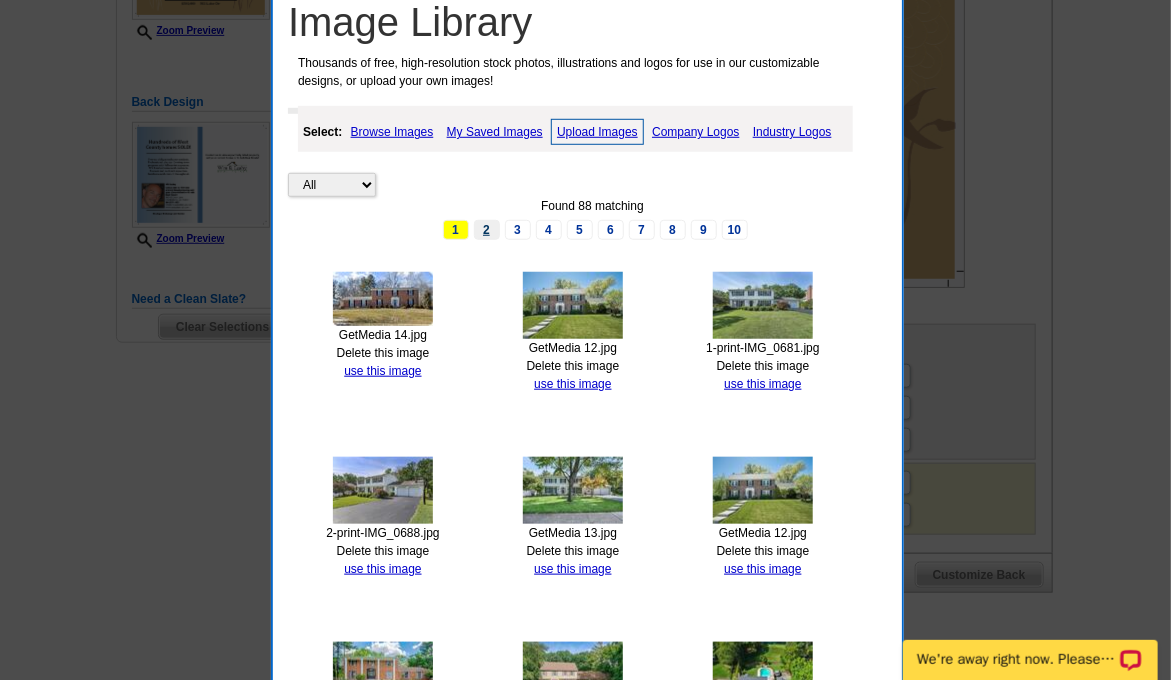 scroll, scrollTop: 921, scrollLeft: 0, axis: vertical 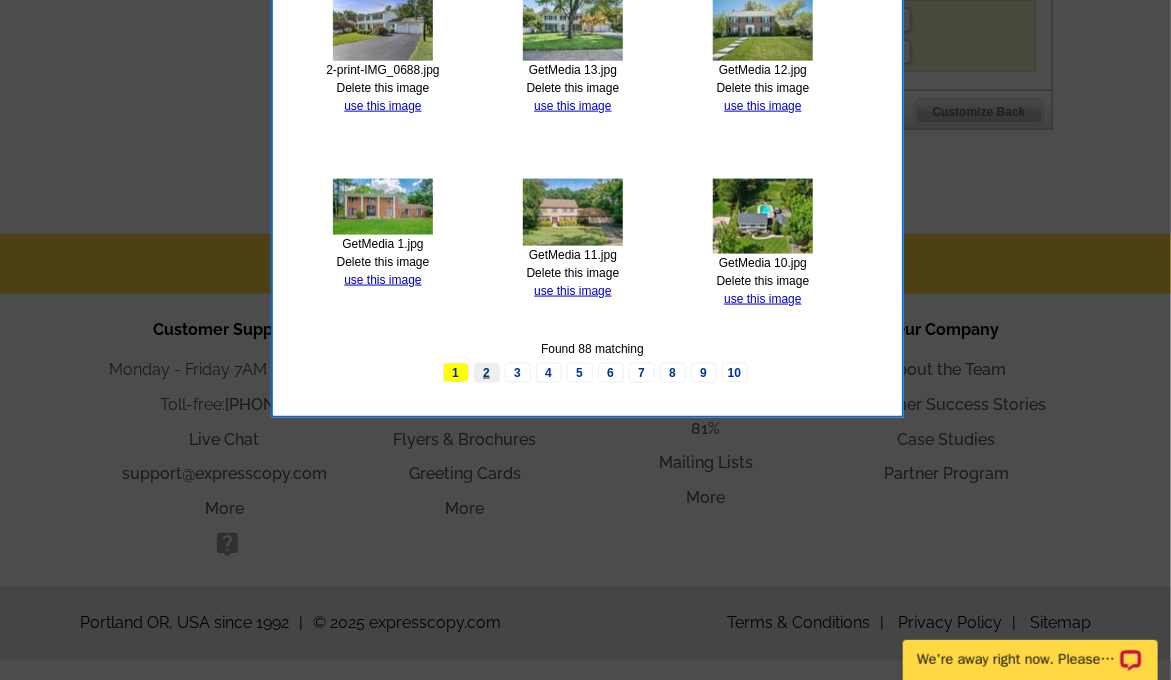 click on "2" at bounding box center (487, 373) 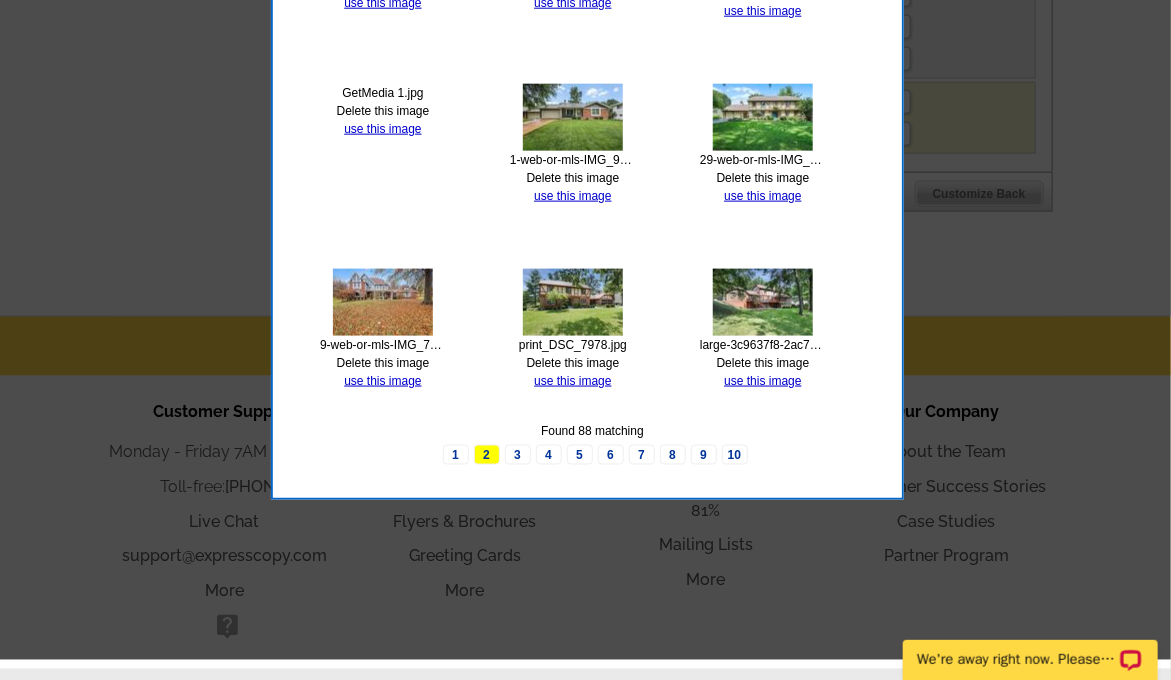 scroll, scrollTop: 838, scrollLeft: 0, axis: vertical 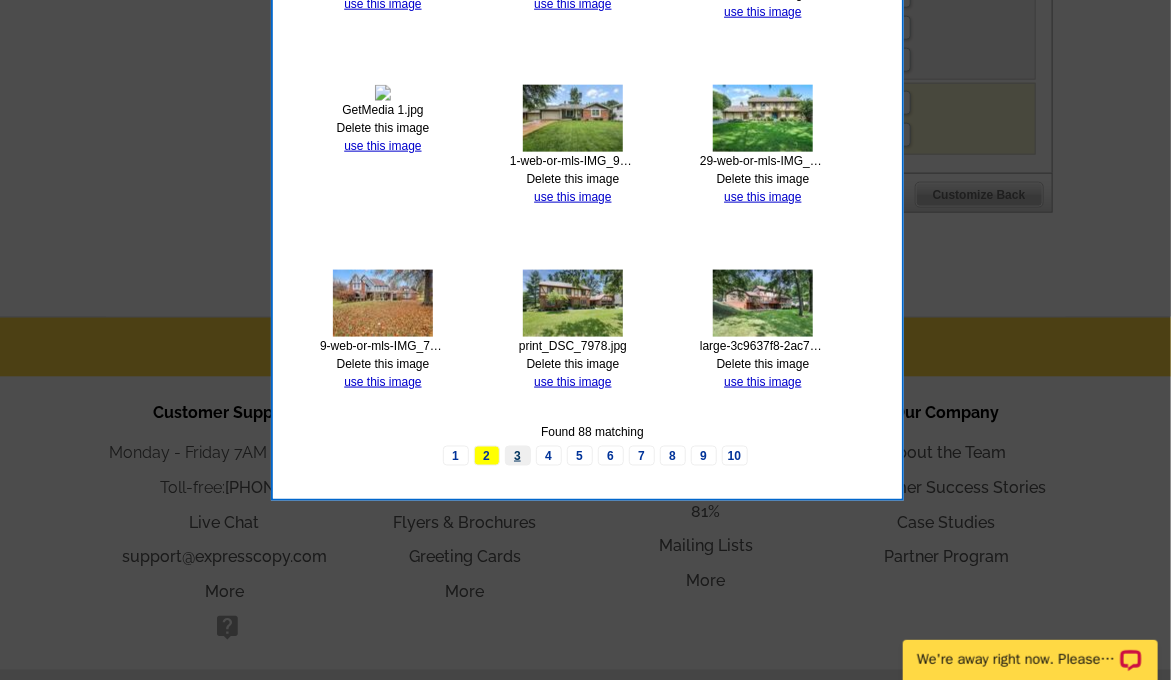 click on "3" at bounding box center [518, 456] 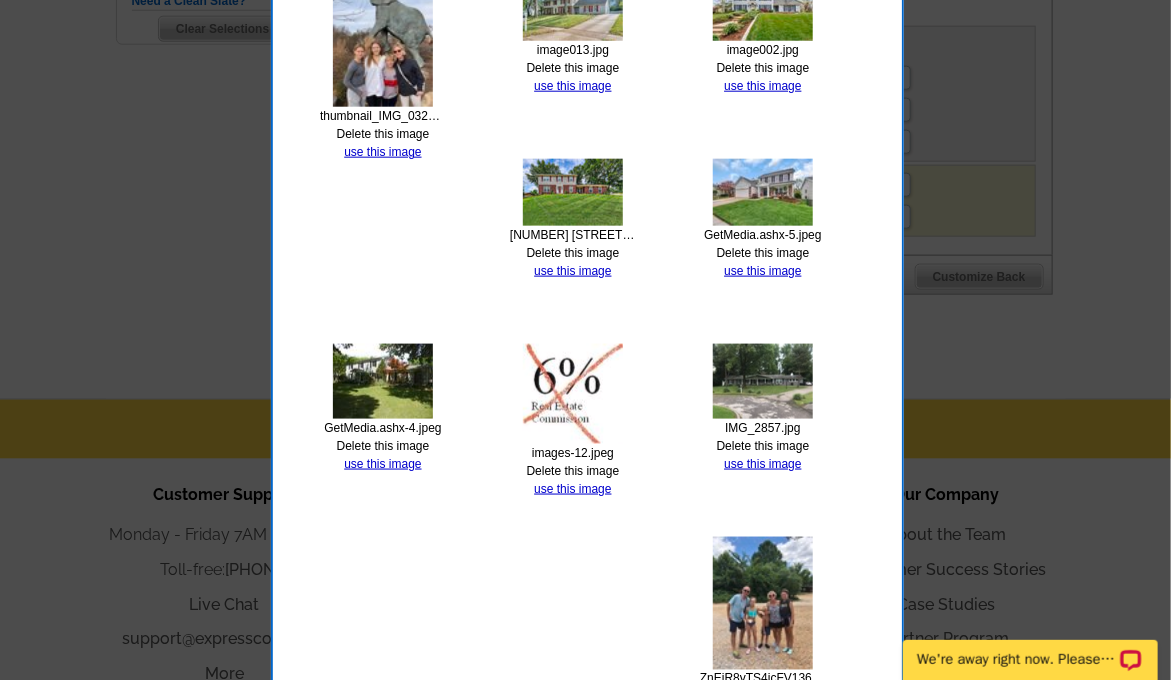scroll, scrollTop: 921, scrollLeft: 0, axis: vertical 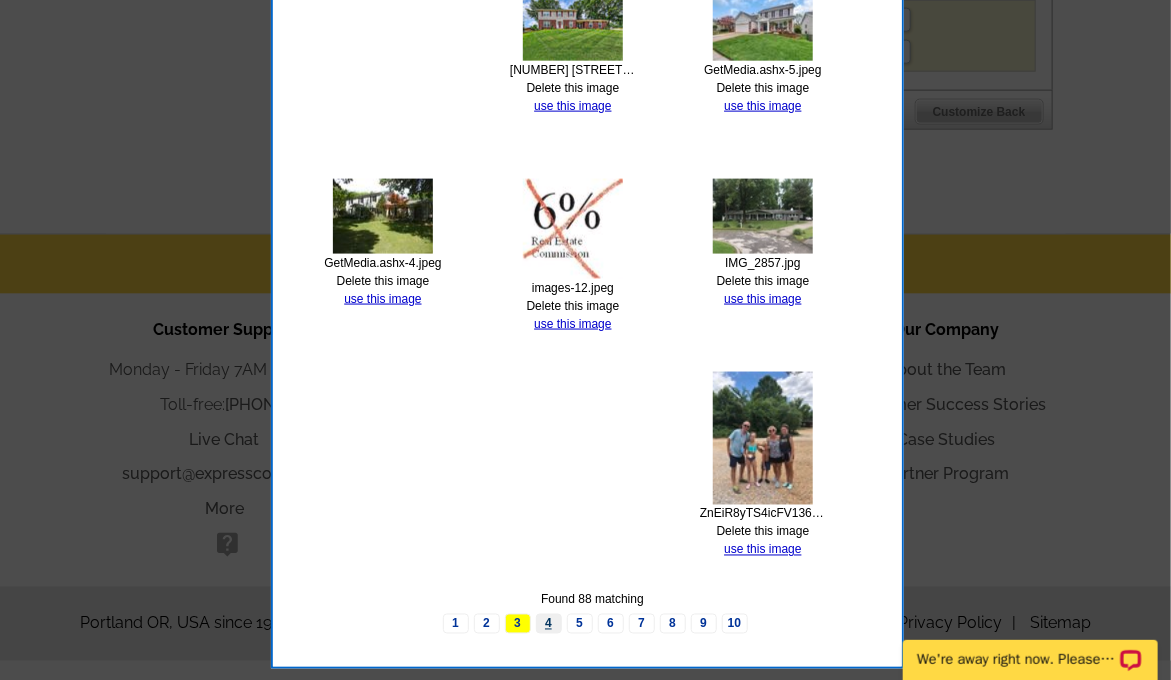 click on "4" at bounding box center (549, 624) 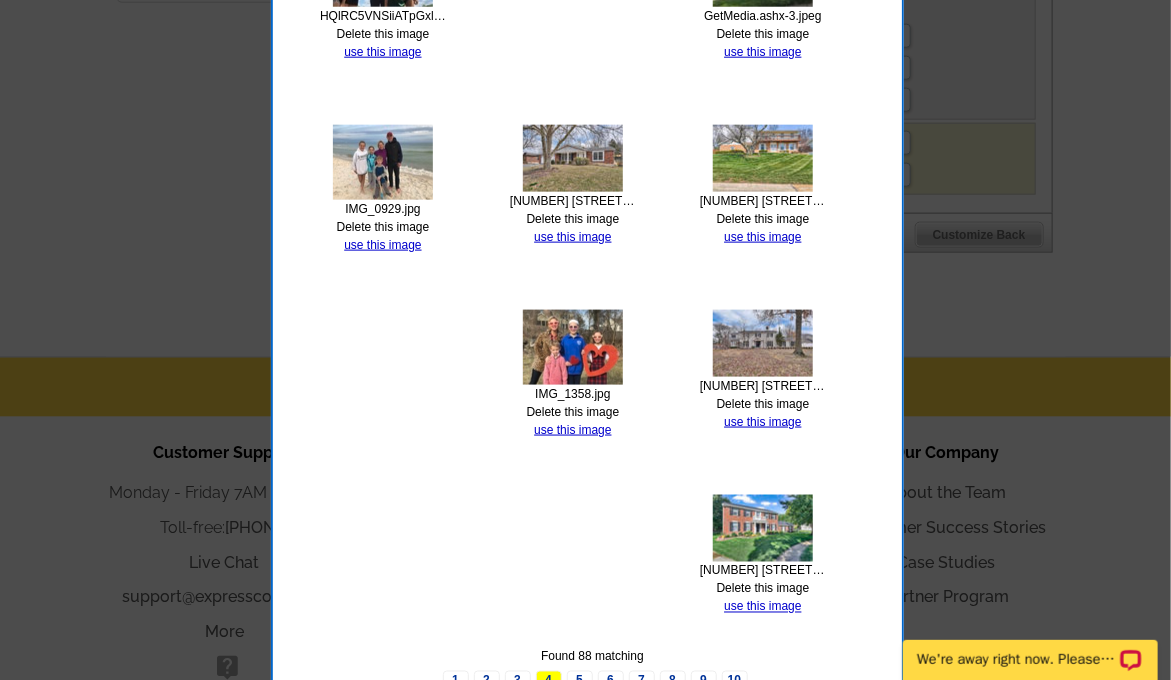 scroll, scrollTop: 894, scrollLeft: 0, axis: vertical 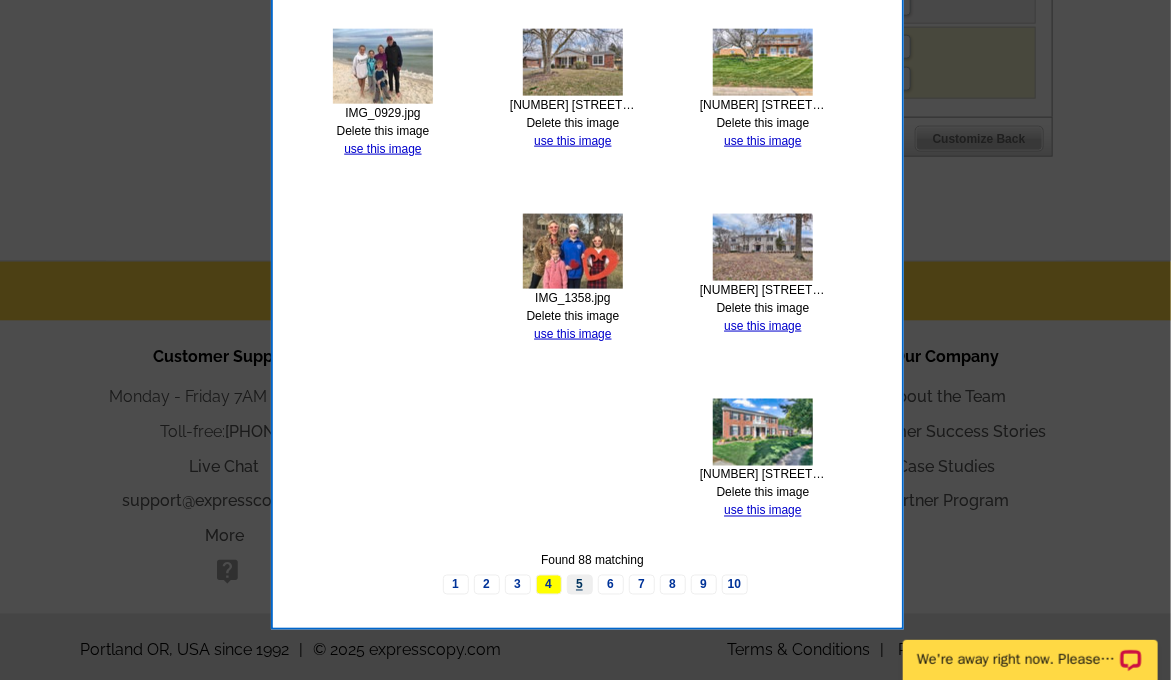 click on "5" at bounding box center (580, 585) 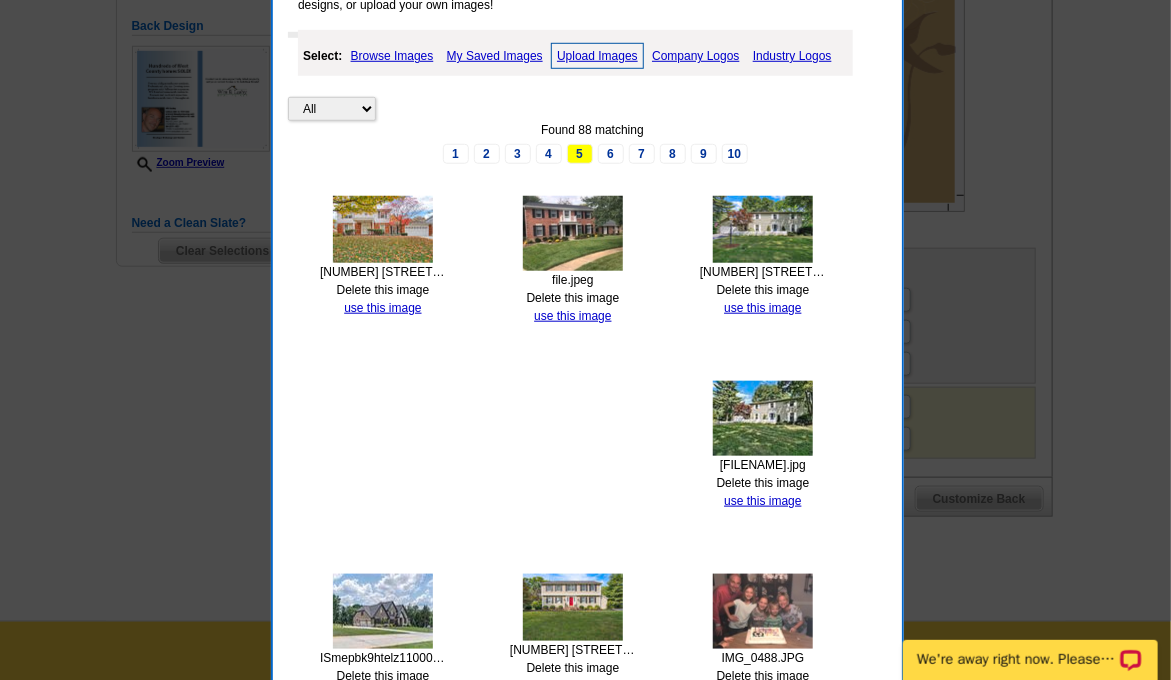 scroll, scrollTop: 525, scrollLeft: 0, axis: vertical 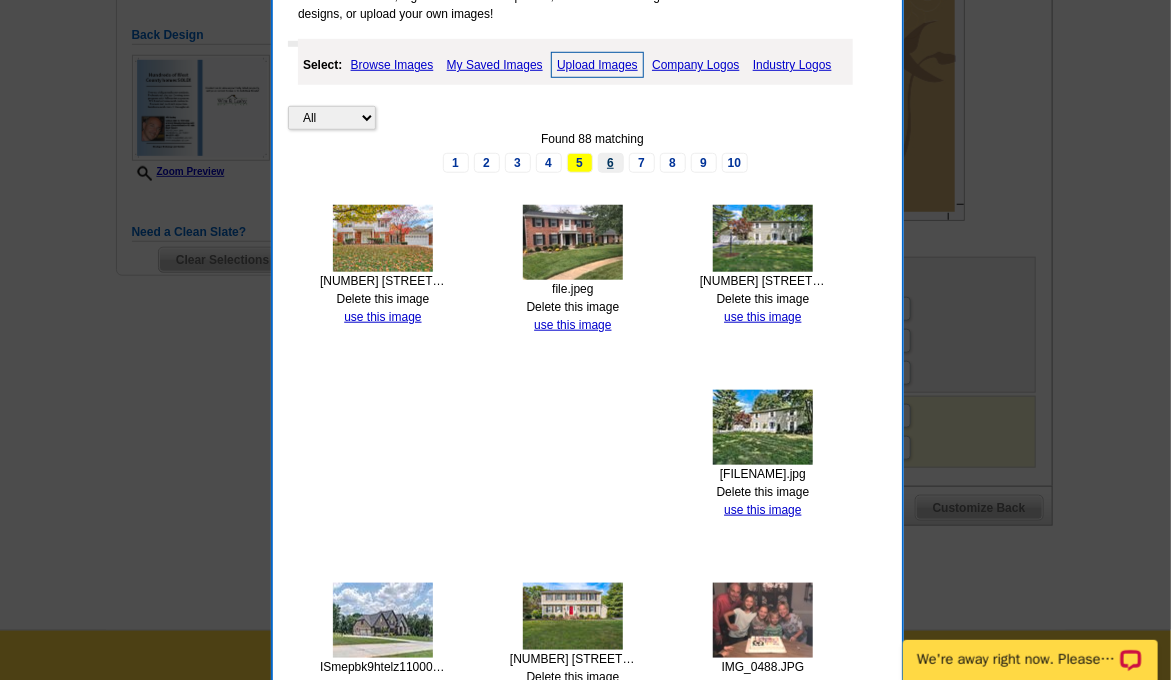 click on "6" at bounding box center [611, 163] 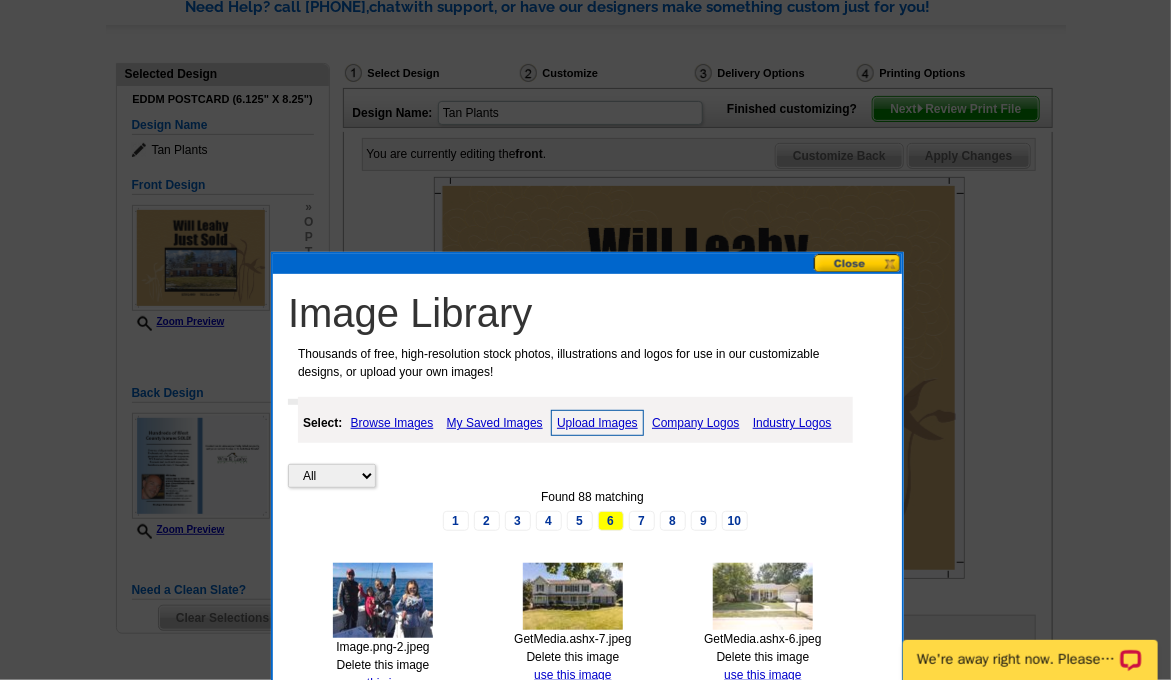 scroll, scrollTop: 174, scrollLeft: 0, axis: vertical 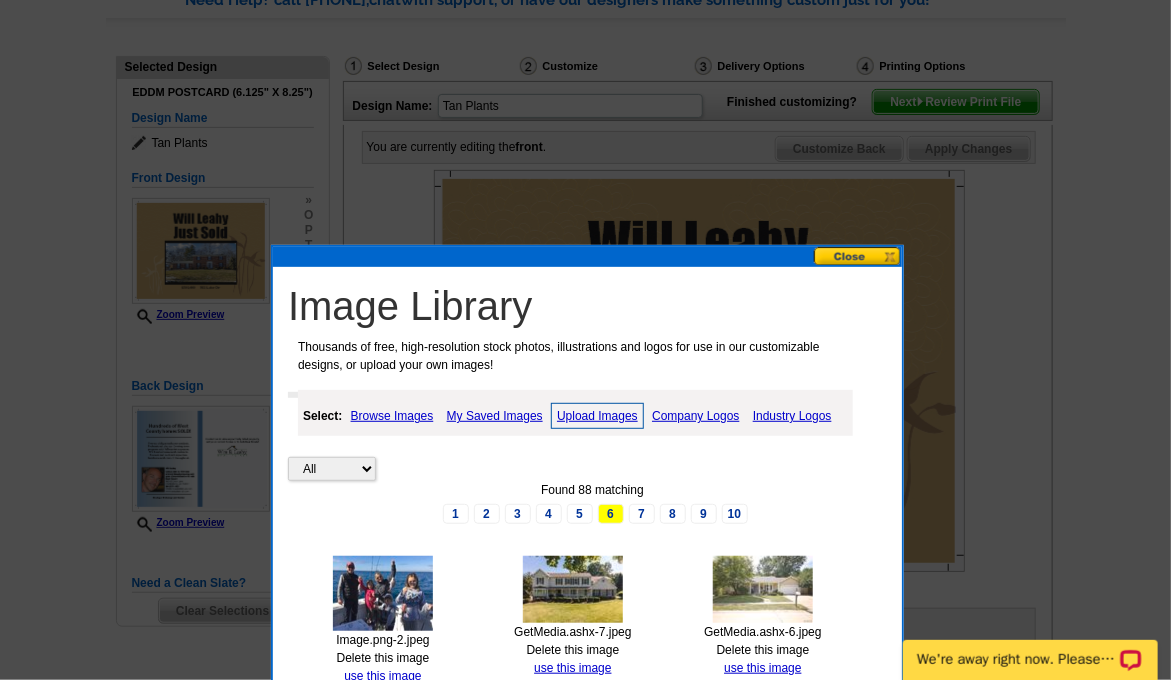 click on "Browse Images" at bounding box center [392, 416] 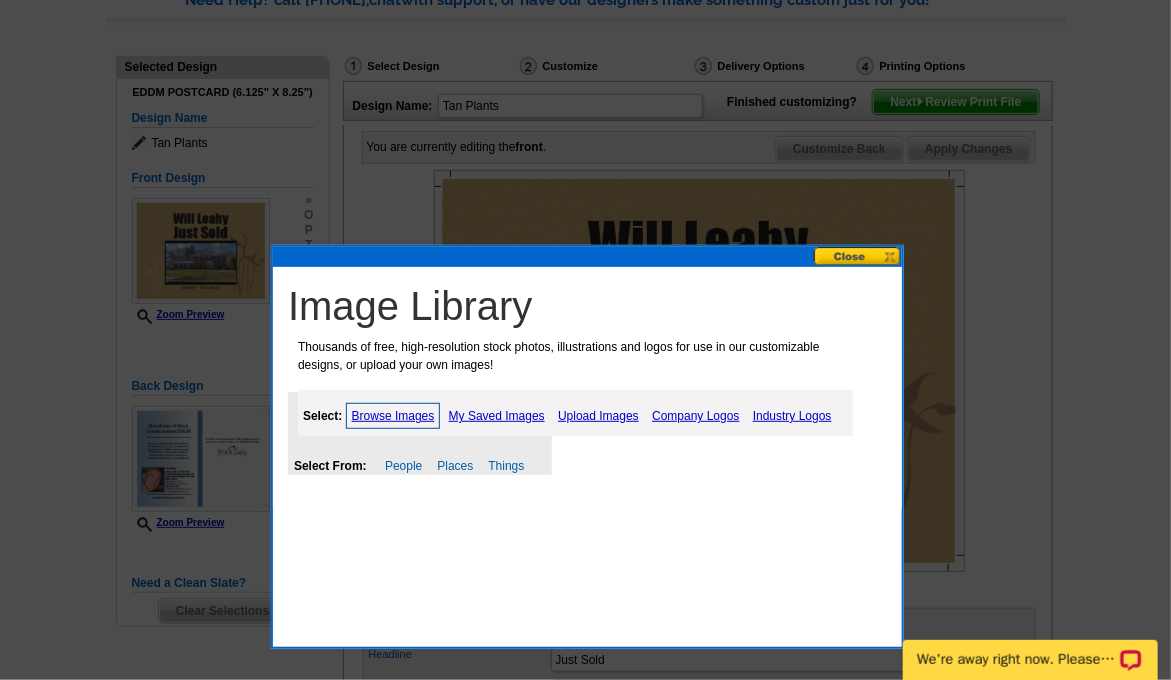 click on "Image Library
Thousands of free, high-resolution stock photos,
illustrations and logos for use in our customizable designs, or upload your own images!
Select:
Browse Images
My Saved Images
Upload Images
Company Logos
Industry Logos
Select From:   People Places Things" at bounding box center (592, 387) 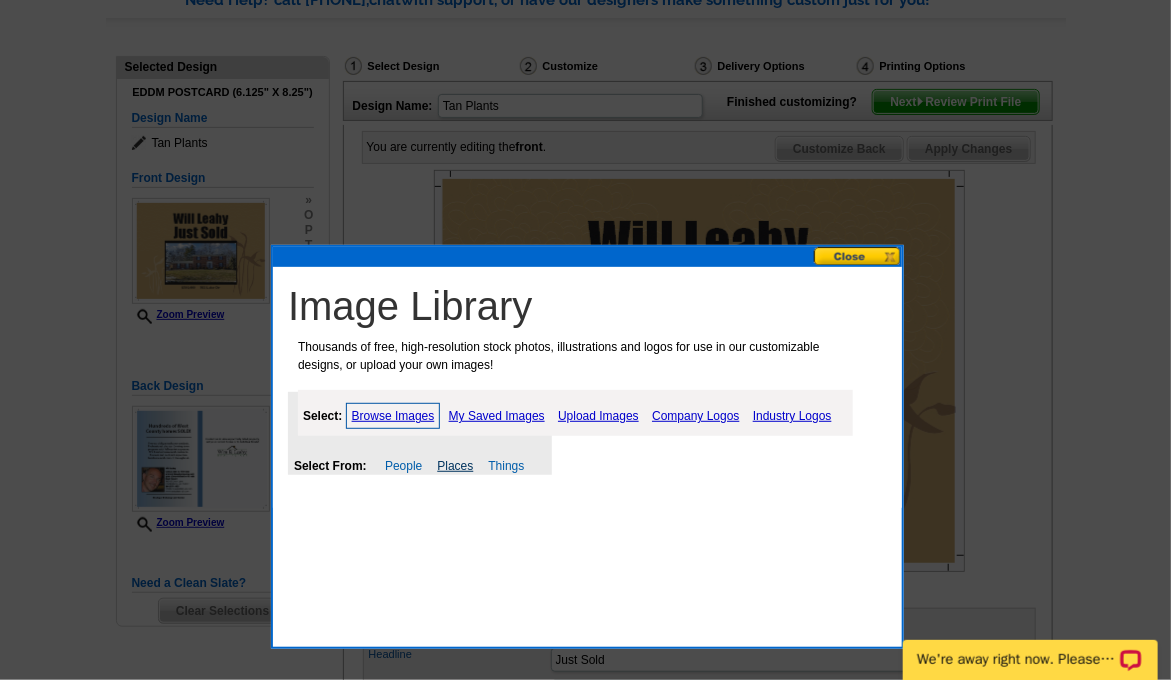 click on "Places" at bounding box center [455, 466] 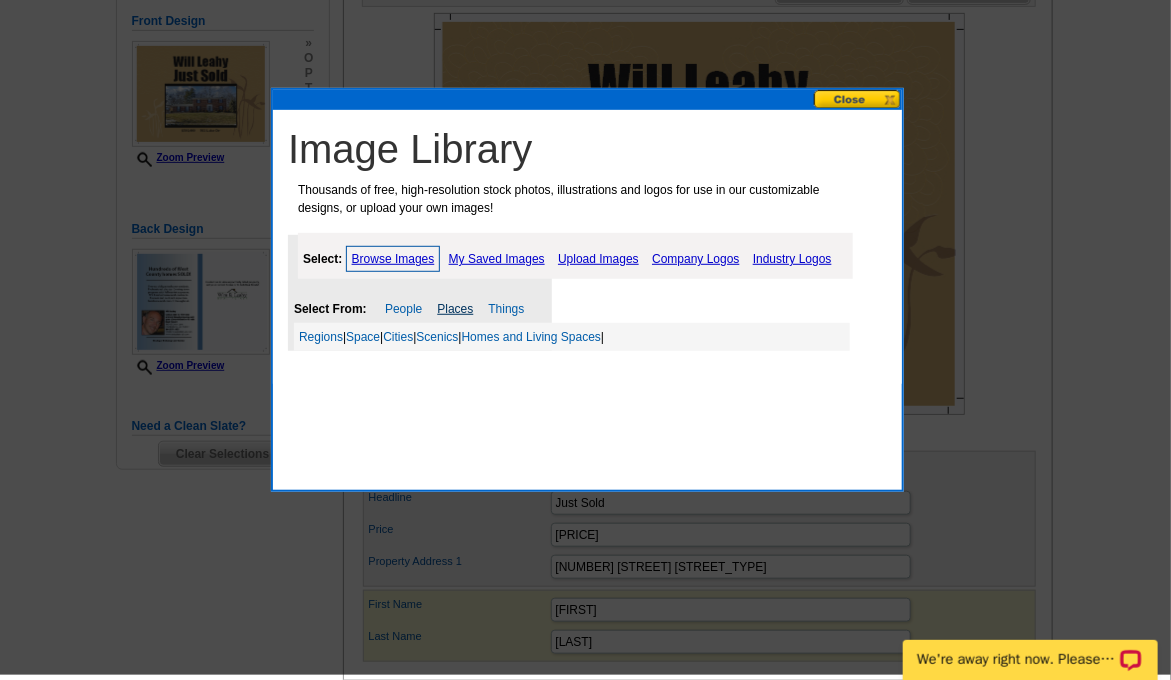 scroll, scrollTop: 334, scrollLeft: 0, axis: vertical 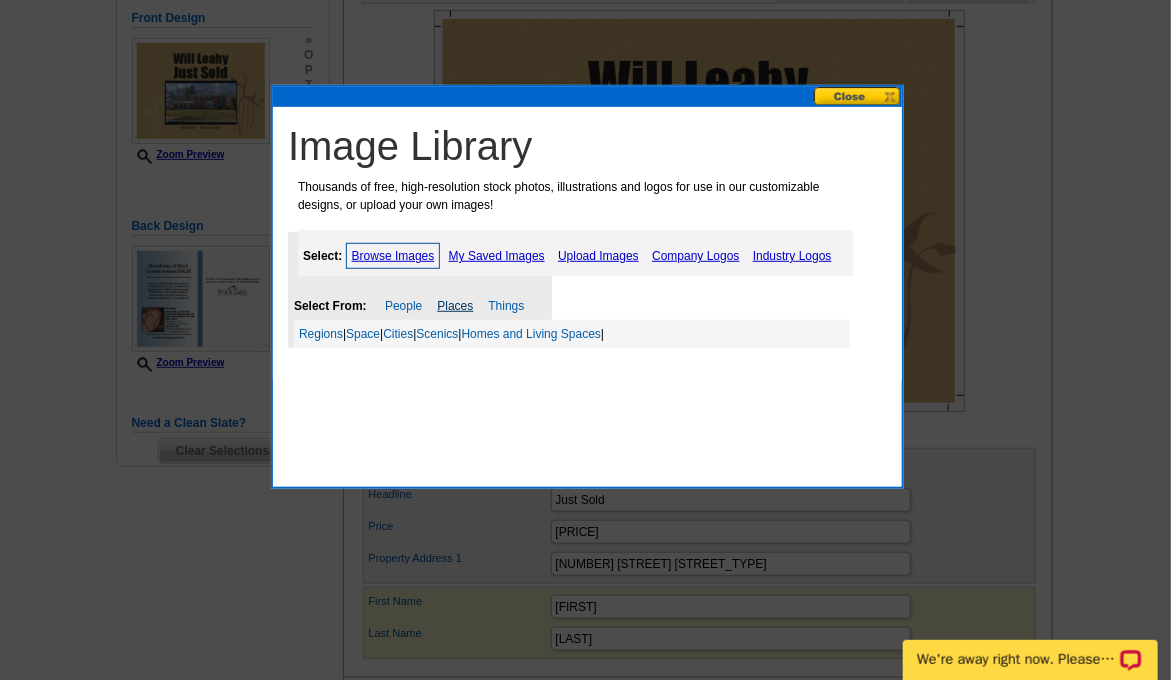 click on "Places" at bounding box center (455, 306) 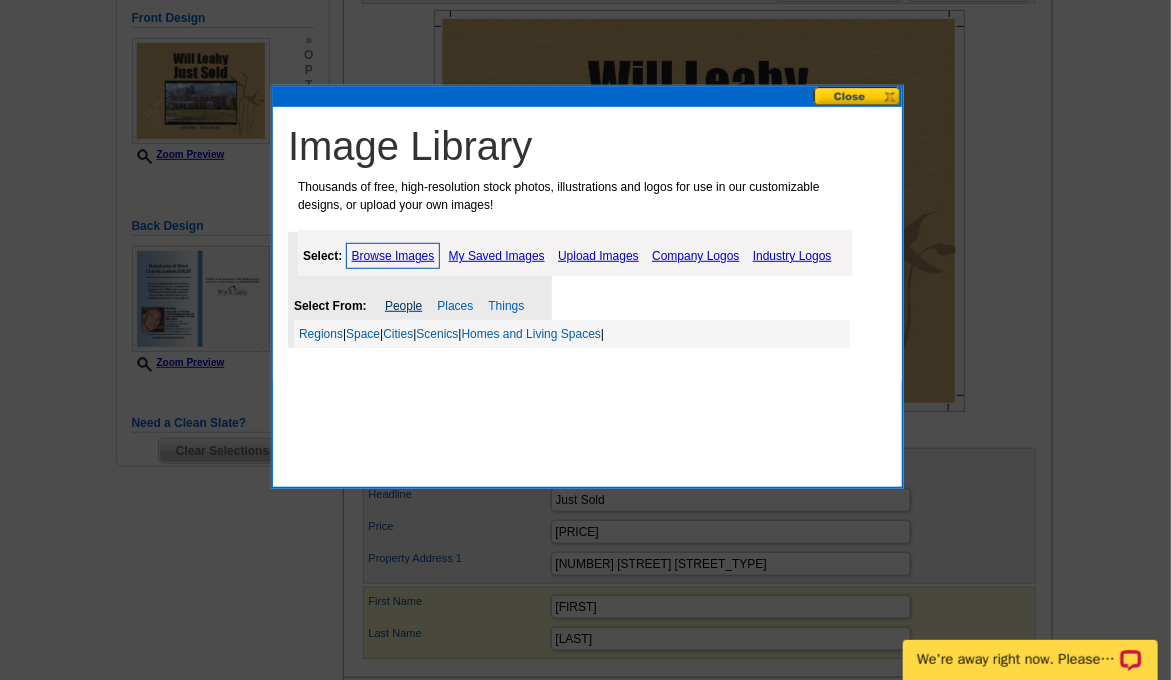 click on "People" at bounding box center (403, 306) 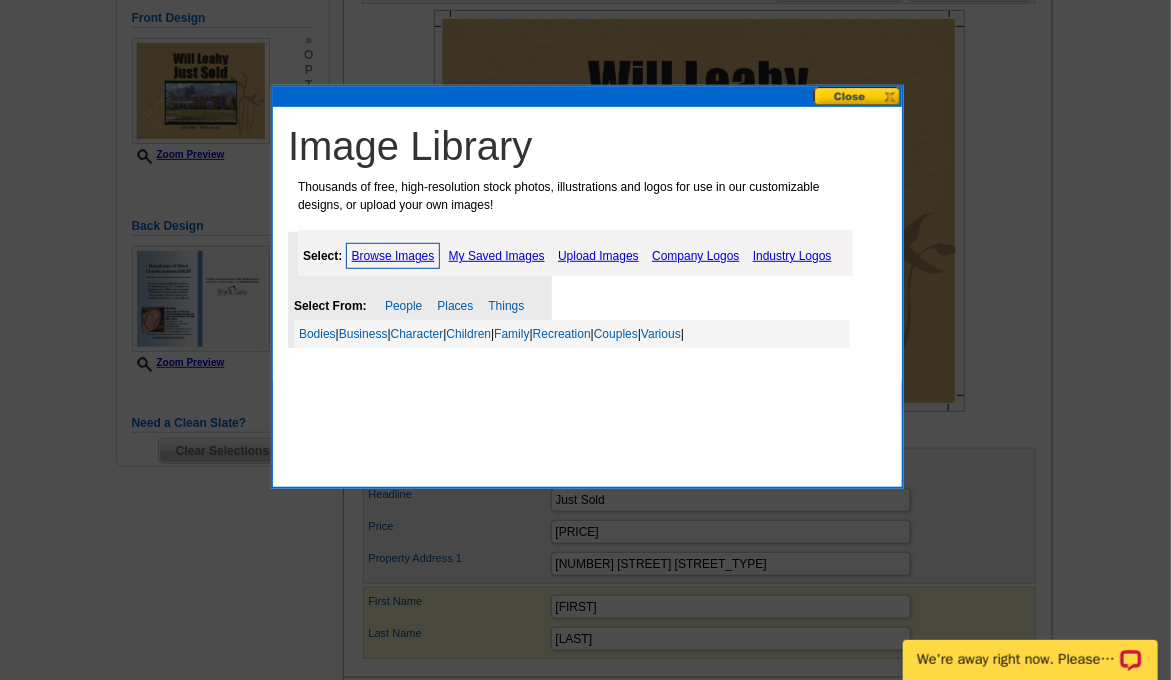 click on "My Saved Images" at bounding box center (497, 256) 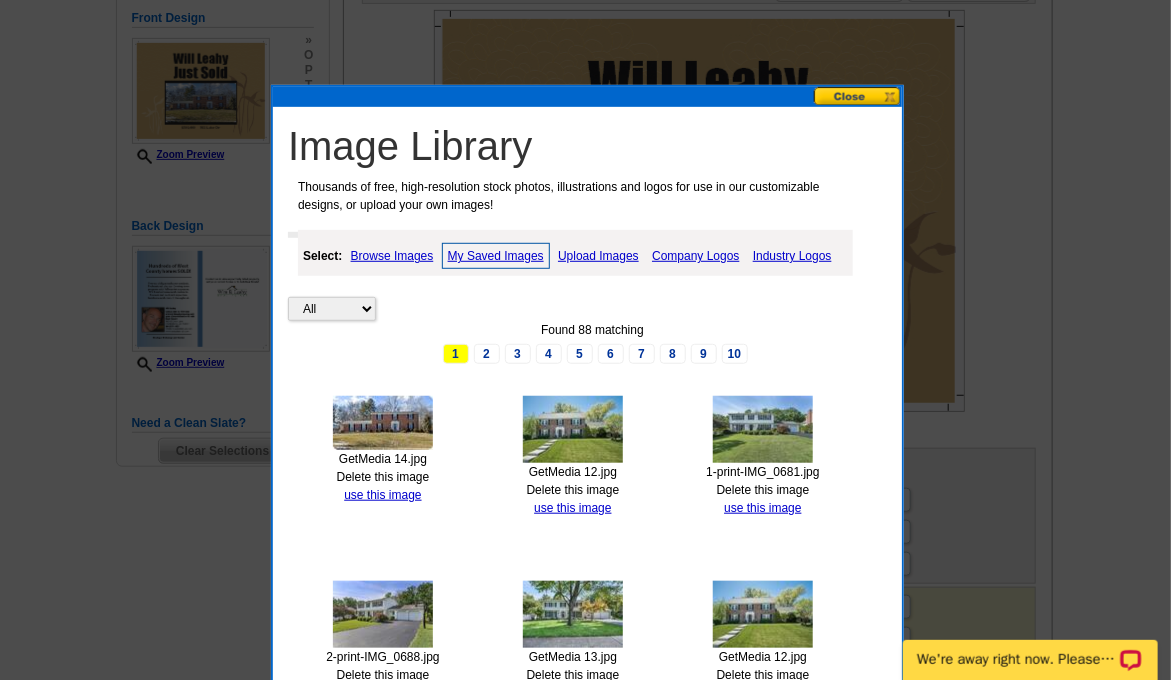 click at bounding box center [585, 173] 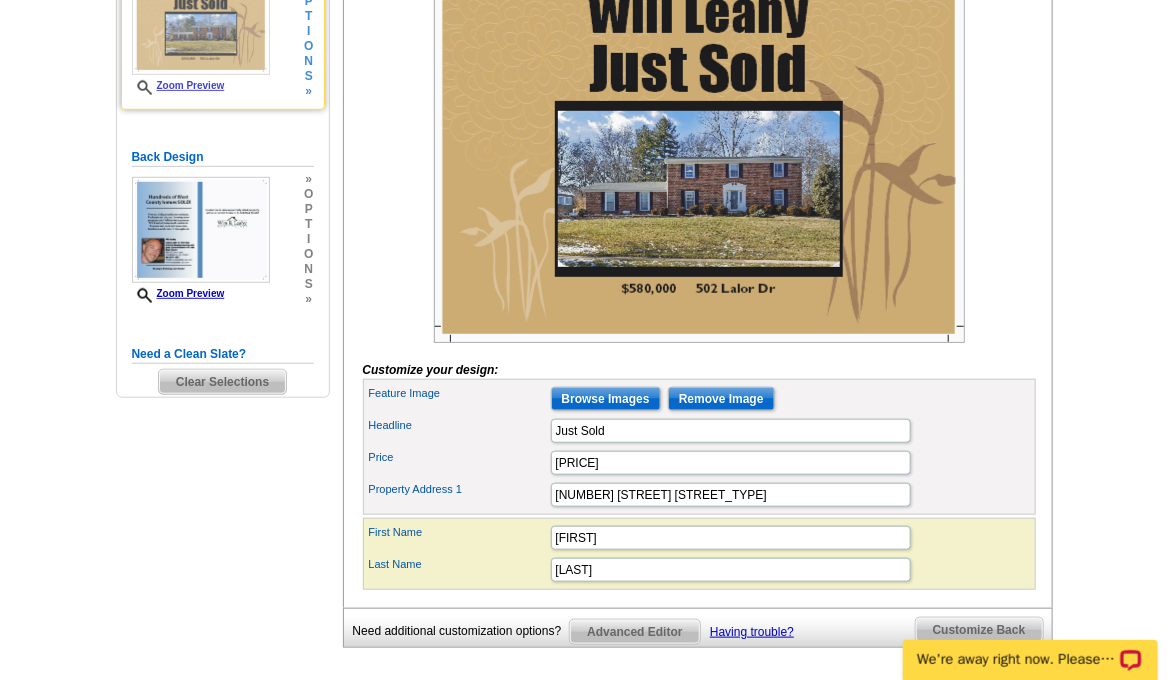 scroll, scrollTop: 361, scrollLeft: 0, axis: vertical 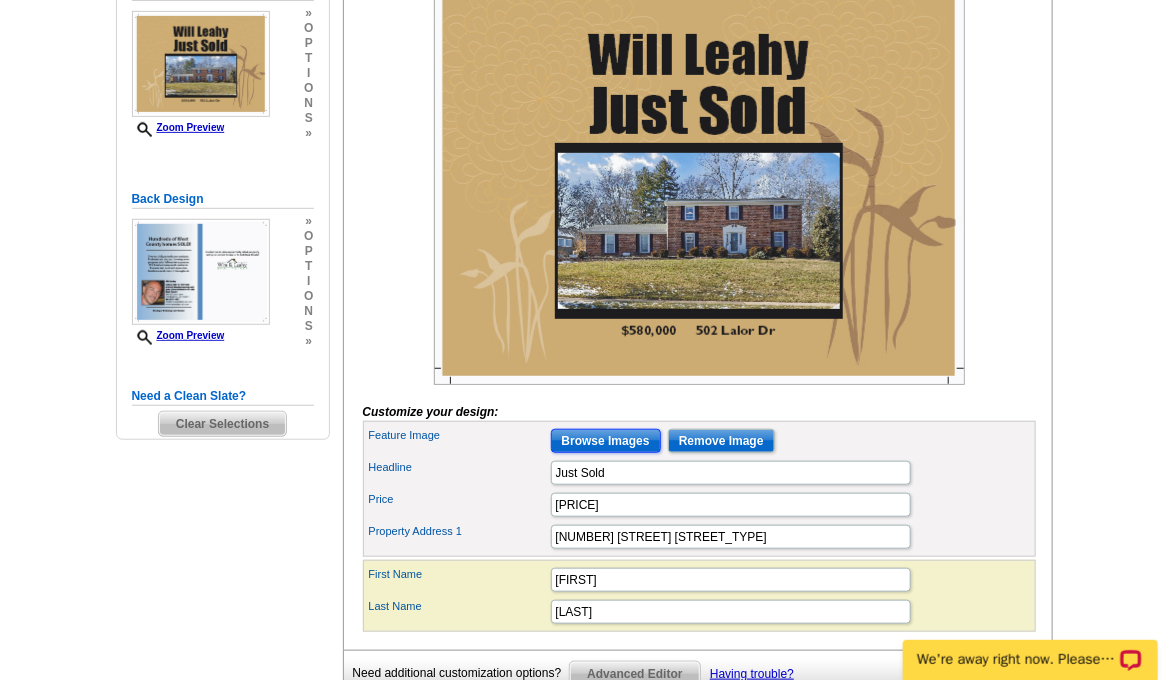 click on "Browse Images" at bounding box center (606, 441) 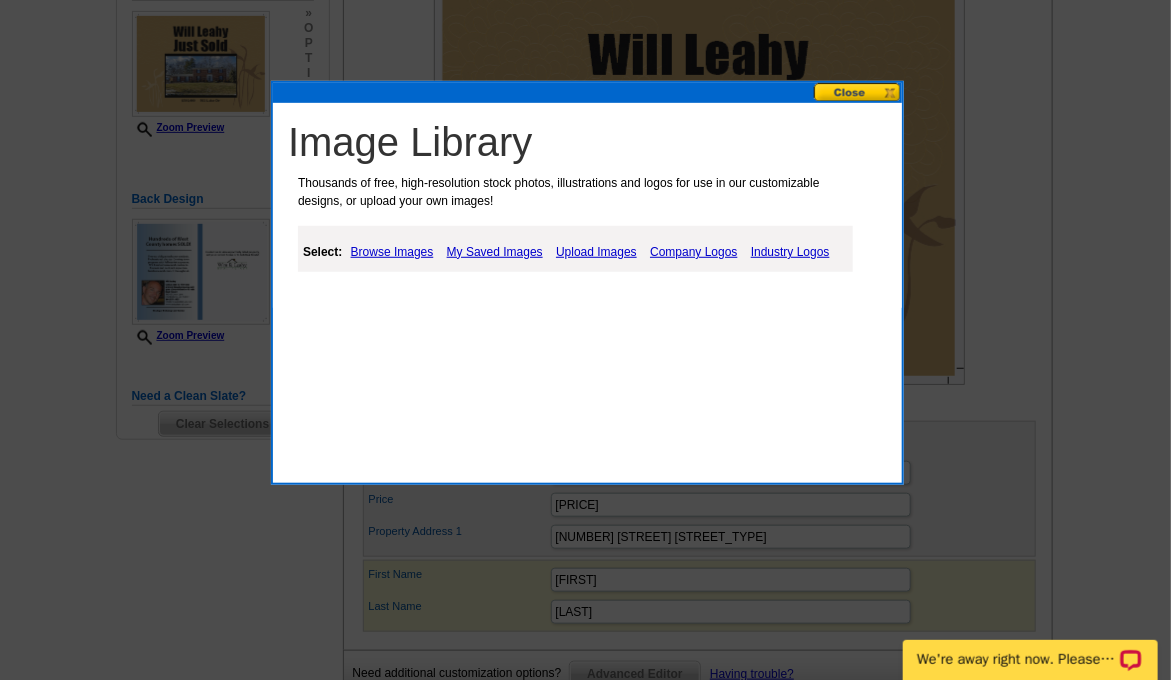 click on "My Saved Images" at bounding box center [495, 252] 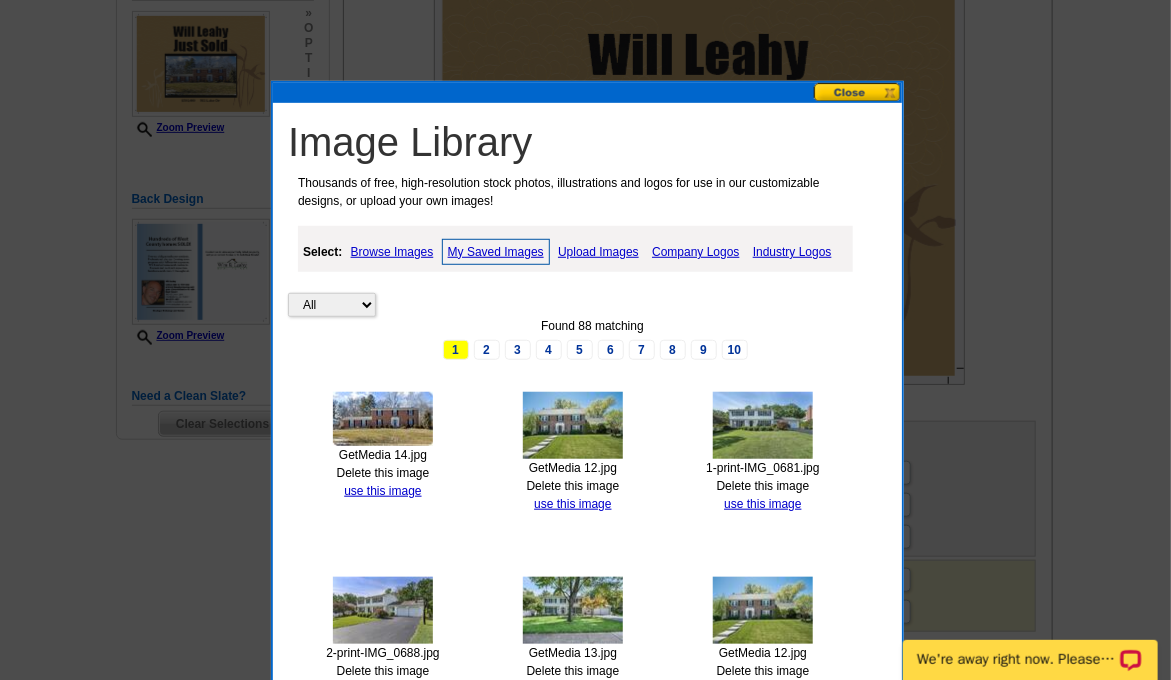 click on "Upload Images" at bounding box center (598, 252) 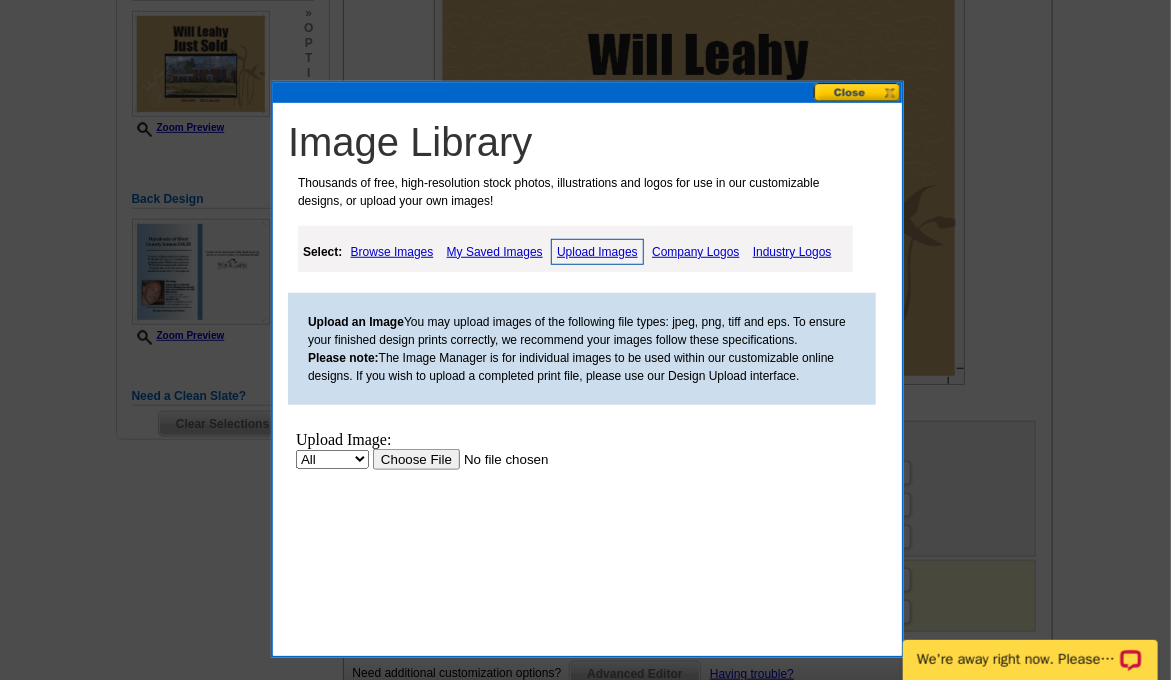 scroll, scrollTop: 0, scrollLeft: 0, axis: both 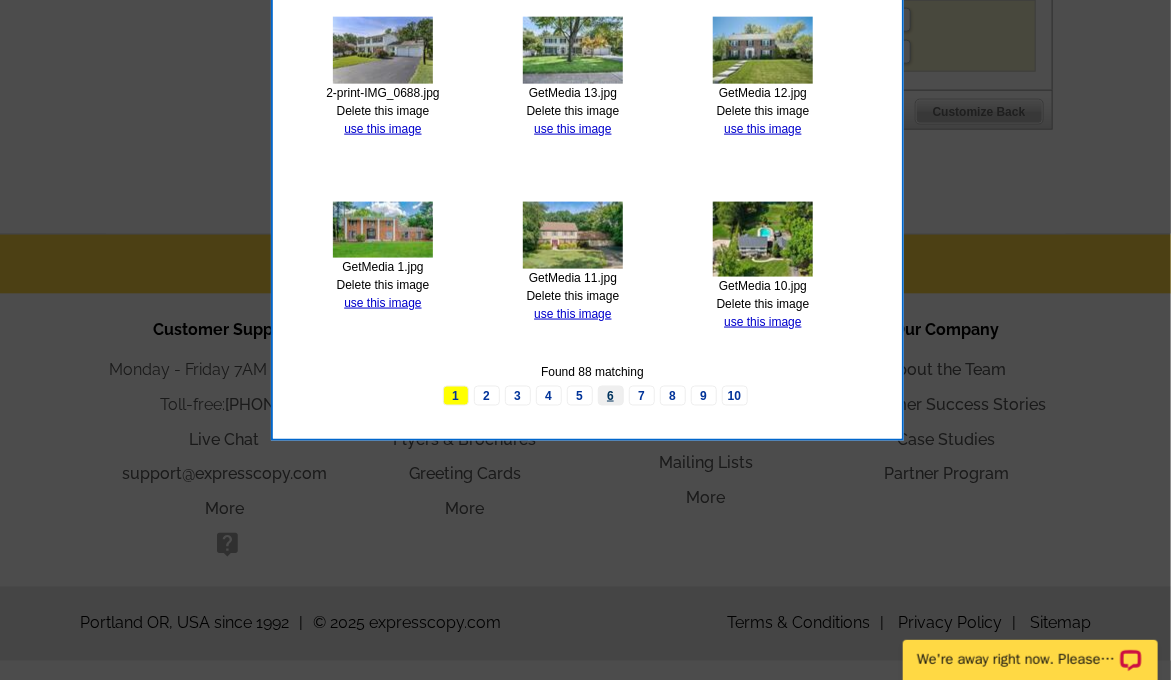click on "6" at bounding box center [611, 396] 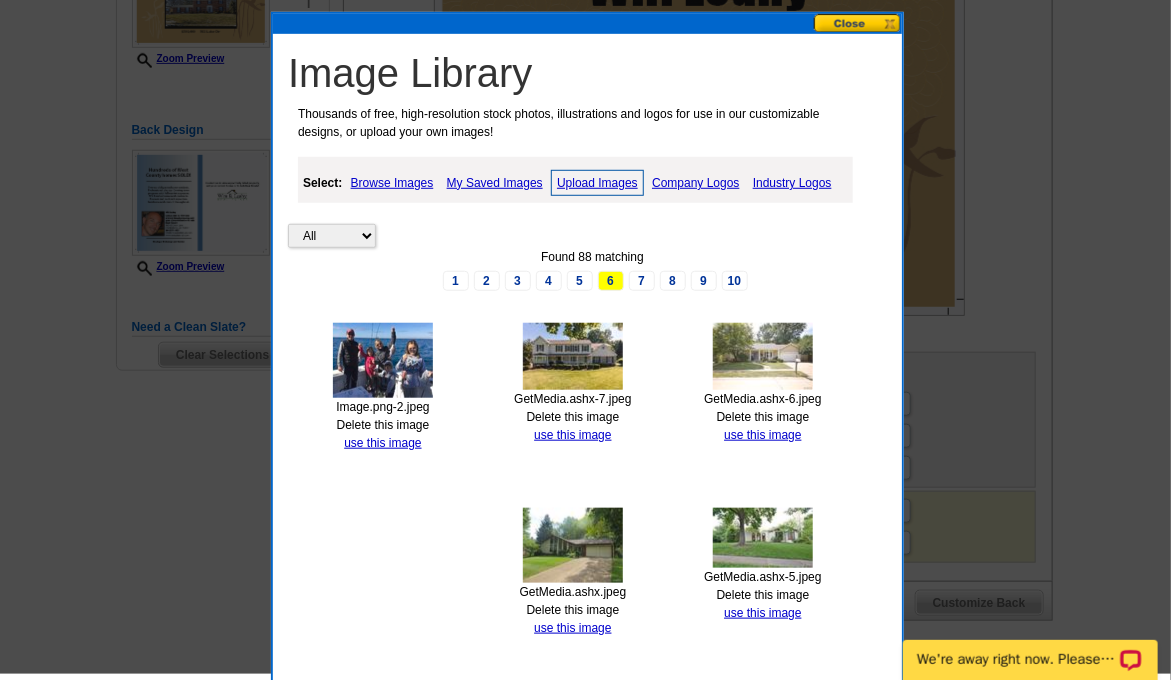 scroll, scrollTop: 423, scrollLeft: 0, axis: vertical 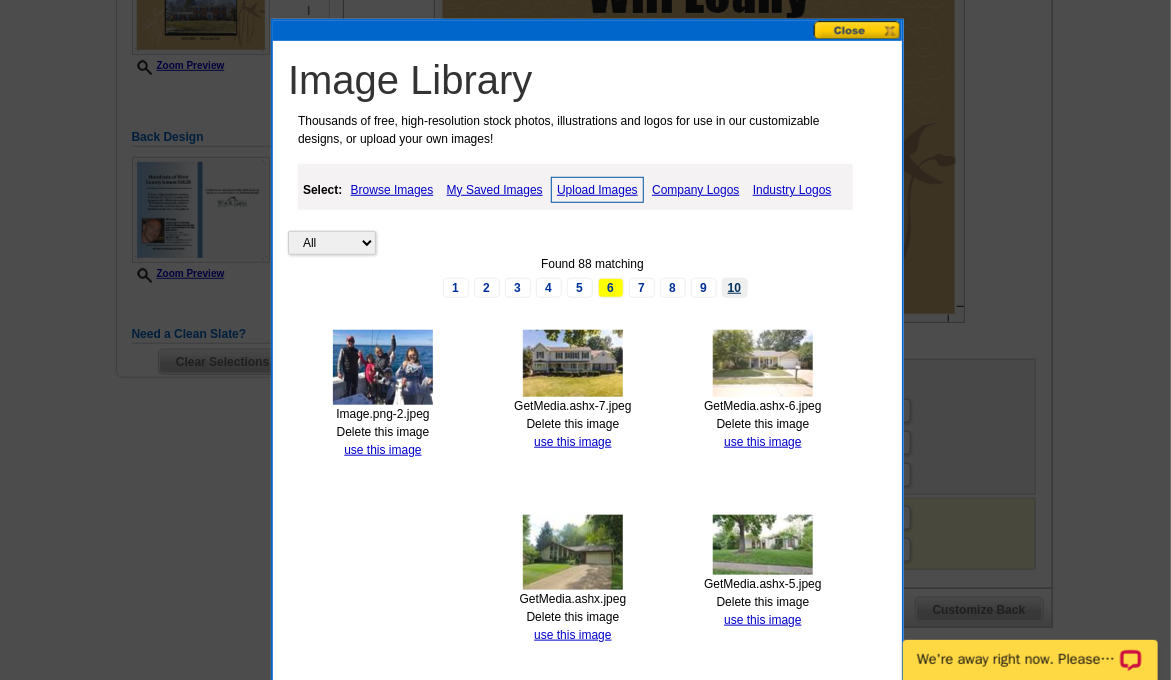 click on "10" at bounding box center [735, 288] 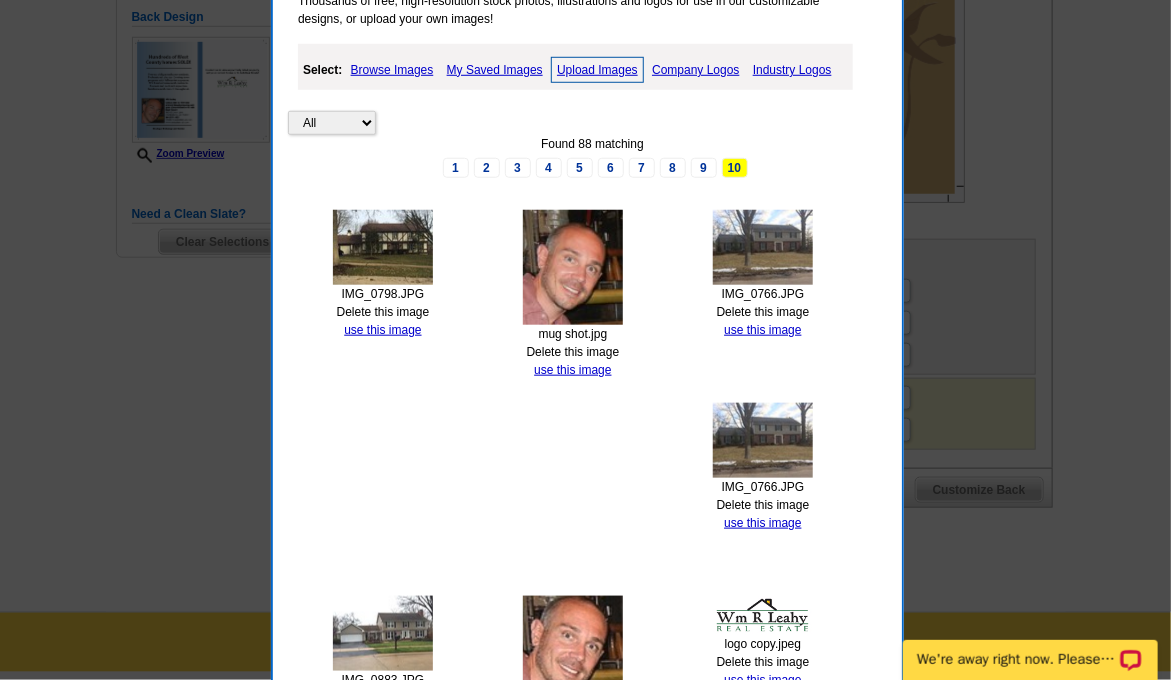 scroll, scrollTop: 542, scrollLeft: 0, axis: vertical 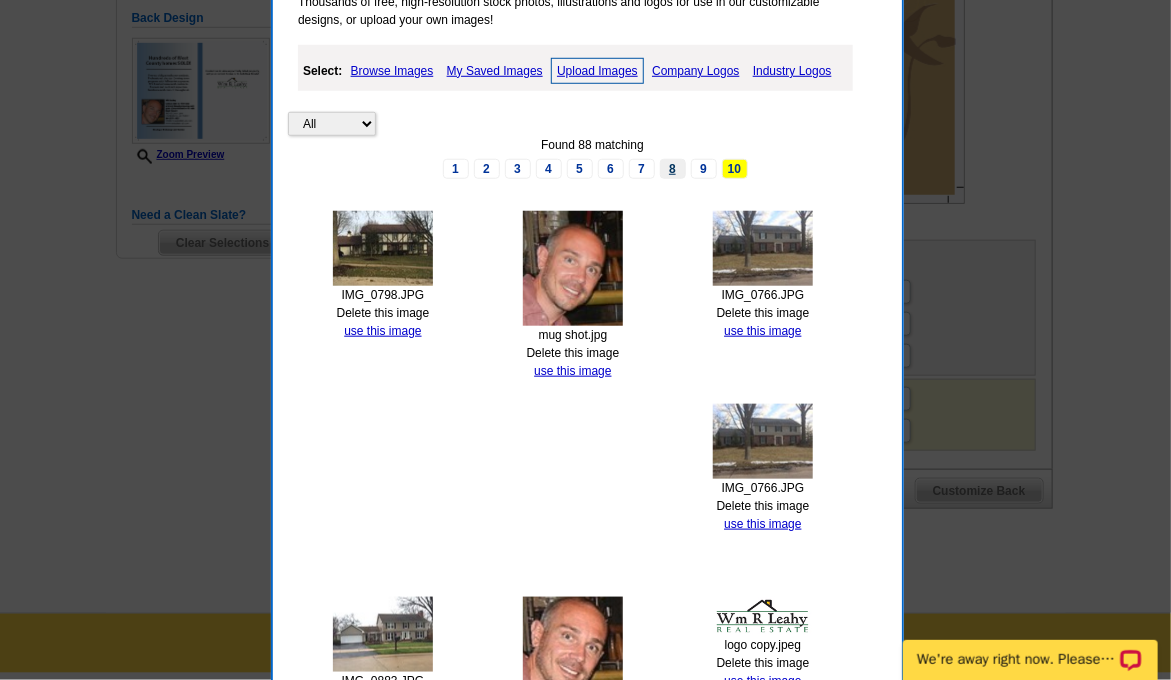 click on "8" at bounding box center (673, 169) 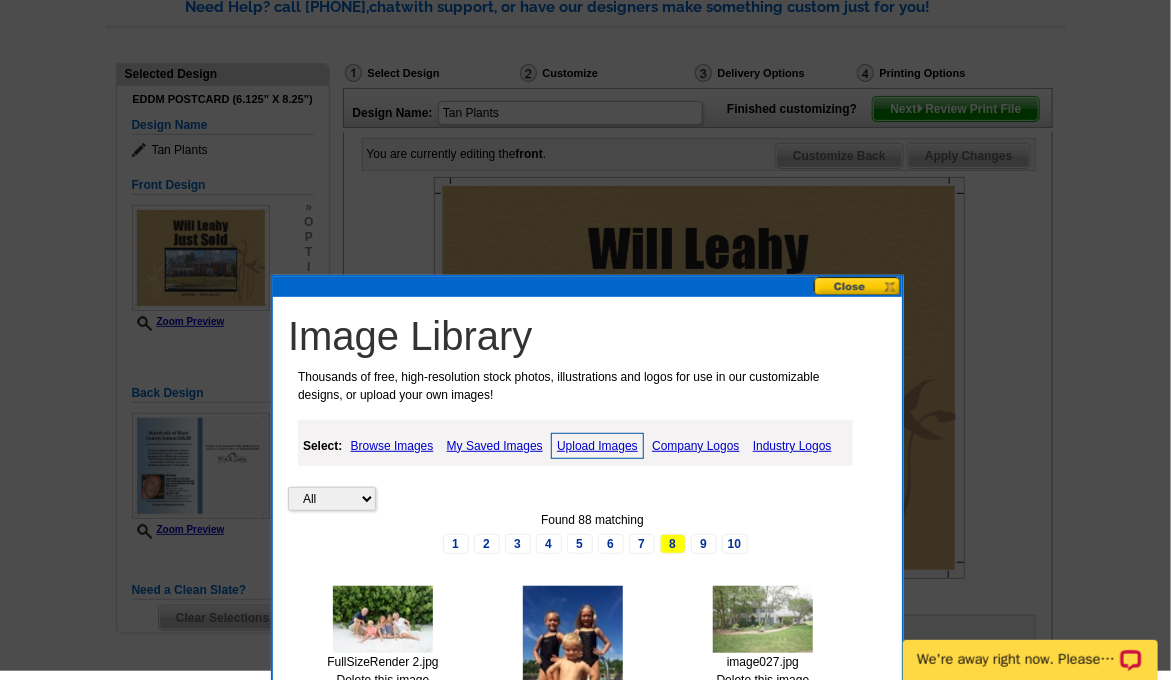 scroll, scrollTop: 157, scrollLeft: 0, axis: vertical 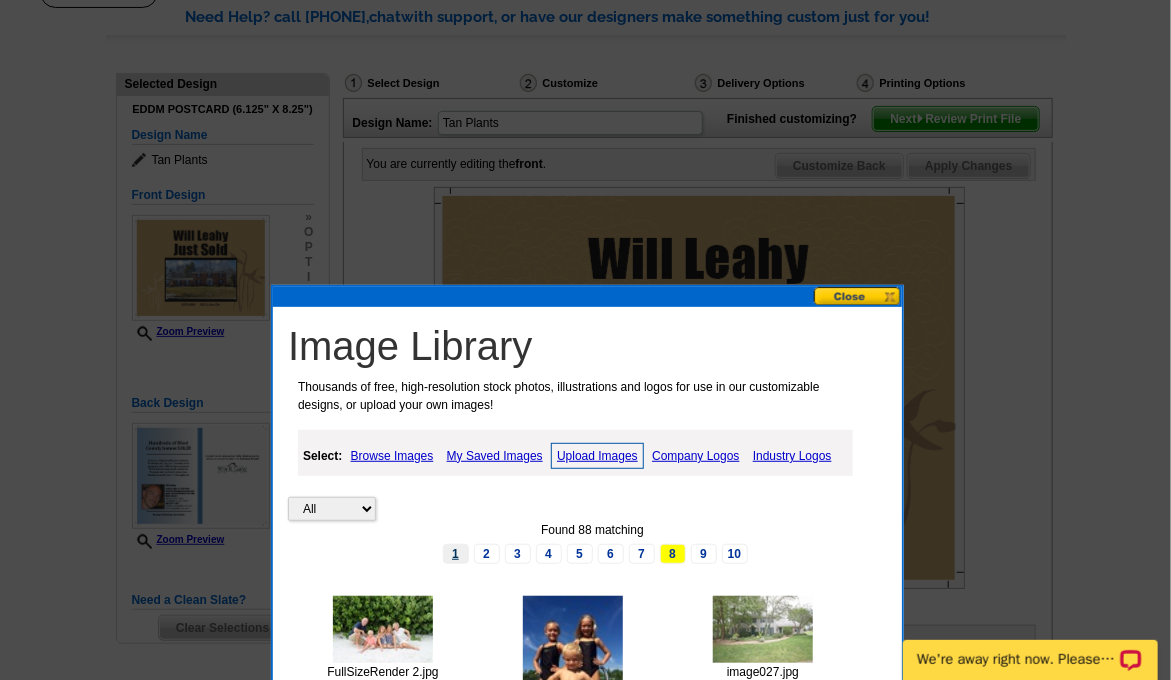 click on "1" at bounding box center (456, 554) 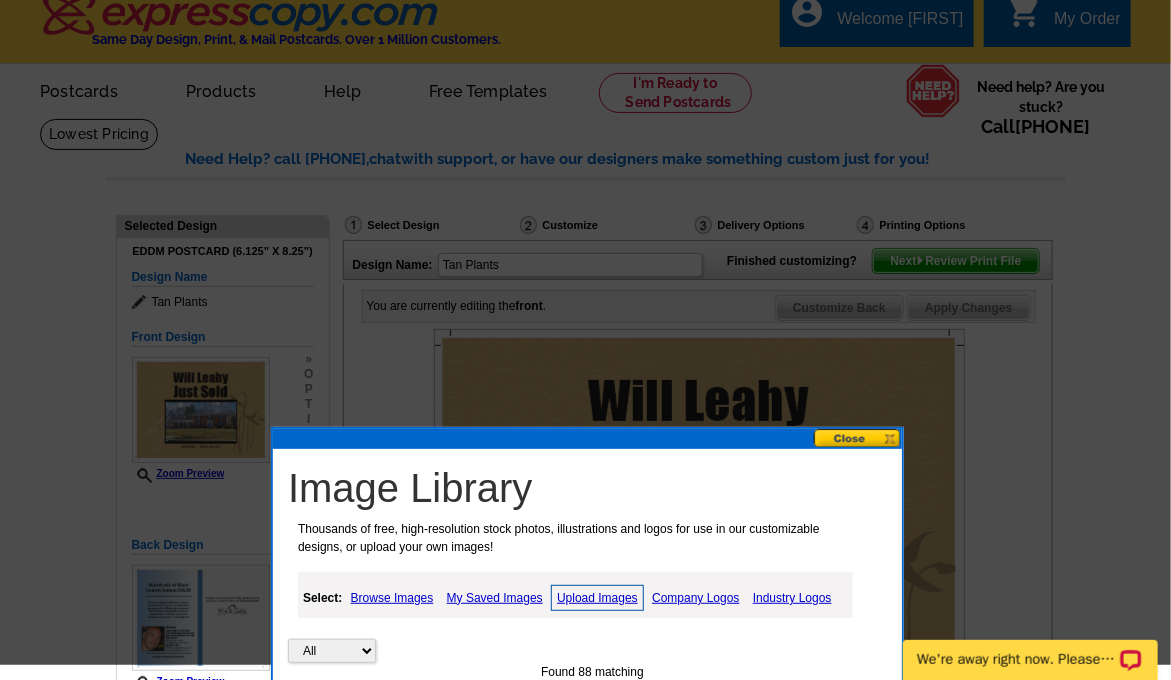 scroll, scrollTop: 0, scrollLeft: 0, axis: both 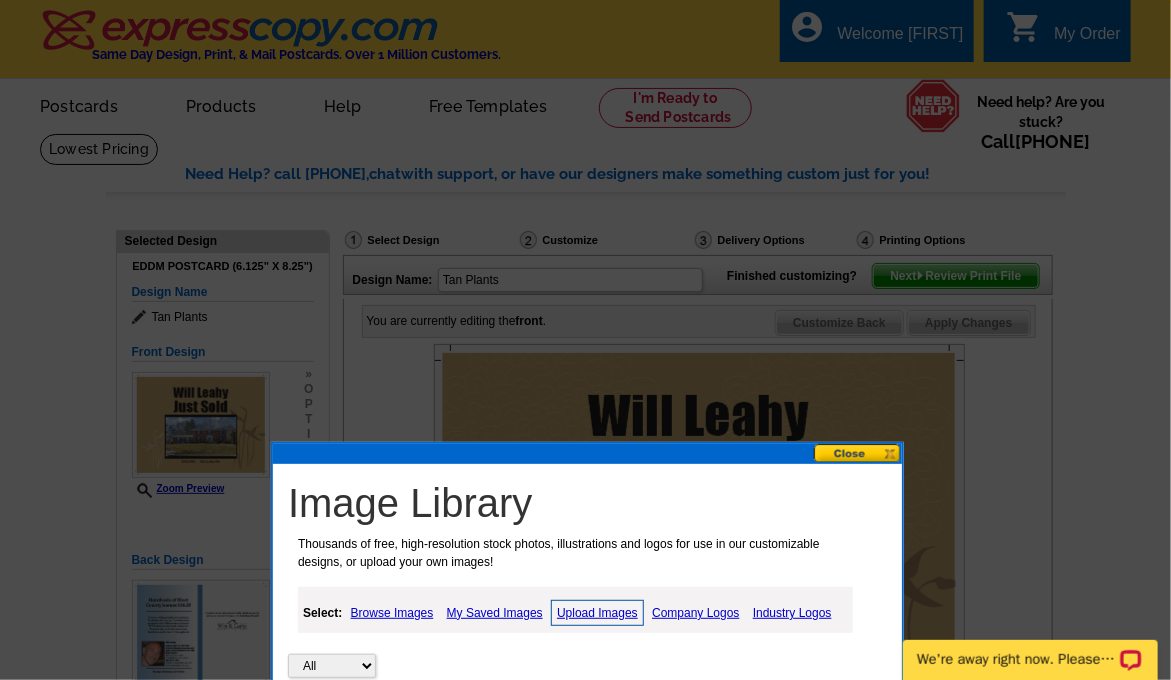 click at bounding box center (858, 453) 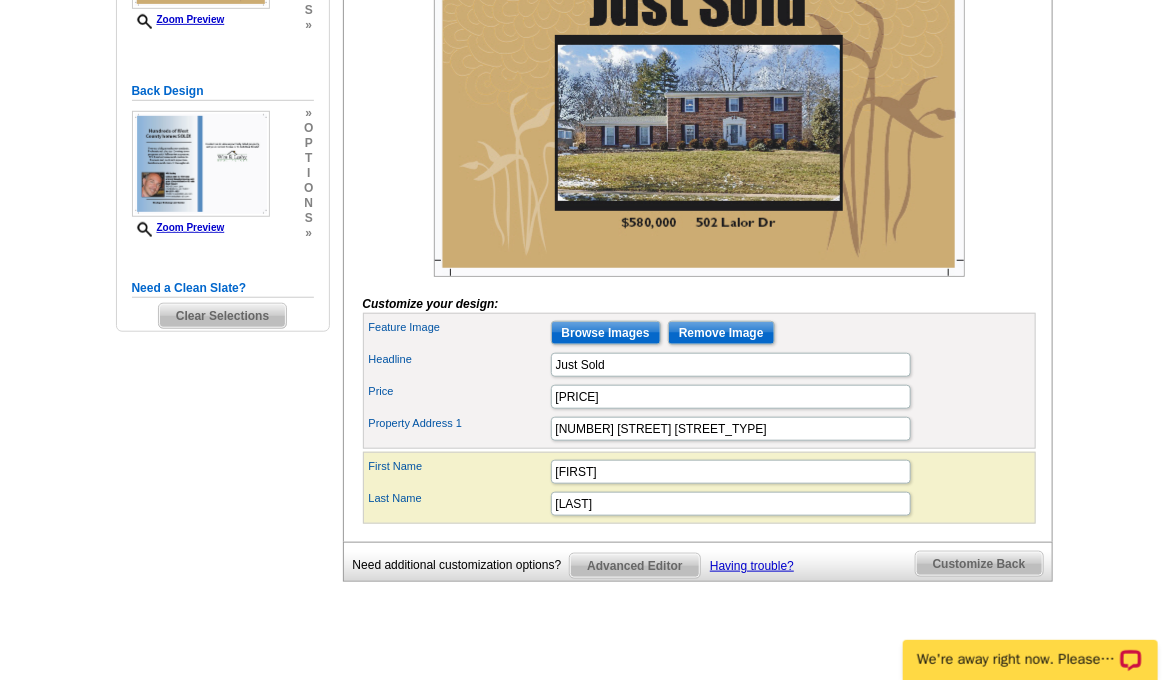 scroll, scrollTop: 470, scrollLeft: 0, axis: vertical 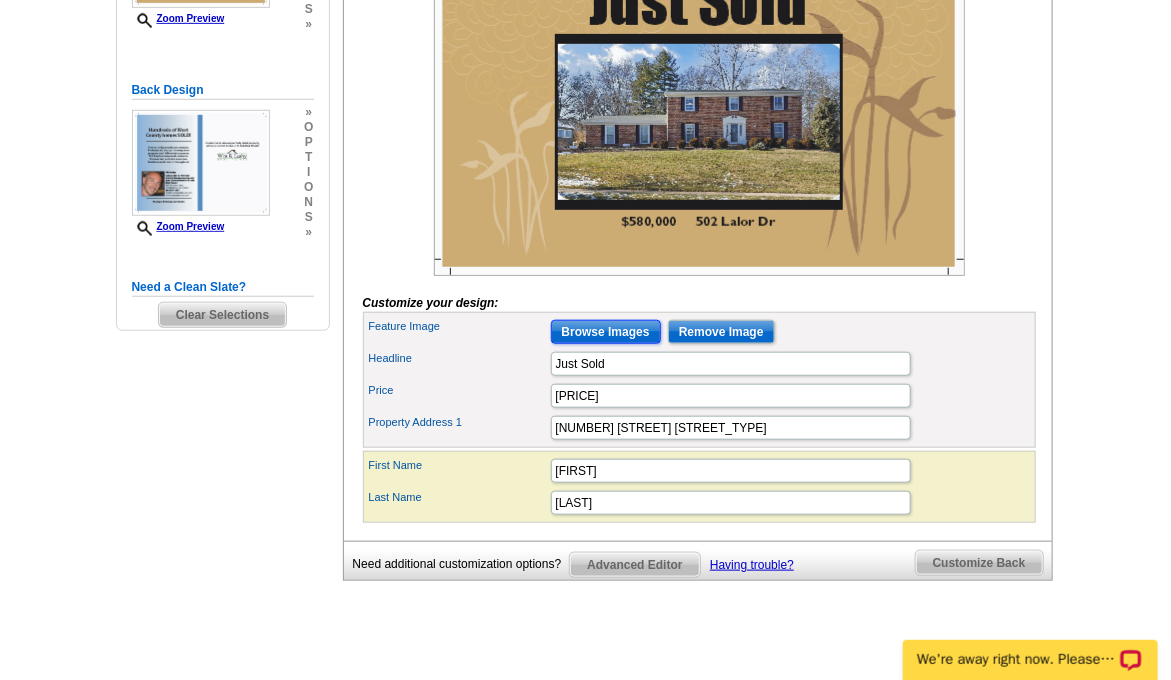 click on "Browse Images" at bounding box center [606, 332] 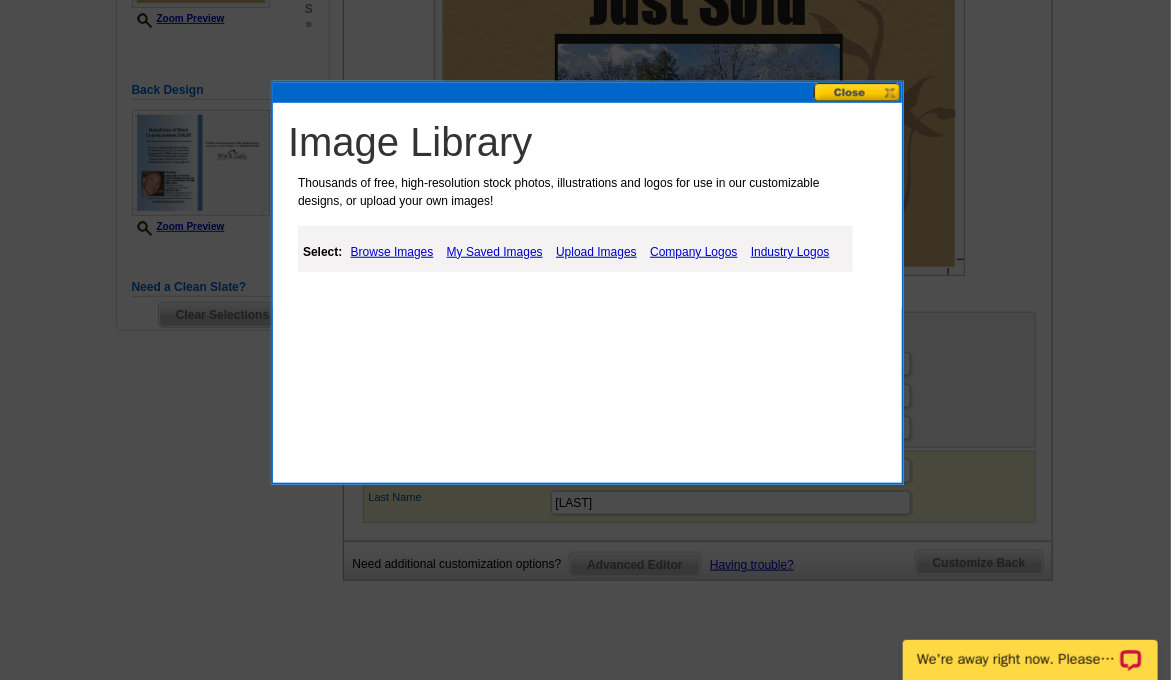 click on "Upload Images" at bounding box center [596, 252] 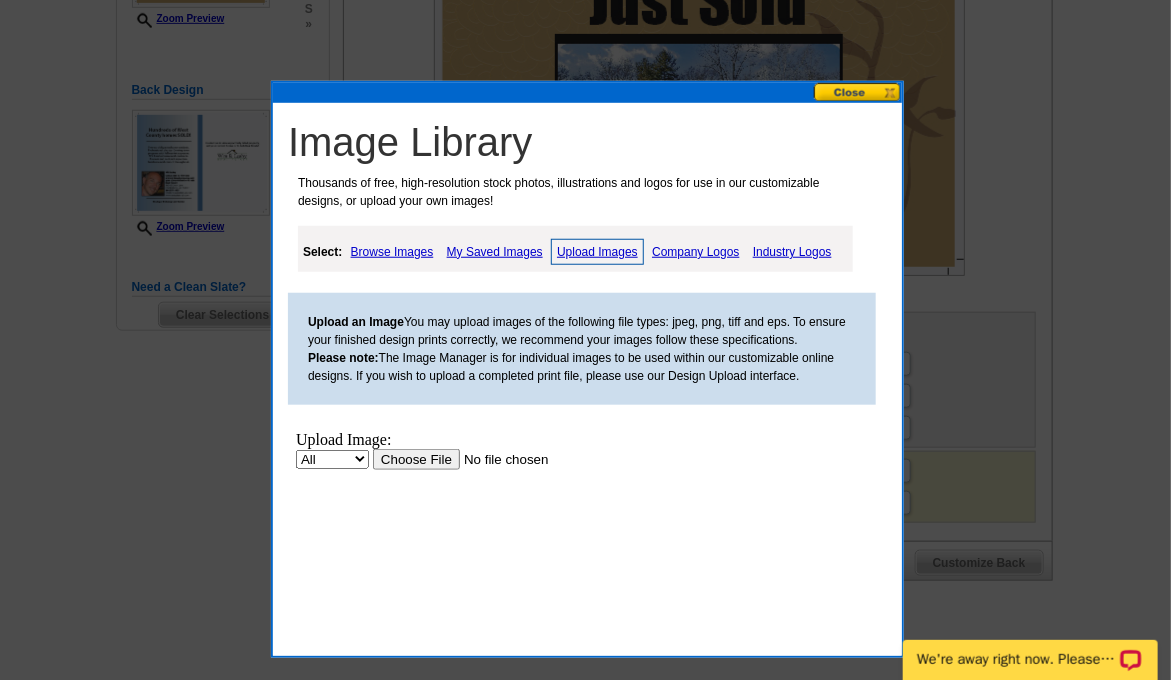 scroll, scrollTop: 0, scrollLeft: 0, axis: both 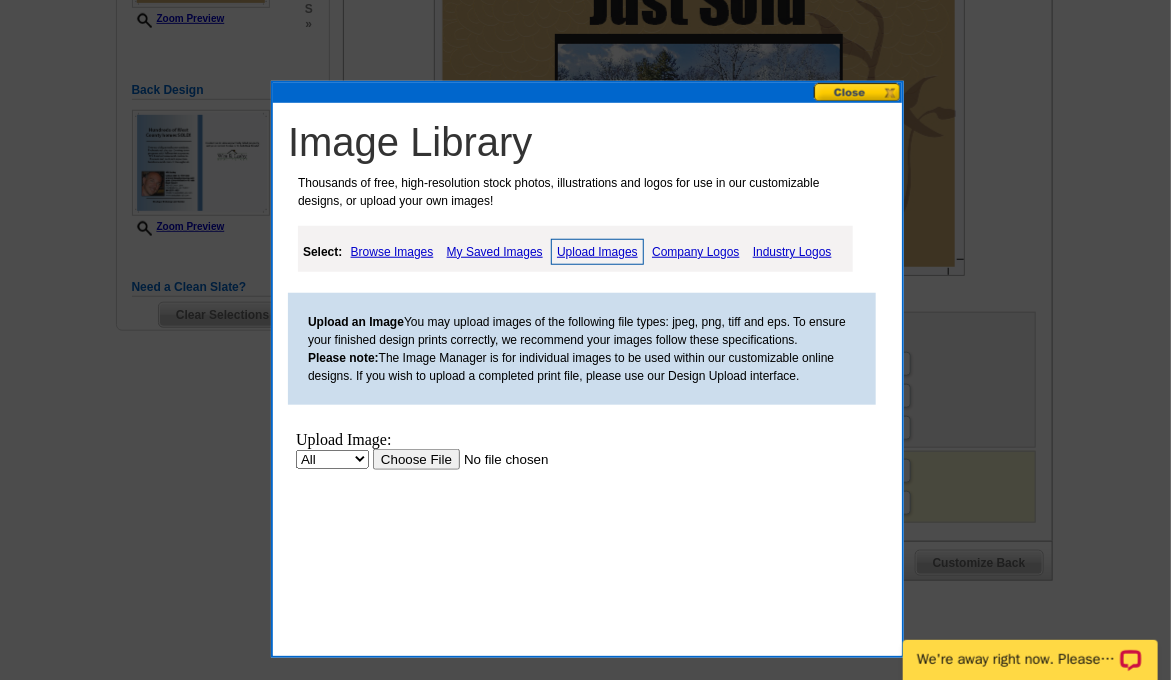 click at bounding box center (498, 458) 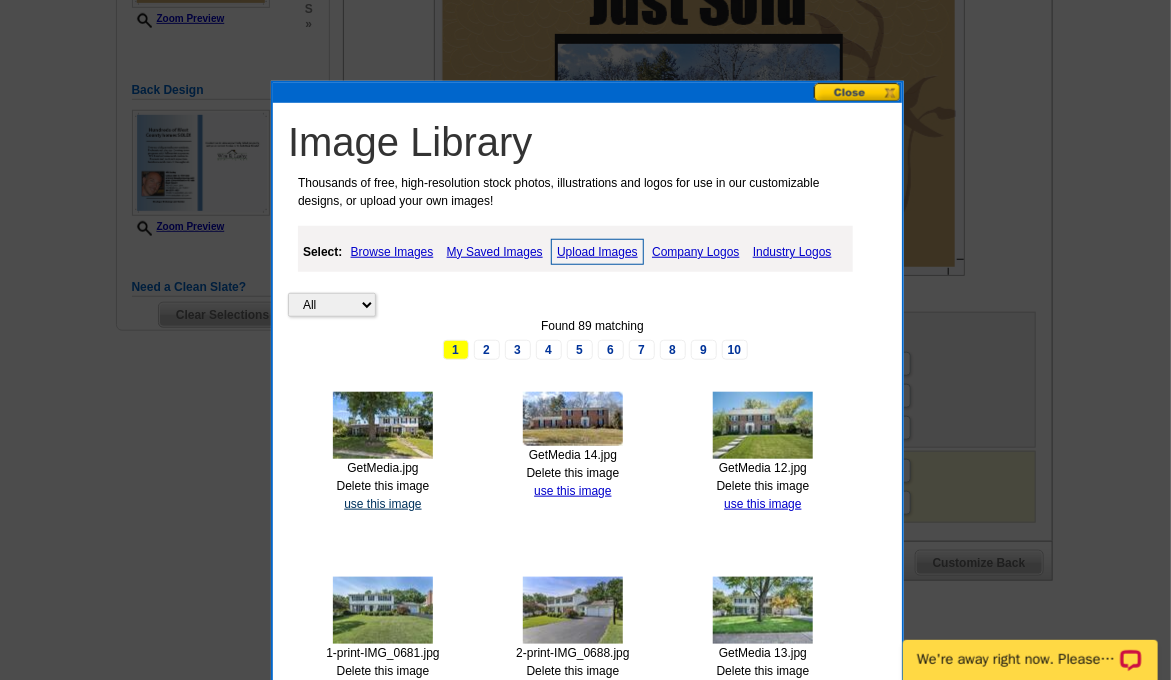 click on "use this image" at bounding box center [382, 504] 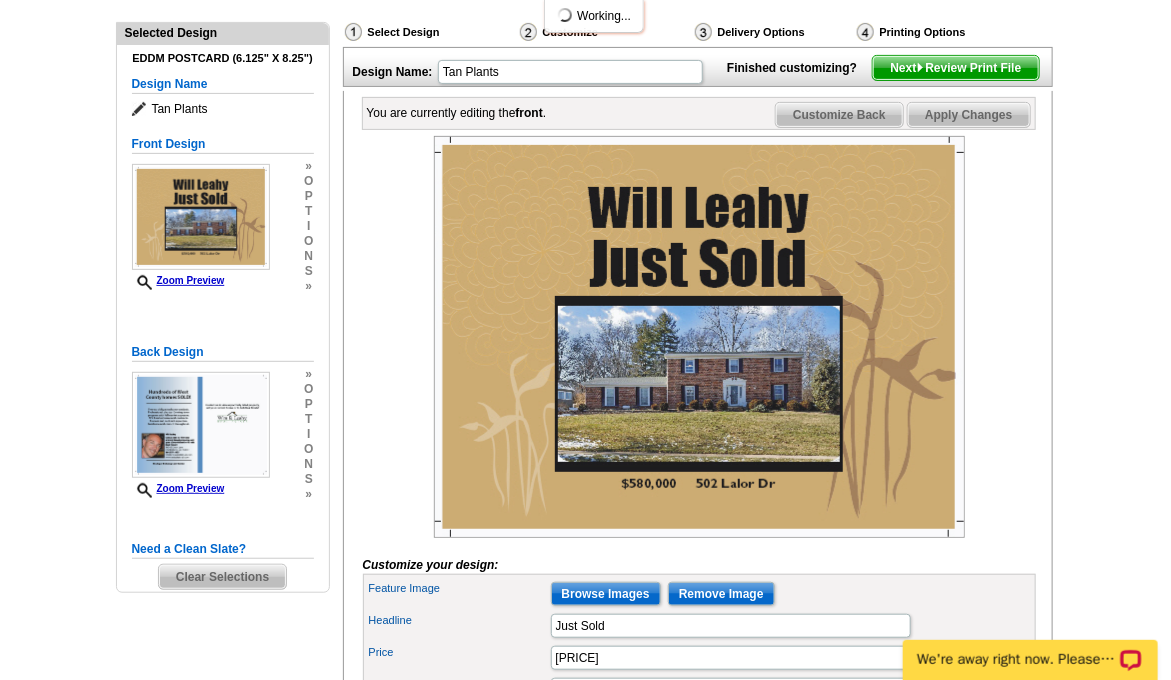 scroll, scrollTop: 210, scrollLeft: 0, axis: vertical 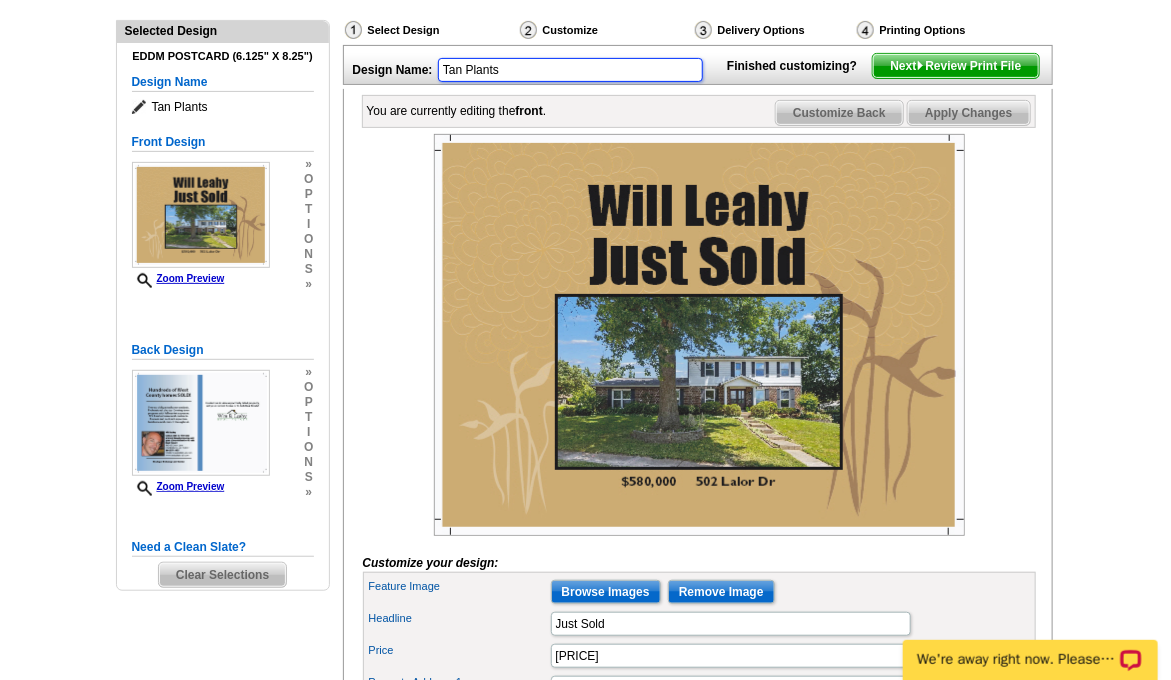 click on "Tan Plants" at bounding box center (570, 70) 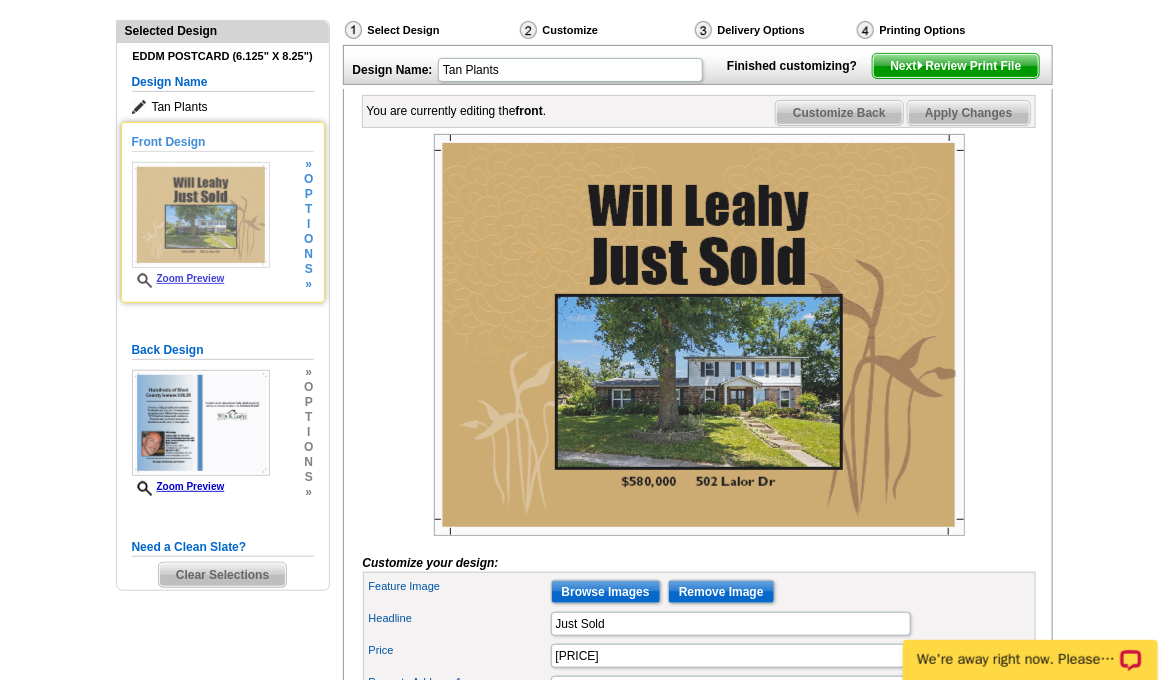 click on "i" at bounding box center (308, 224) 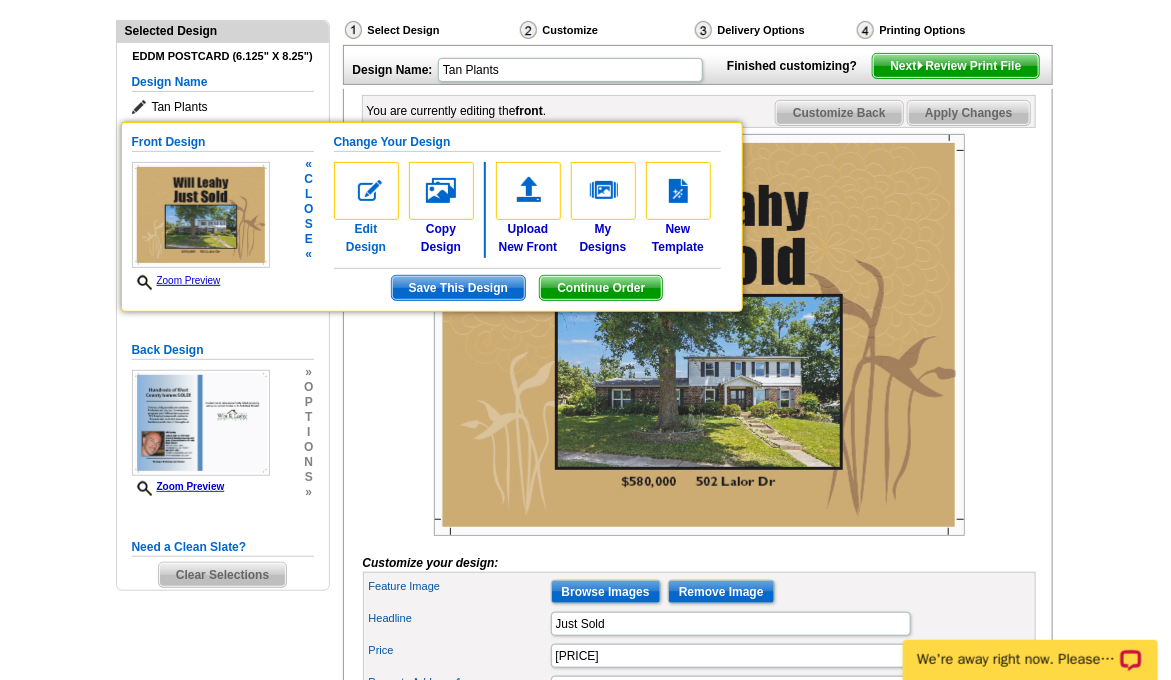 click on "Edit Design" at bounding box center [366, 209] 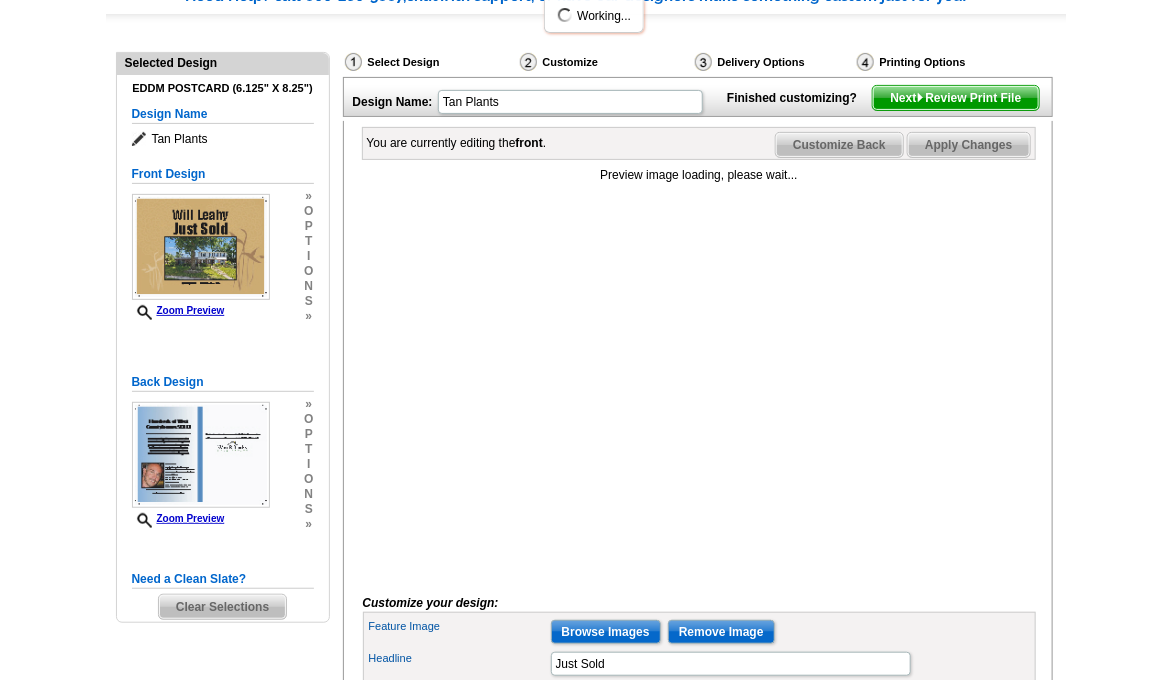 scroll, scrollTop: 188, scrollLeft: 0, axis: vertical 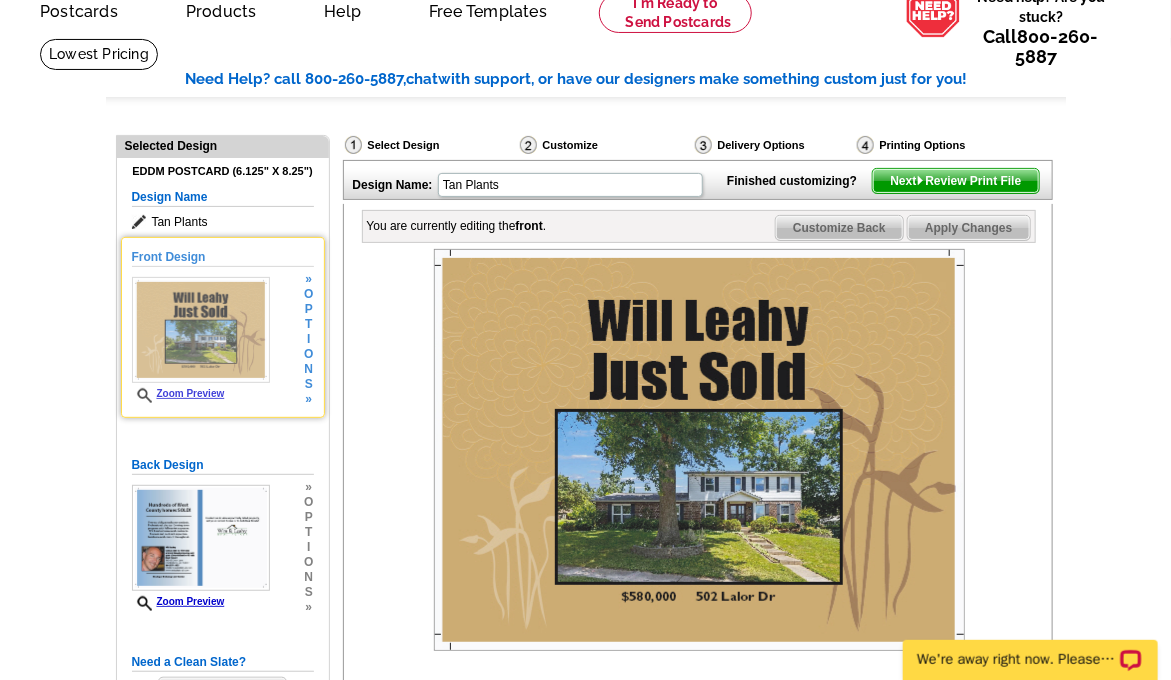 click on "i" at bounding box center [308, 339] 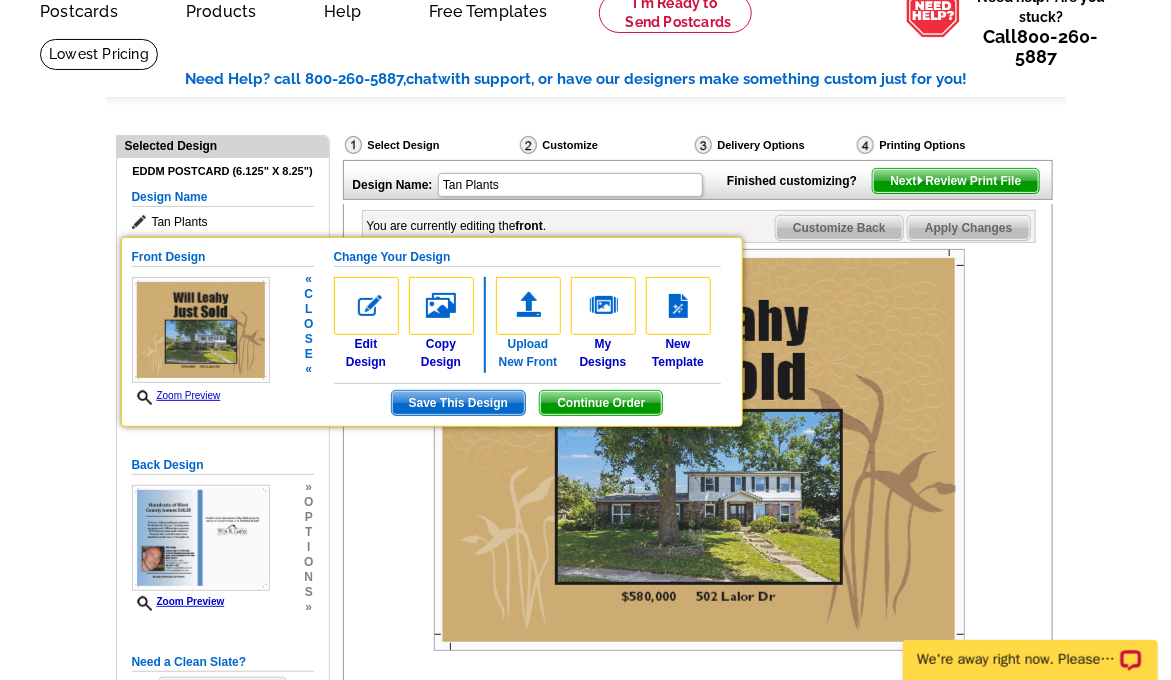 click at bounding box center [528, 306] 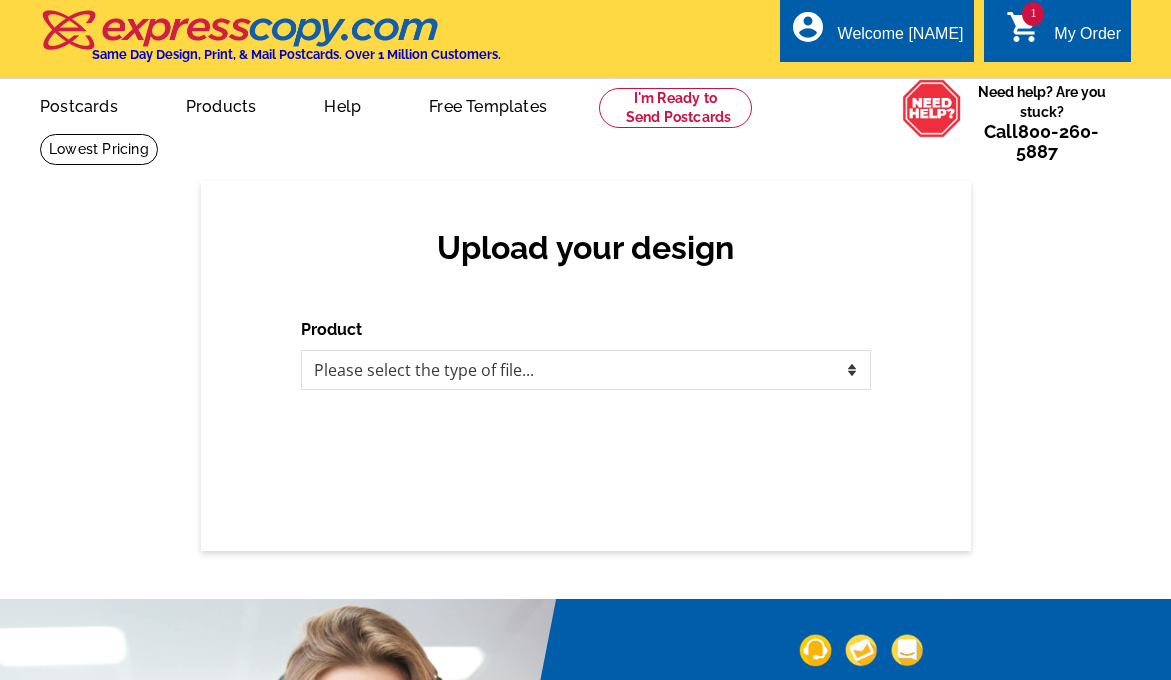scroll, scrollTop: 0, scrollLeft: 0, axis: both 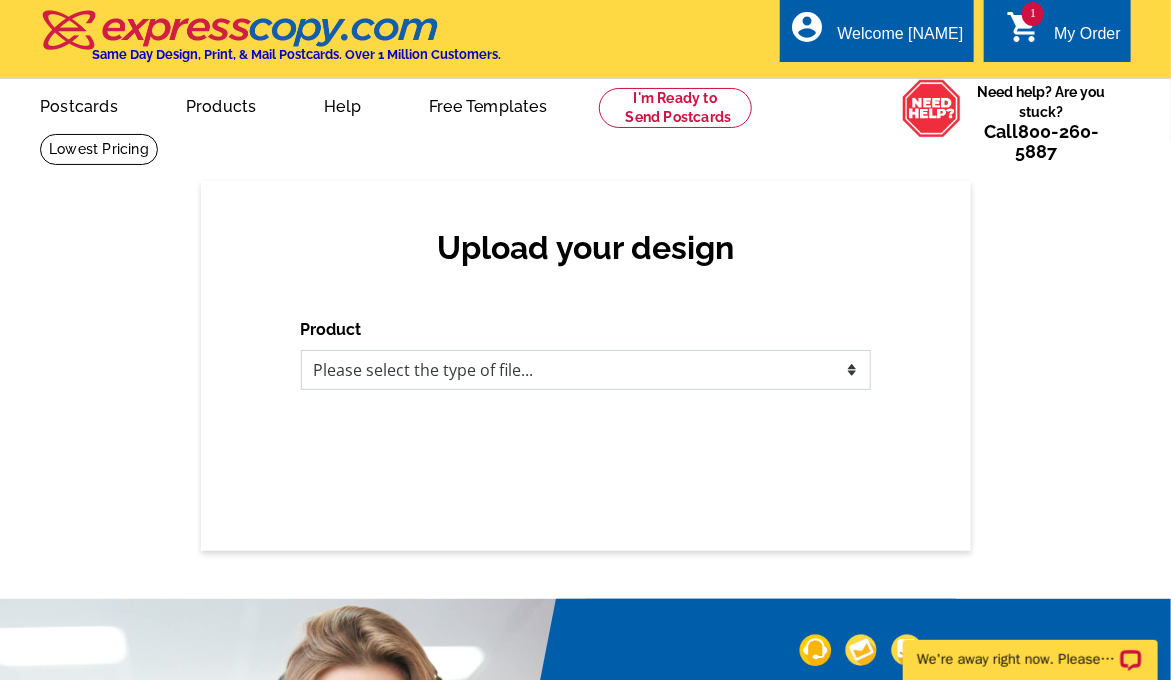 click on "Please select the type of file...
Postcards
Business Cards
Letters and flyers
Greeting Cards
Door Hangers" at bounding box center (586, 370) 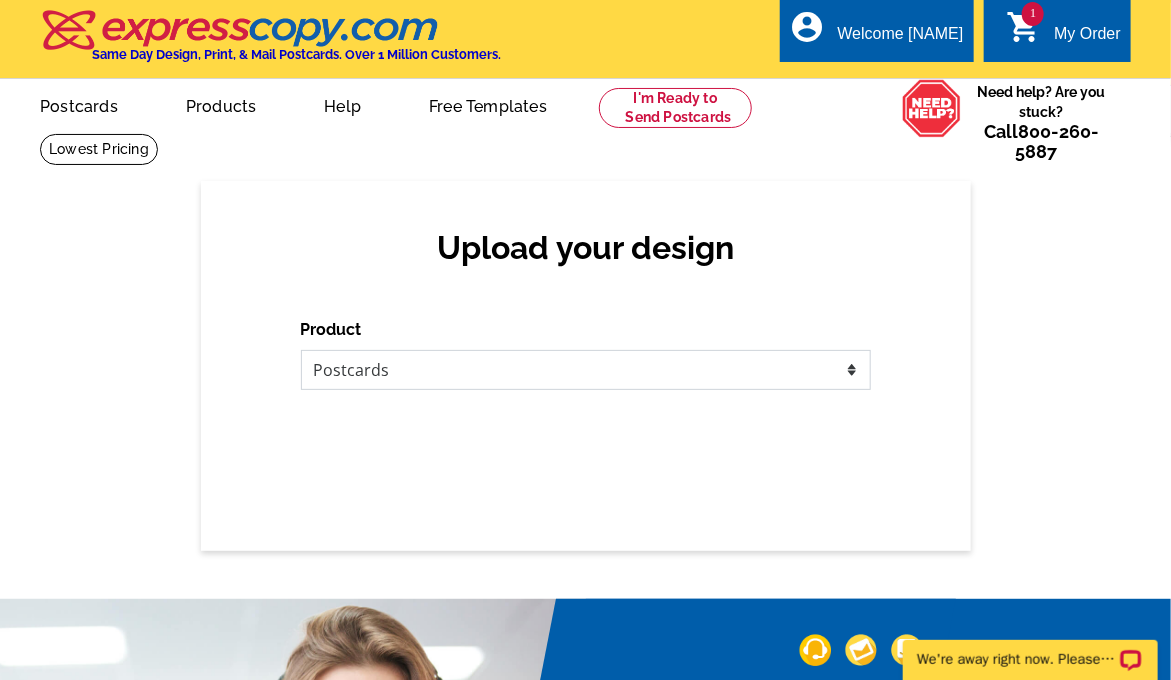 click on "Please select the type of file...
Postcards
Business Cards
Letters and flyers
Greeting Cards
Door Hangers" at bounding box center [586, 370] 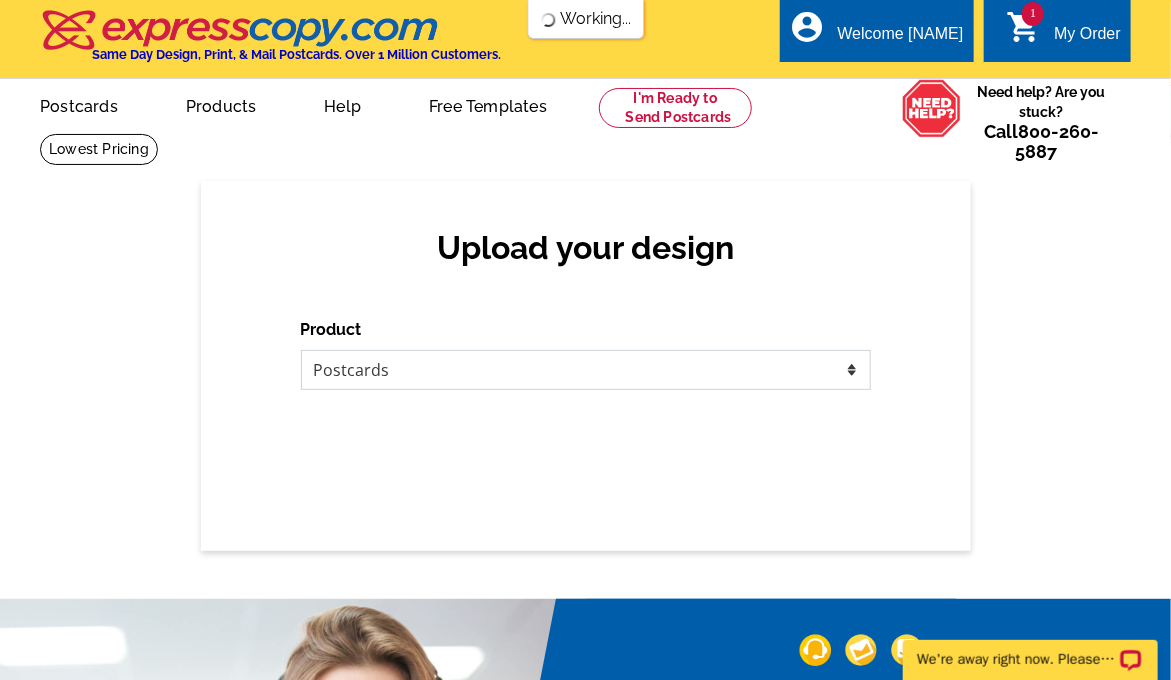 scroll, scrollTop: 0, scrollLeft: 0, axis: both 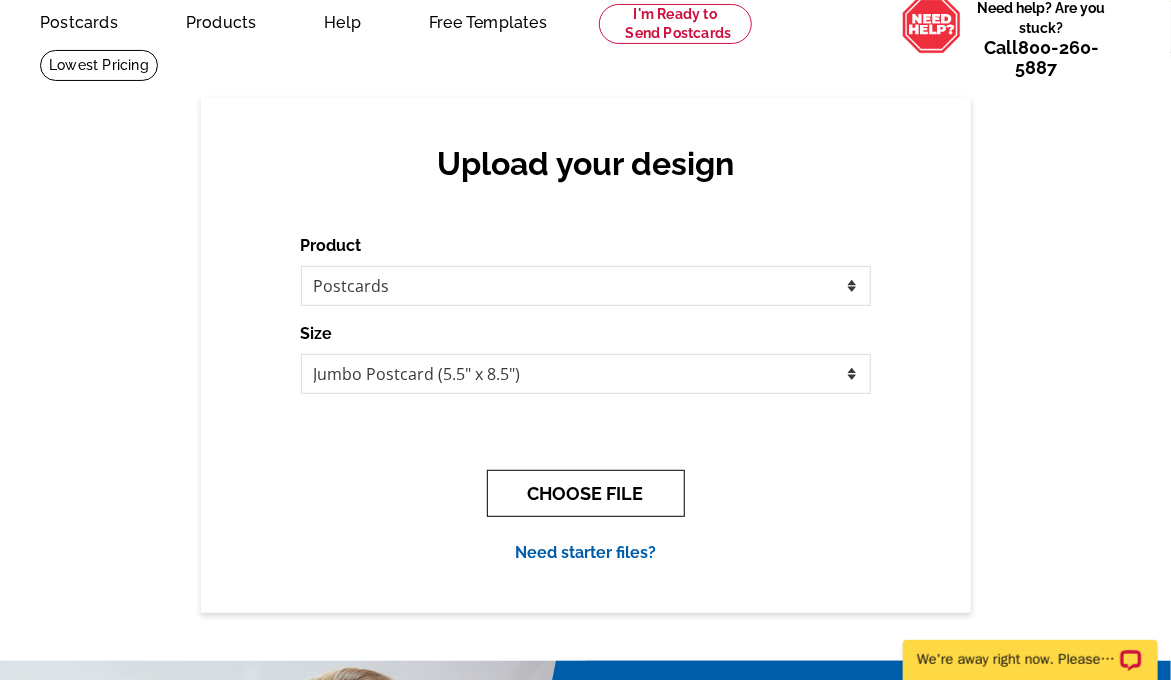 click on "CHOOSE FILE" at bounding box center [586, 493] 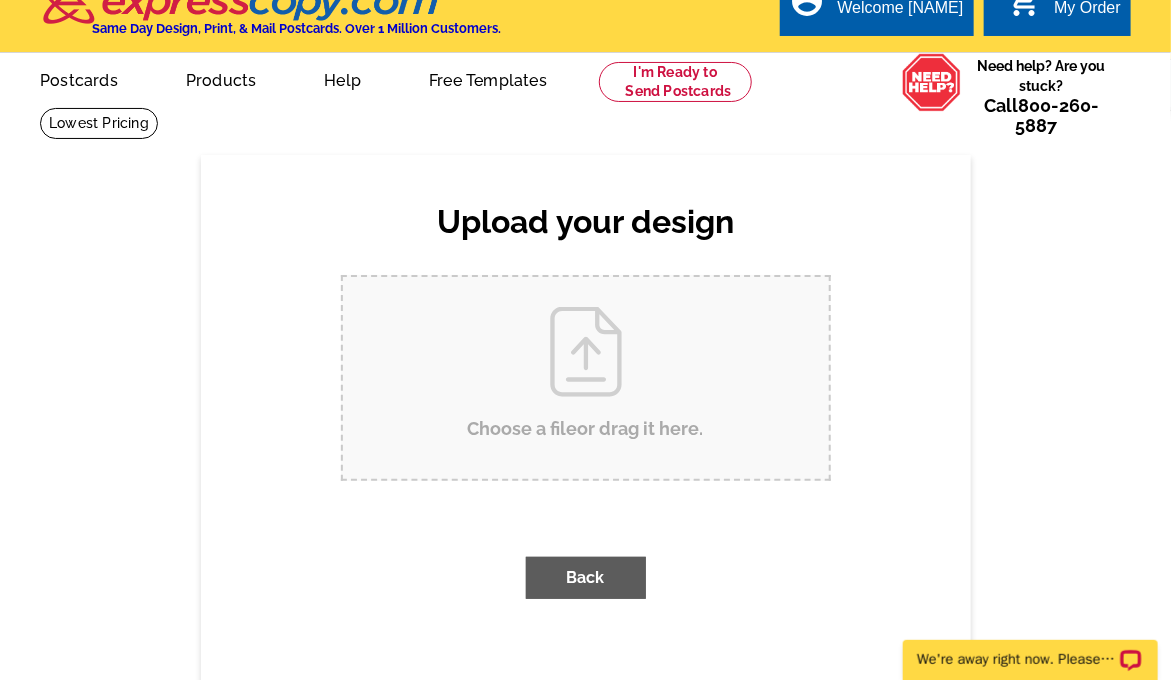 scroll, scrollTop: 0, scrollLeft: 0, axis: both 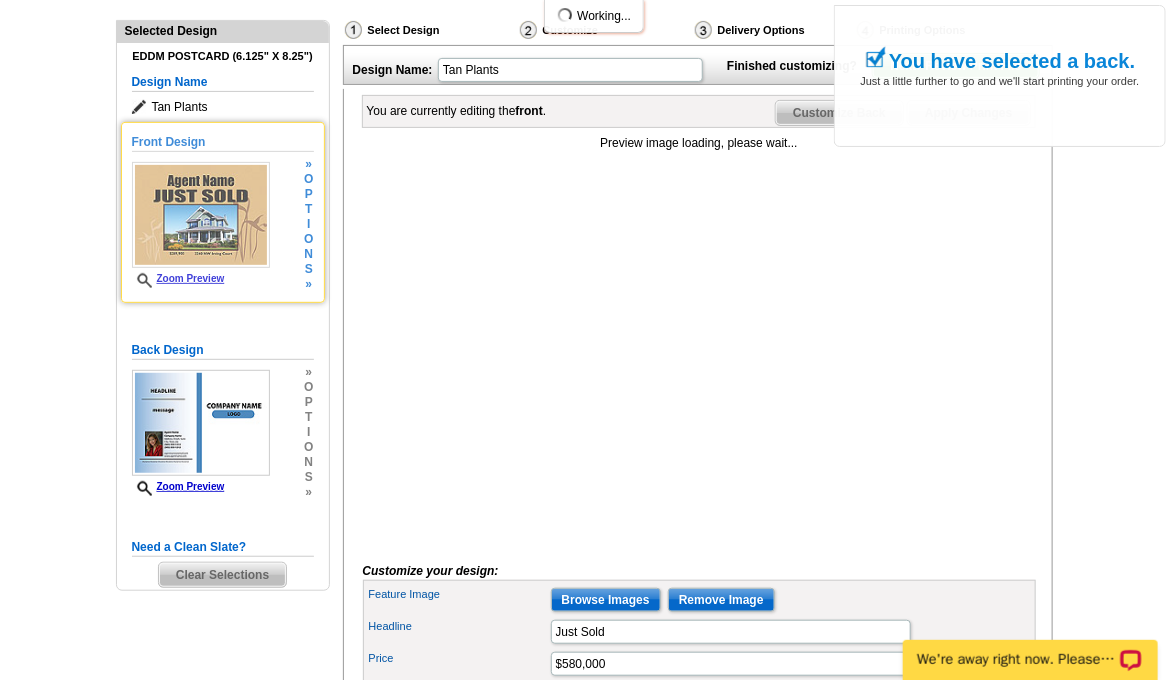 click on "o" at bounding box center [308, 239] 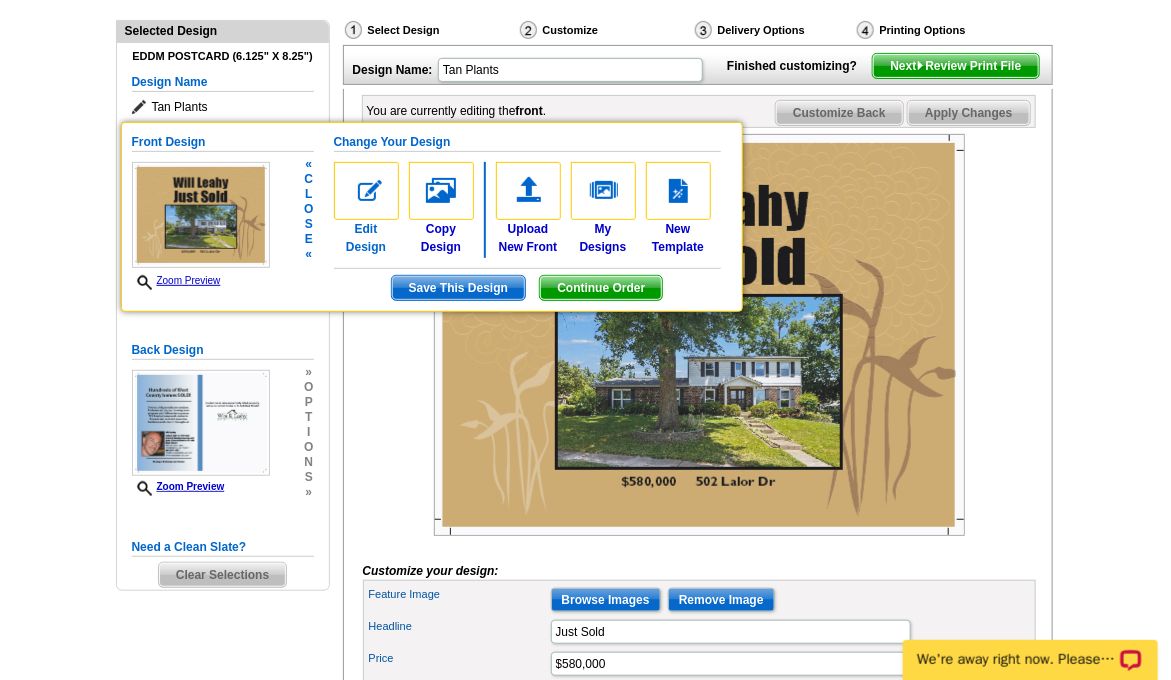 click on "Edit Design" at bounding box center [366, 209] 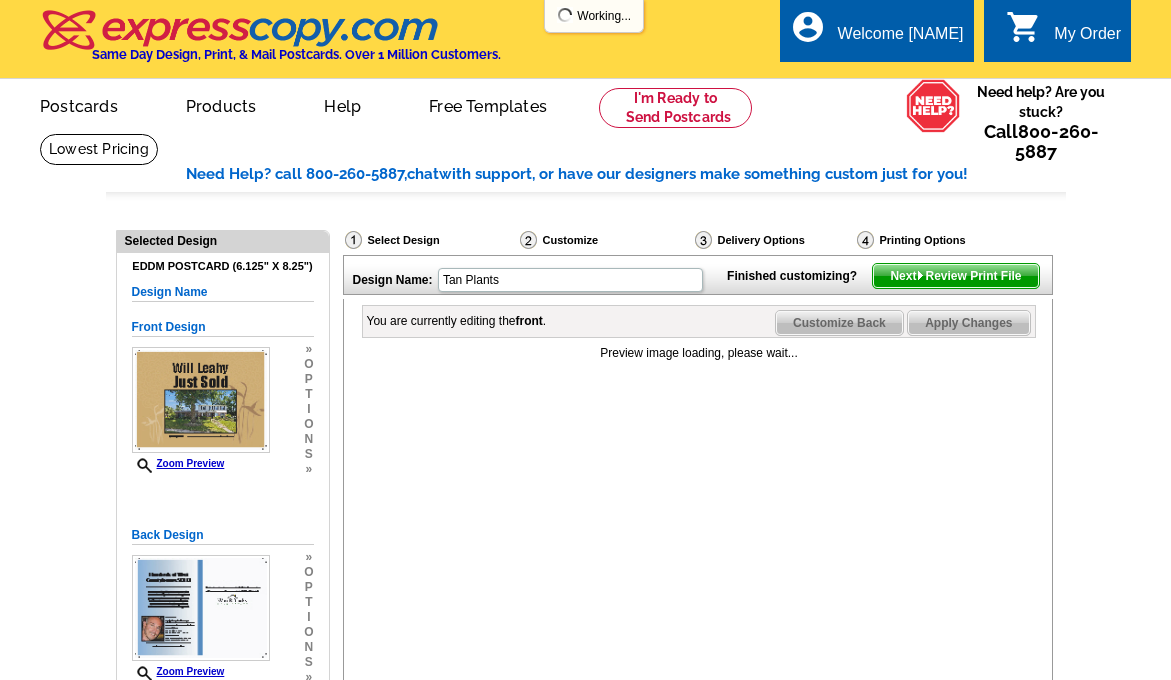 scroll, scrollTop: 0, scrollLeft: 0, axis: both 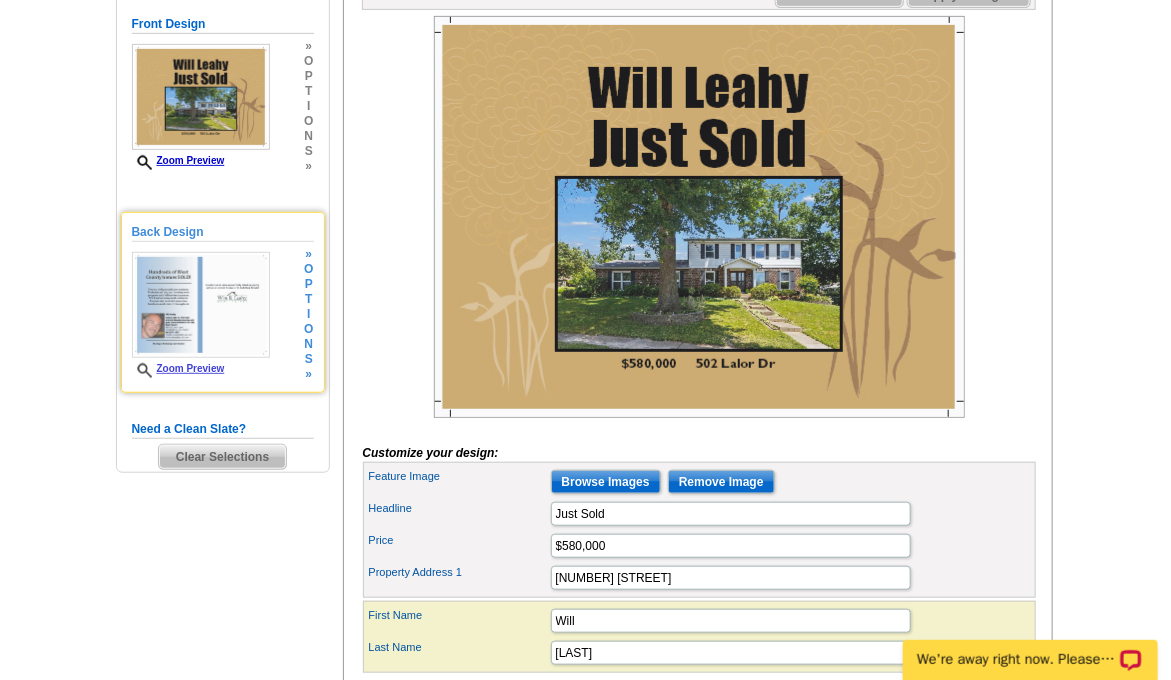 click at bounding box center [201, 305] 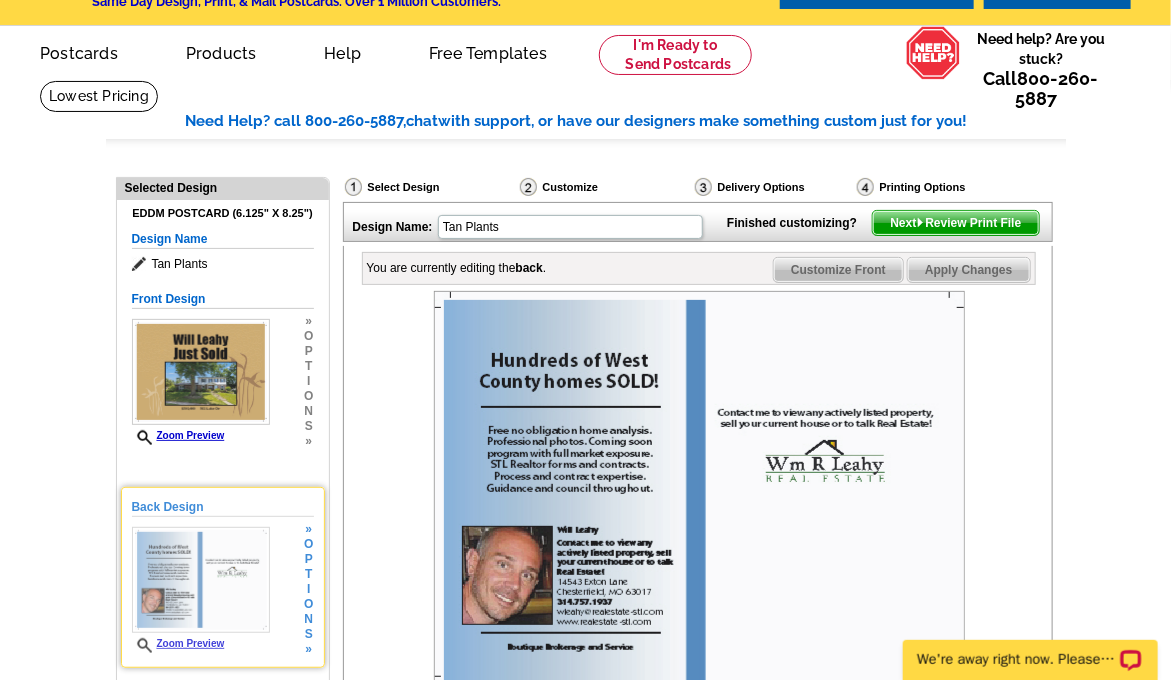 scroll, scrollTop: 0, scrollLeft: 0, axis: both 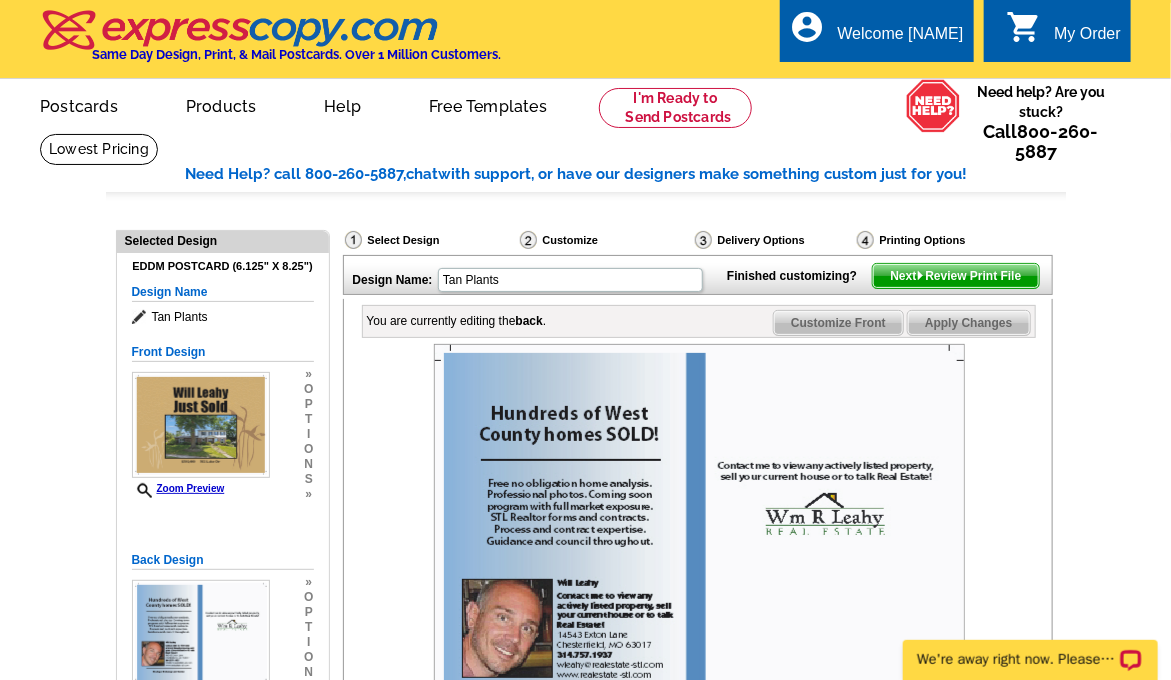 click on "Next   Review Print File" at bounding box center (955, 276) 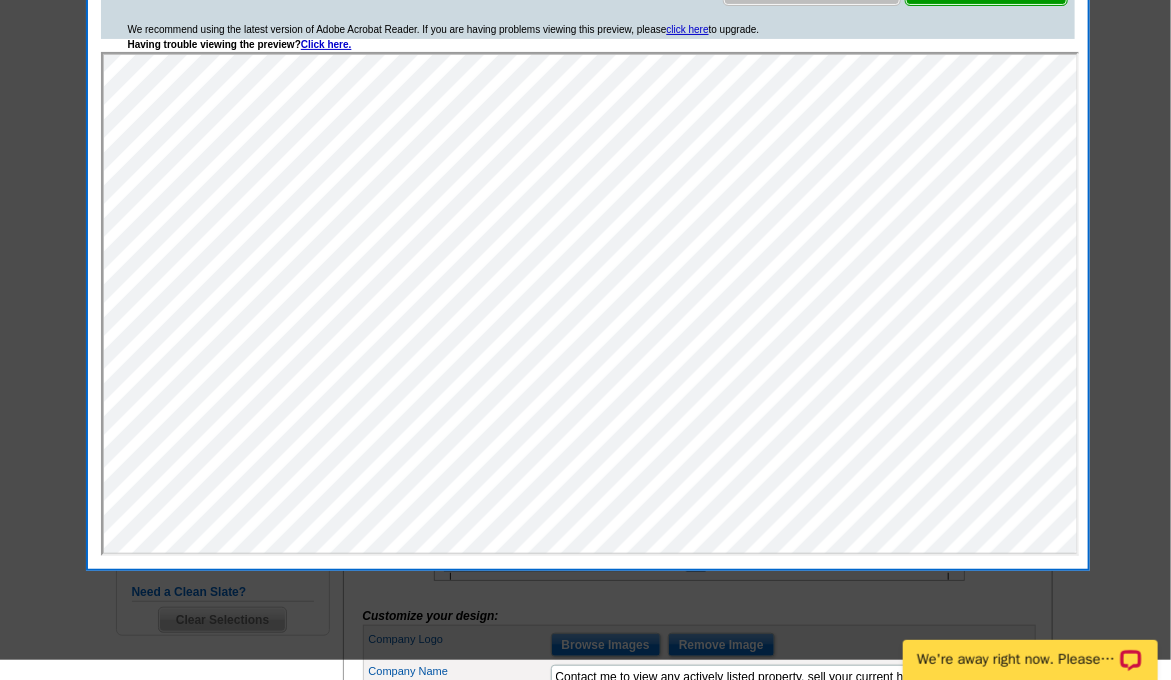 scroll, scrollTop: 171, scrollLeft: 0, axis: vertical 